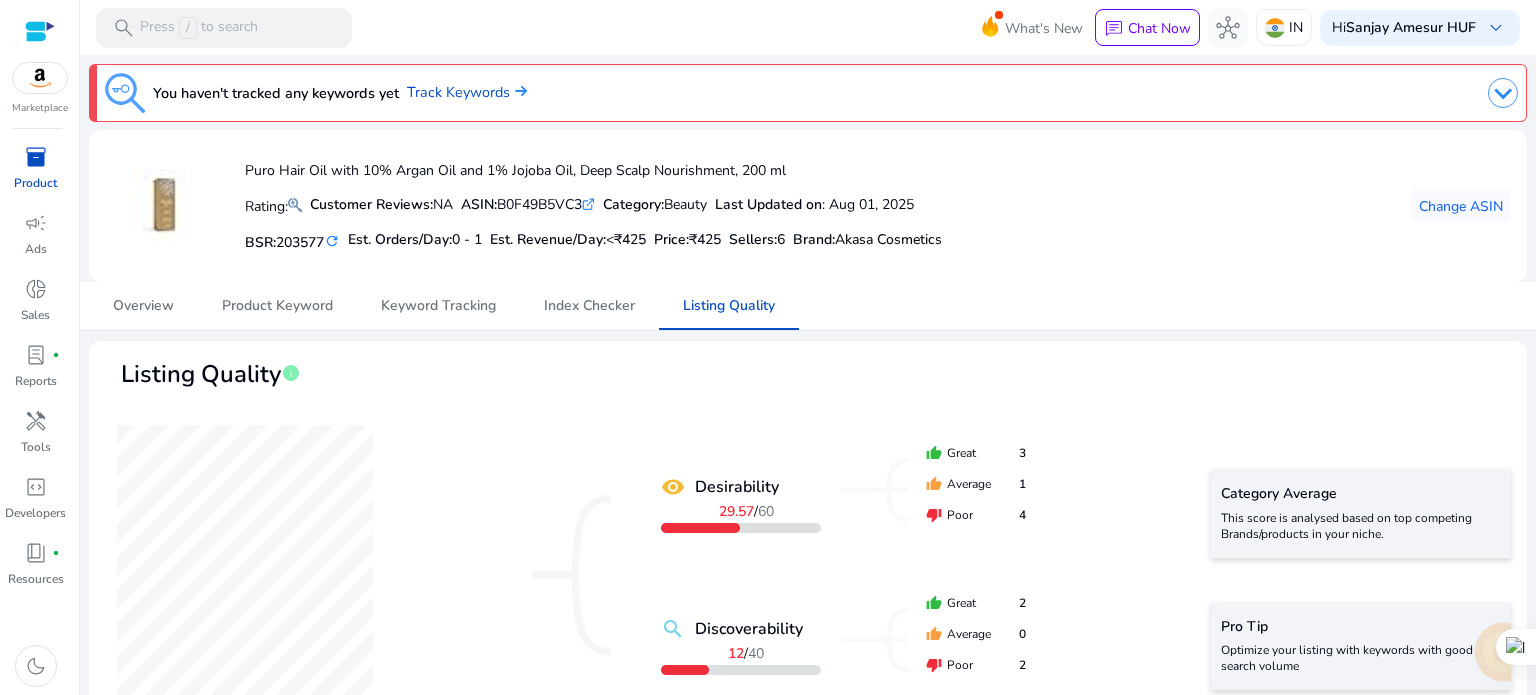 scroll, scrollTop: 0, scrollLeft: 0, axis: both 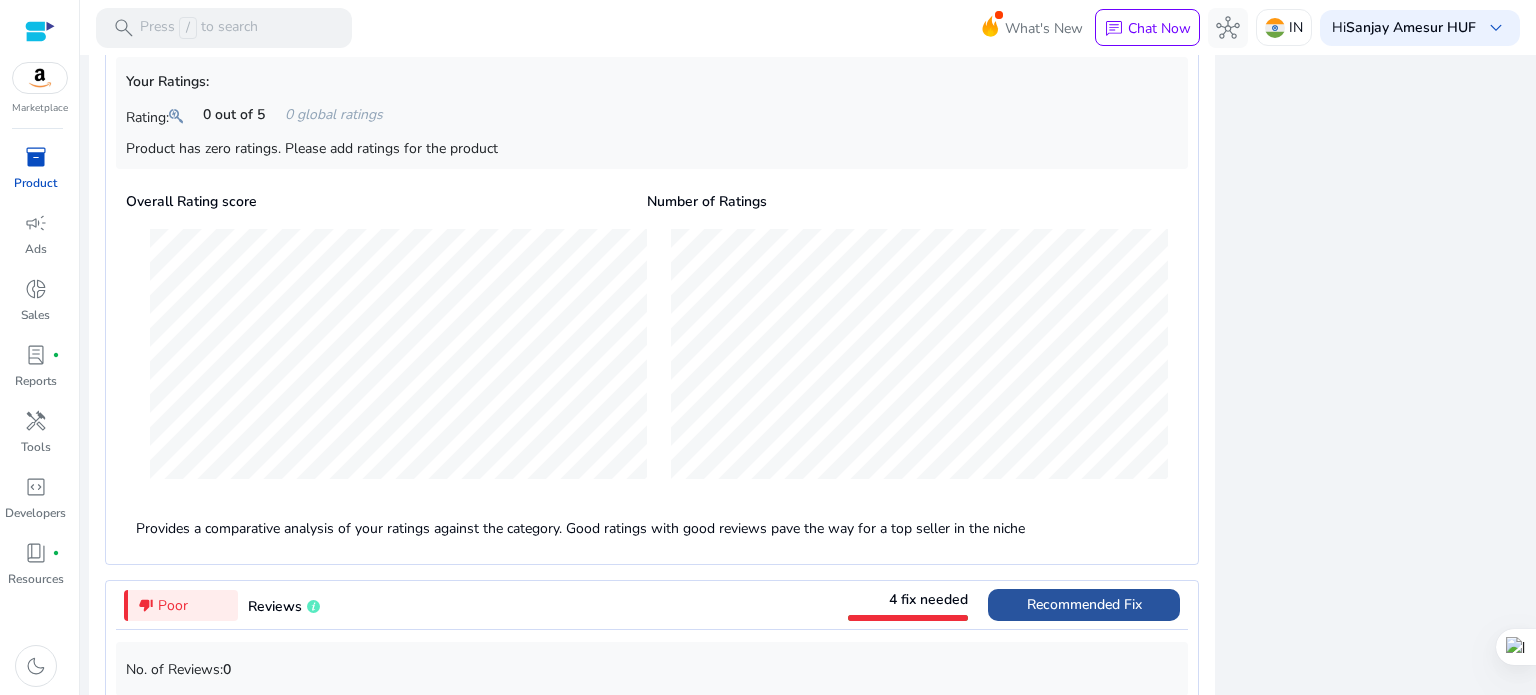 click on "Recommended Fix" at bounding box center [1084, 604] 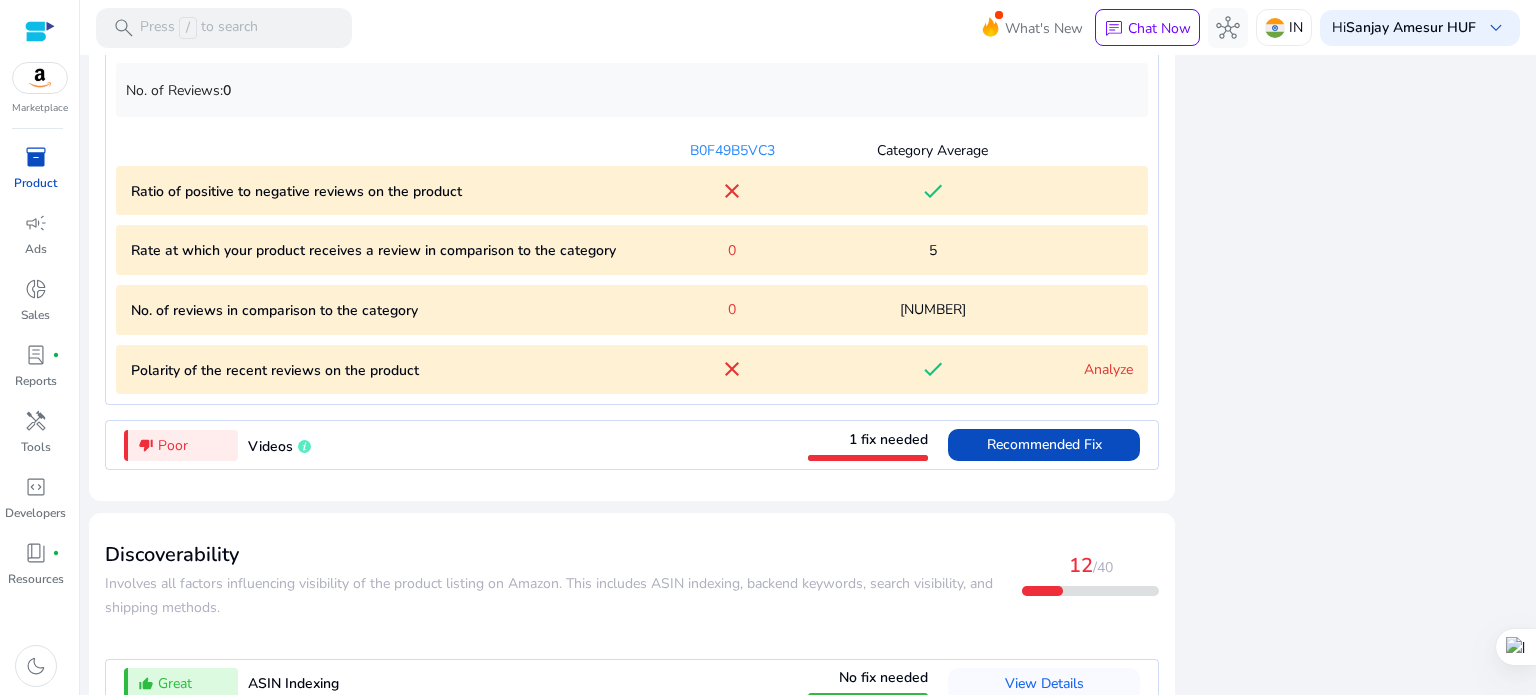 scroll, scrollTop: 2266, scrollLeft: 0, axis: vertical 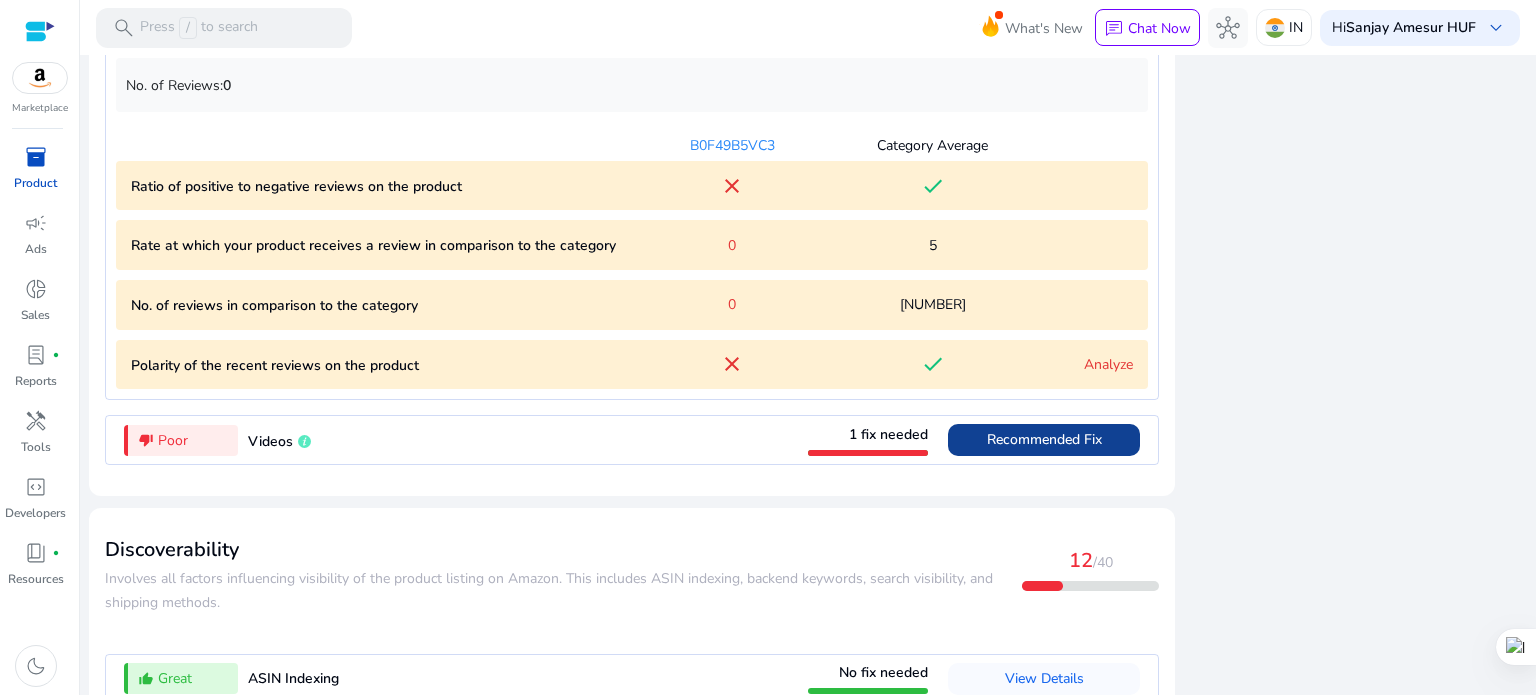 click on "Recommended Fix" at bounding box center (1044, 440) 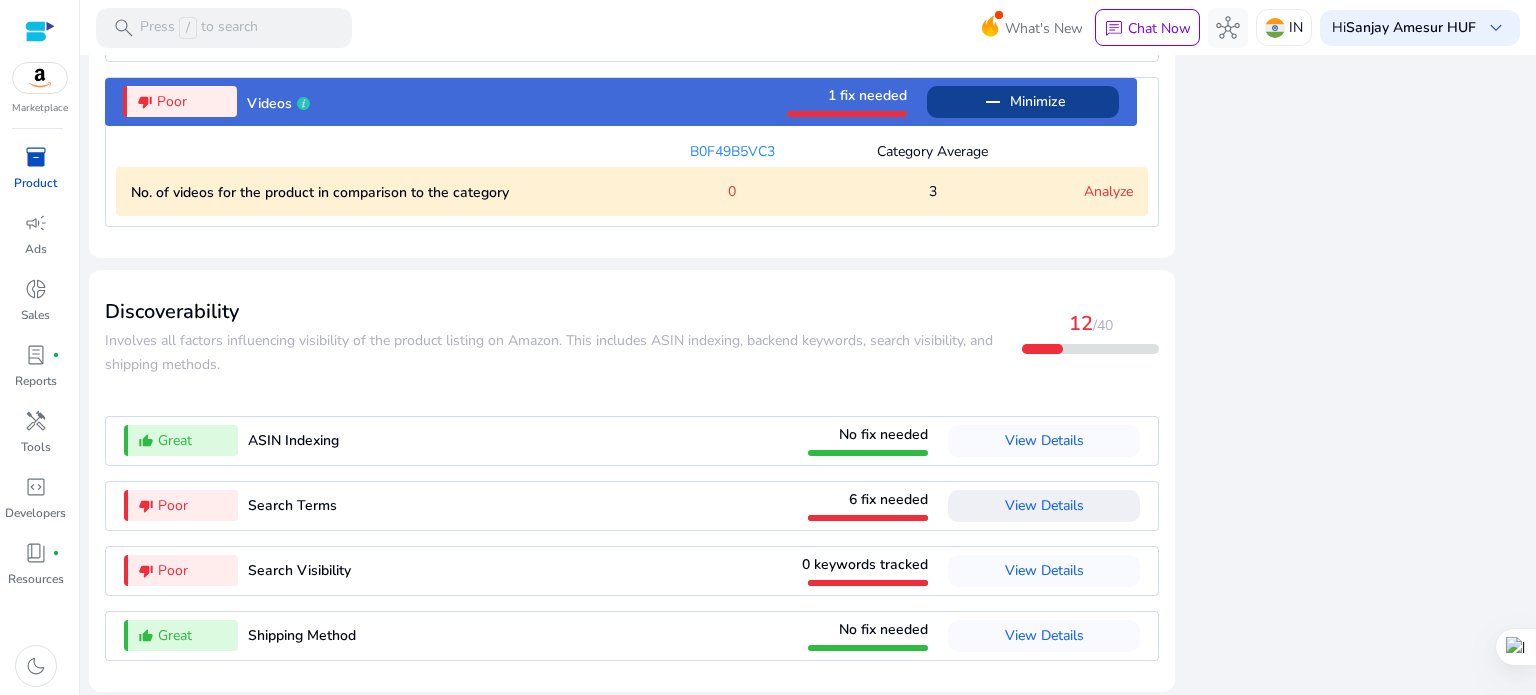scroll, scrollTop: 2332, scrollLeft: 0, axis: vertical 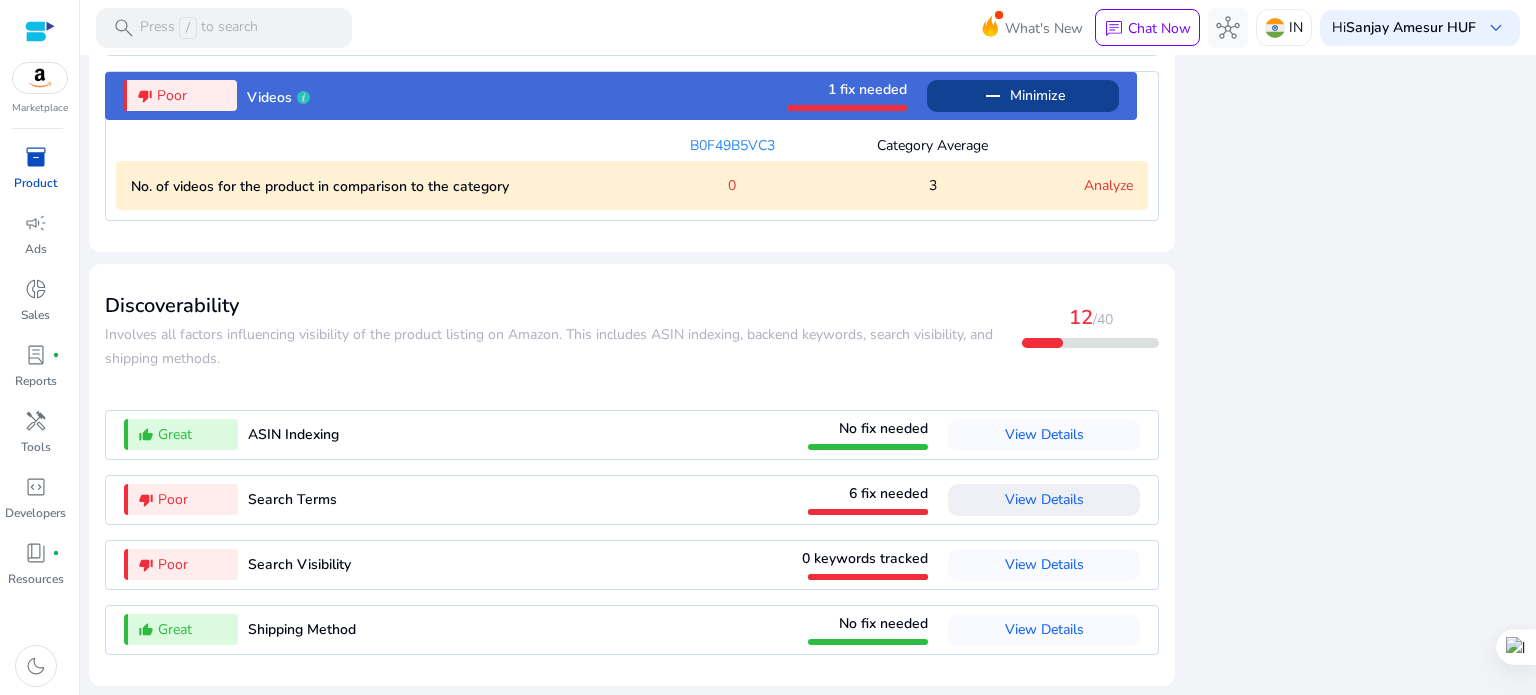 click on "View Details" at bounding box center (1044, 499) 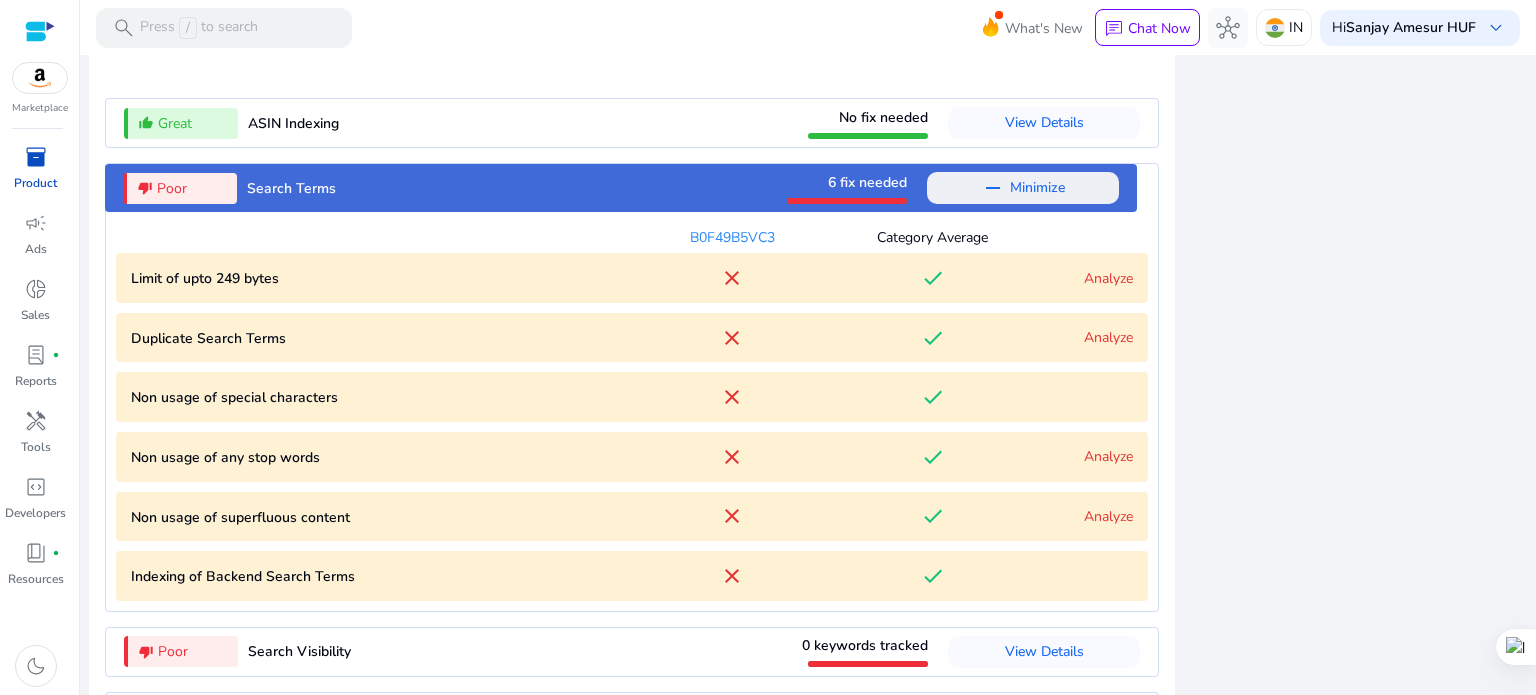 scroll, scrollTop: 2630, scrollLeft: 0, axis: vertical 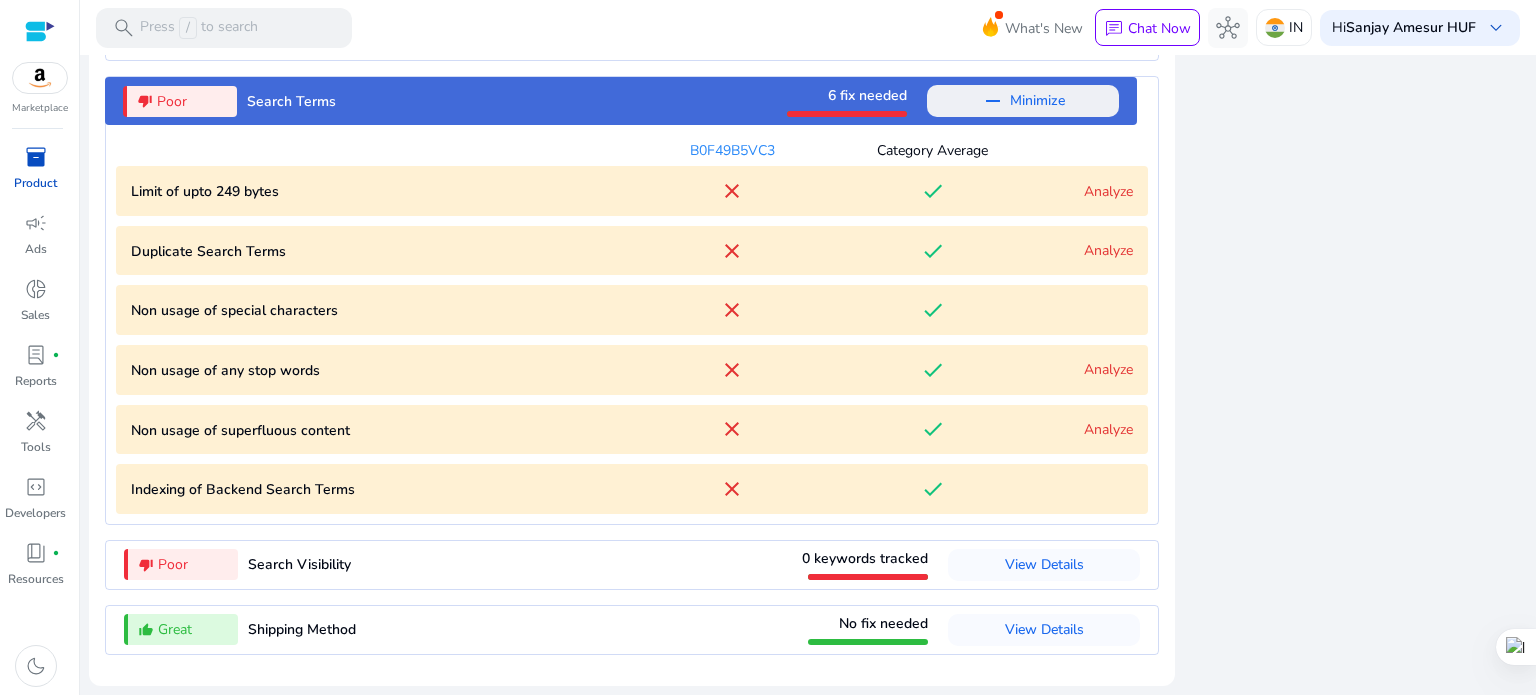 click on "Analyze" at bounding box center (1108, 191) 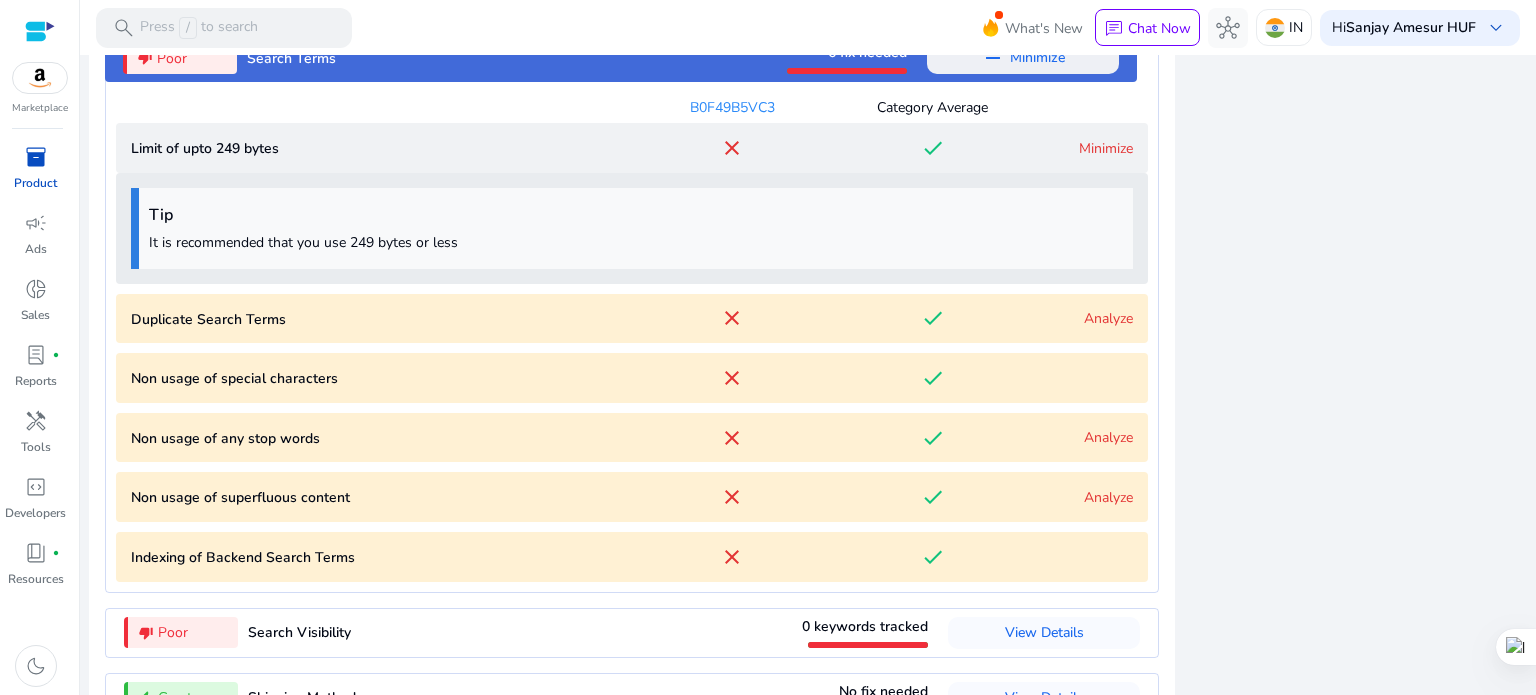 scroll, scrollTop: 2741, scrollLeft: 0, axis: vertical 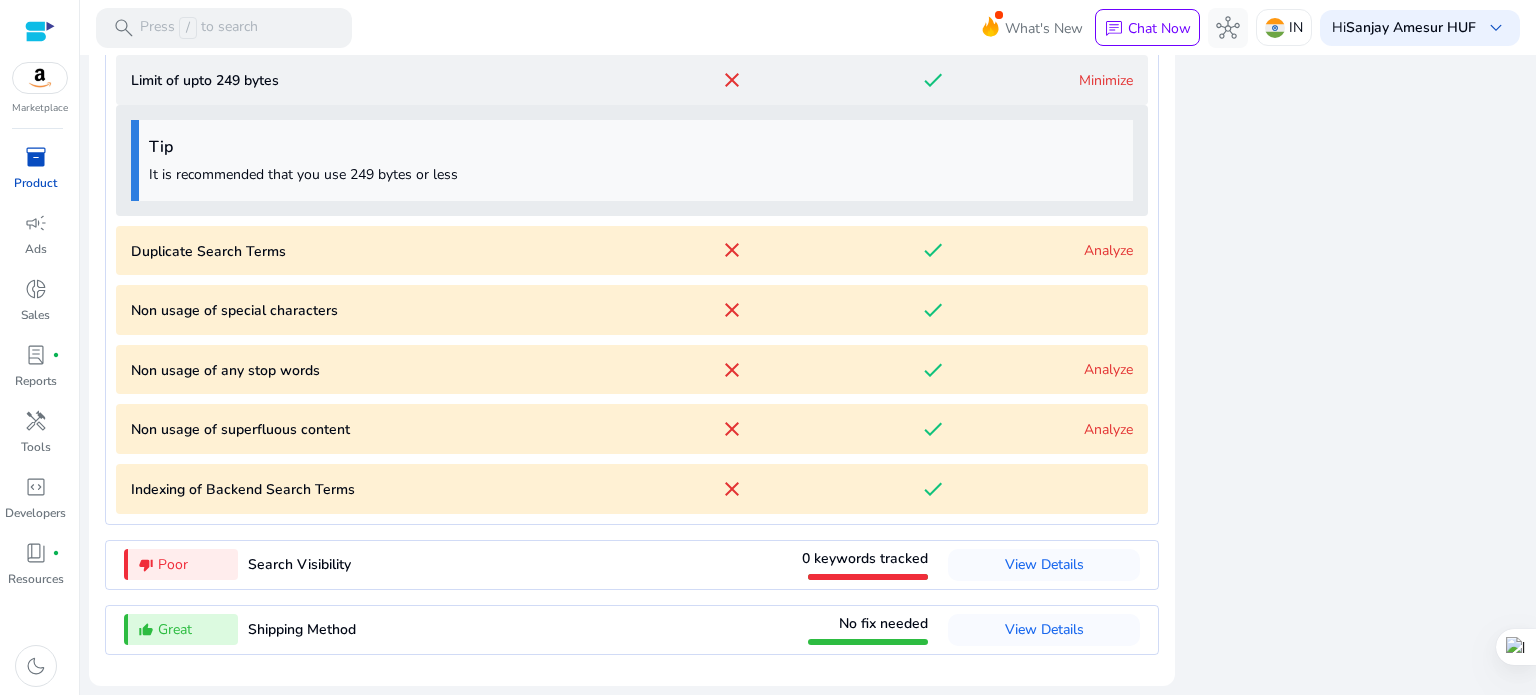 click on "Analyze" at bounding box center (1108, 250) 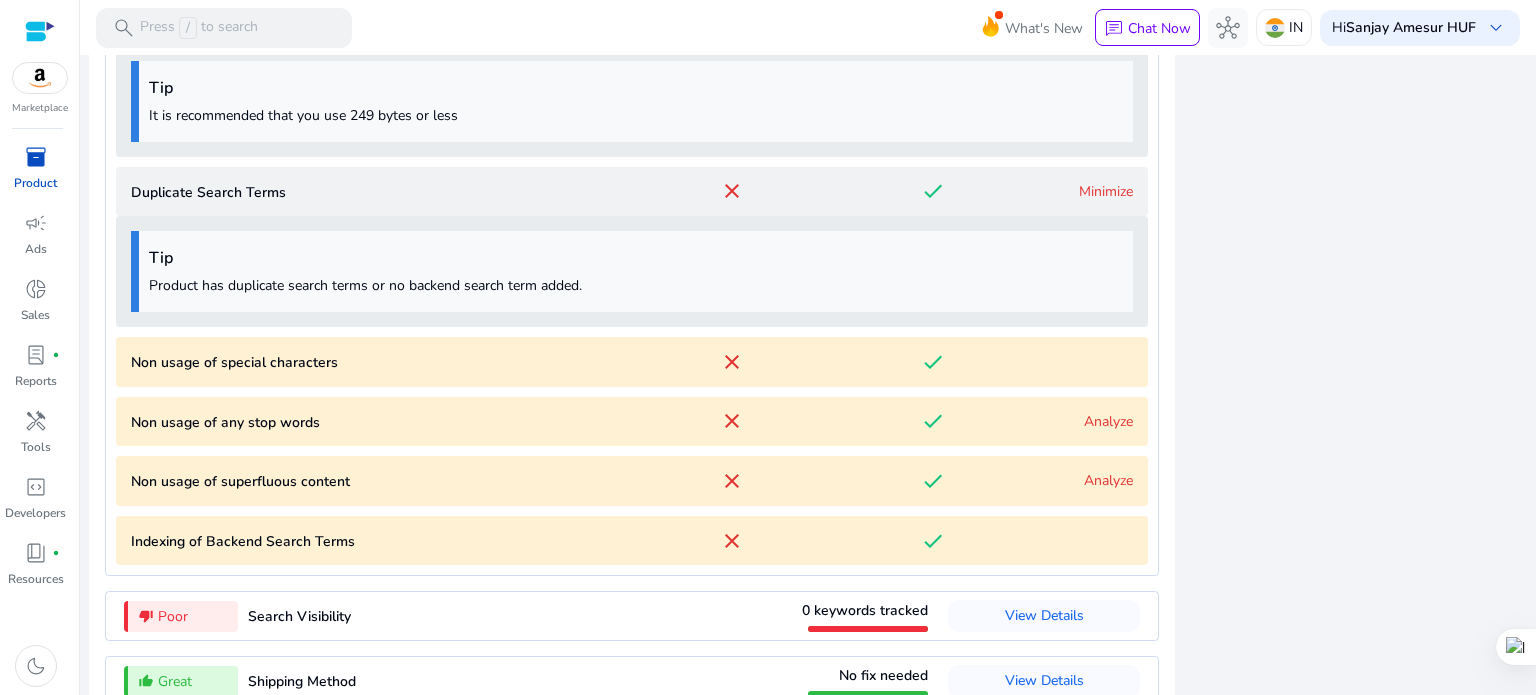 scroll, scrollTop: 2852, scrollLeft: 0, axis: vertical 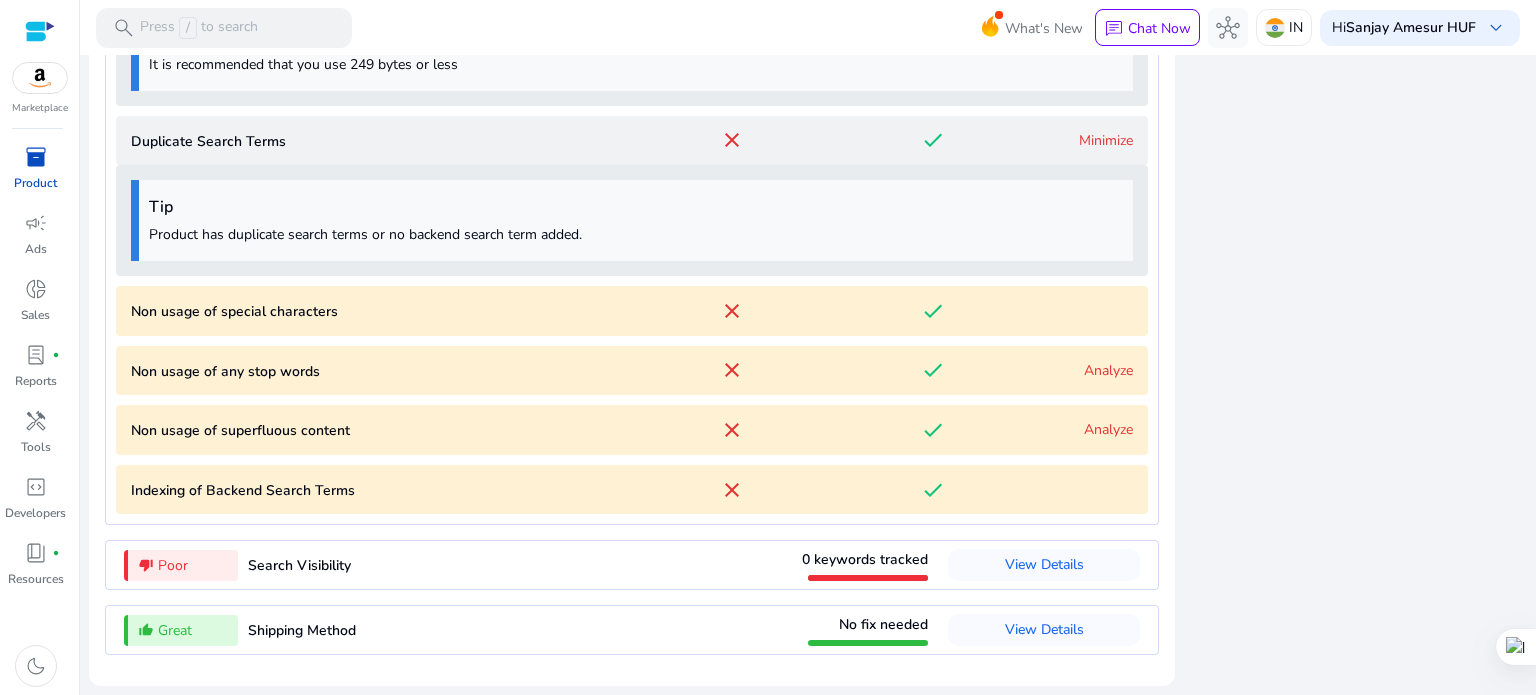 click on "Analyze" at bounding box center [1108, 370] 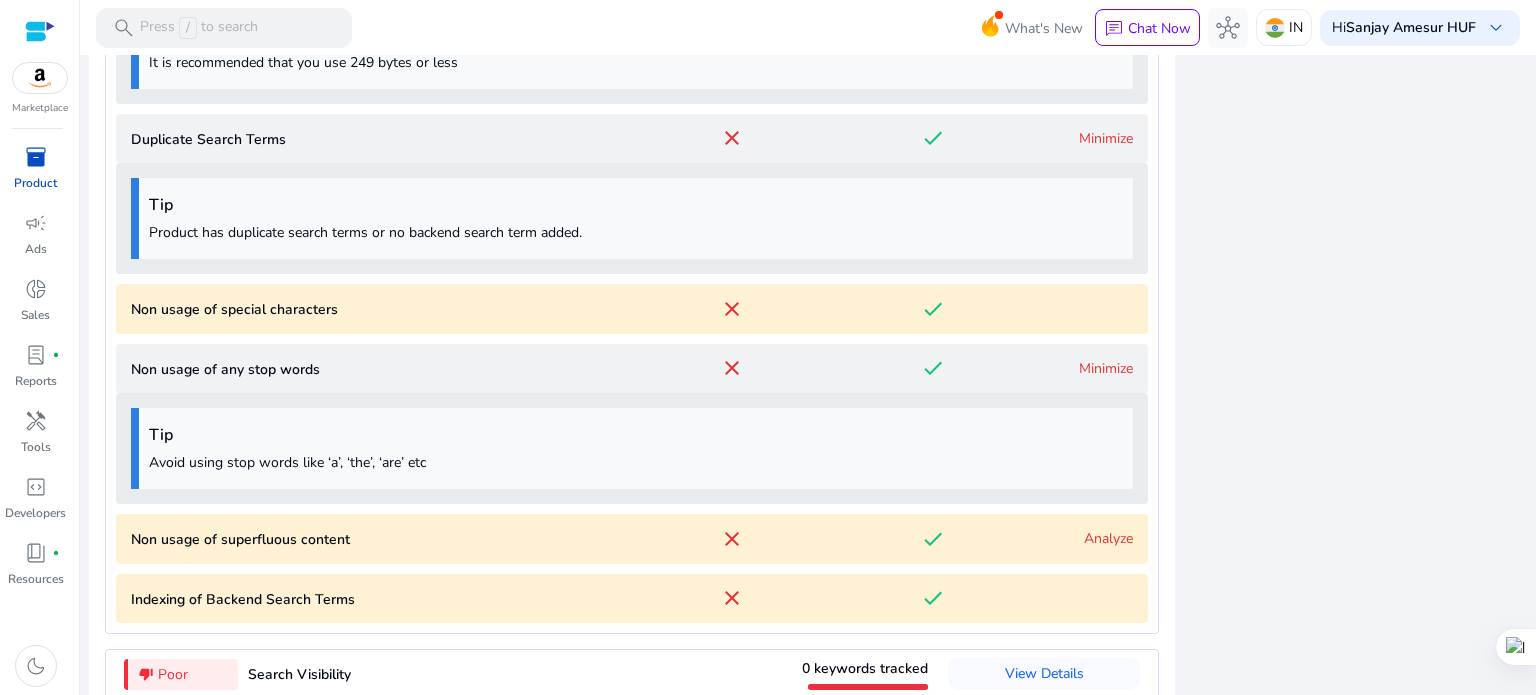 scroll, scrollTop: 2963, scrollLeft: 0, axis: vertical 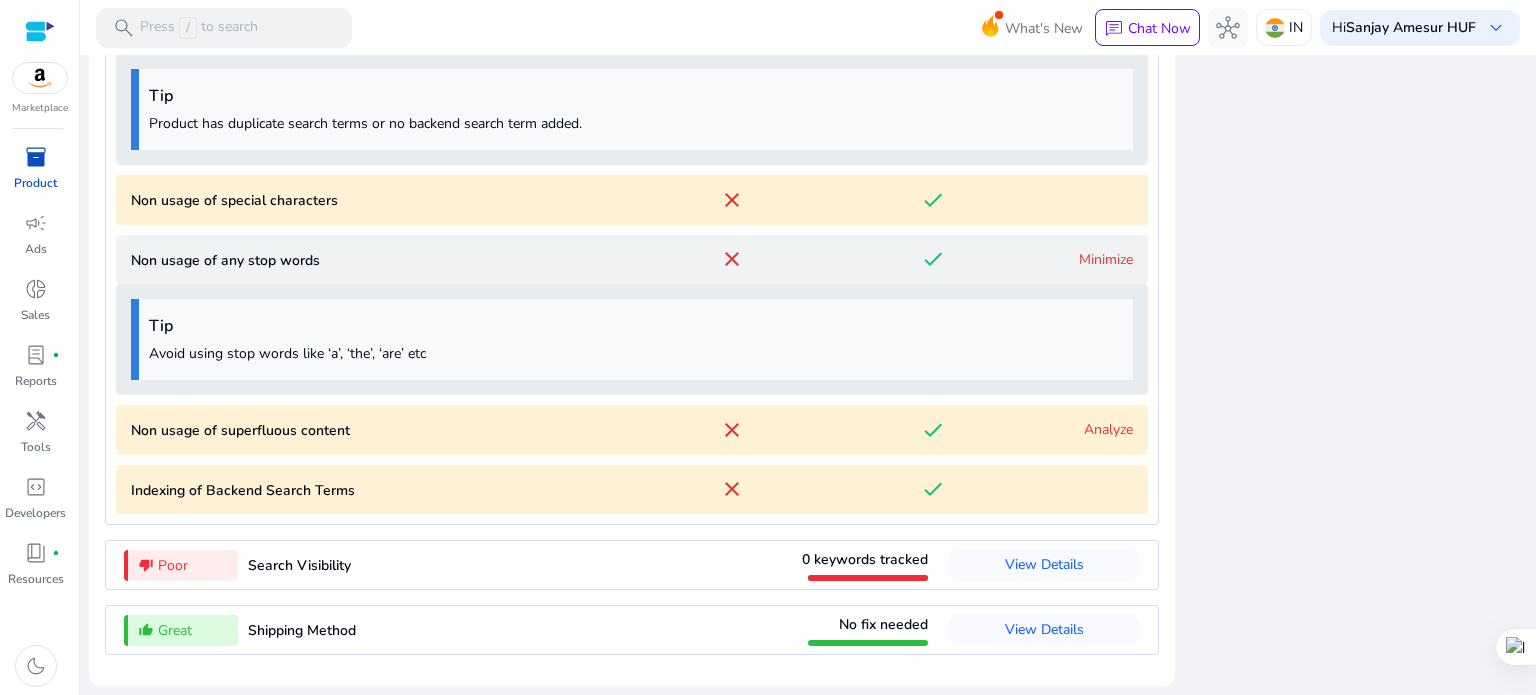 click on "Analyze" at bounding box center (1108, 429) 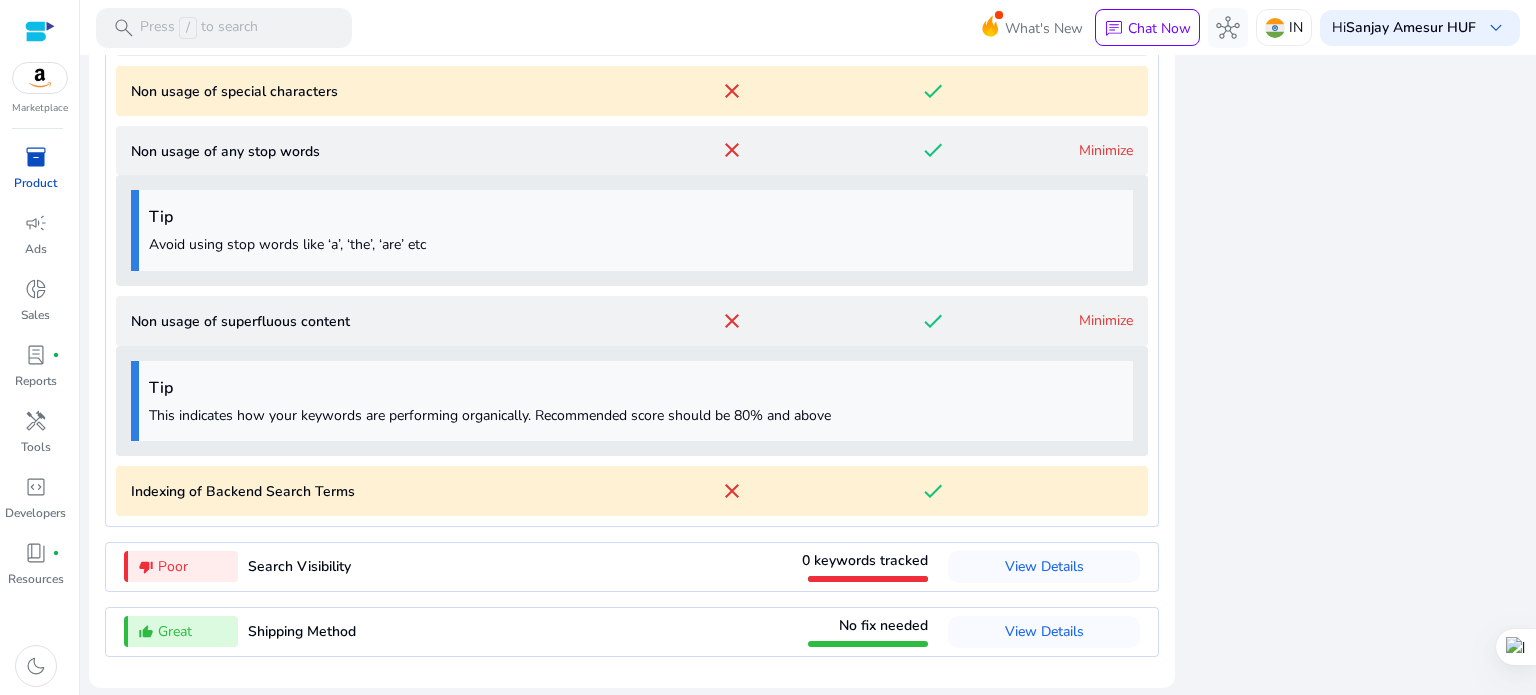 scroll, scrollTop: 3073, scrollLeft: 0, axis: vertical 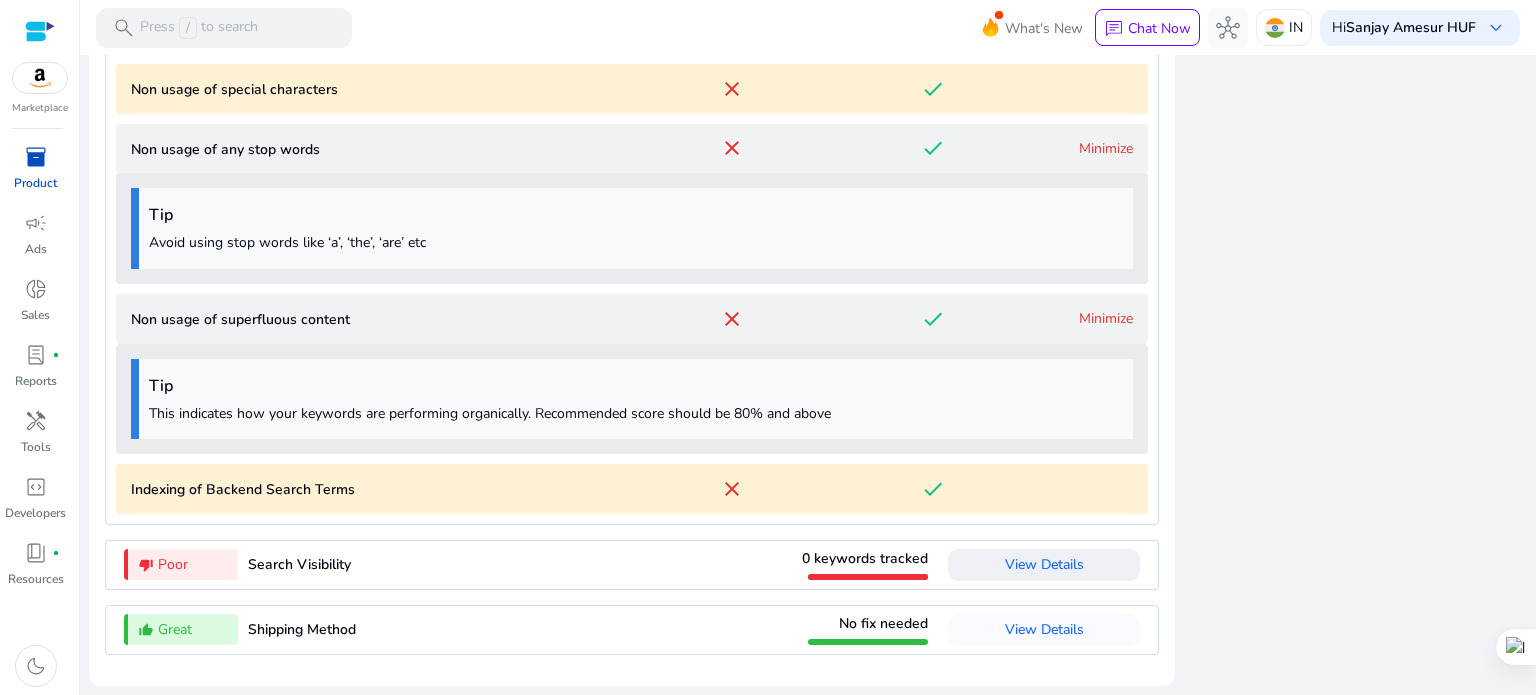 click on "View Details" at bounding box center [1044, 564] 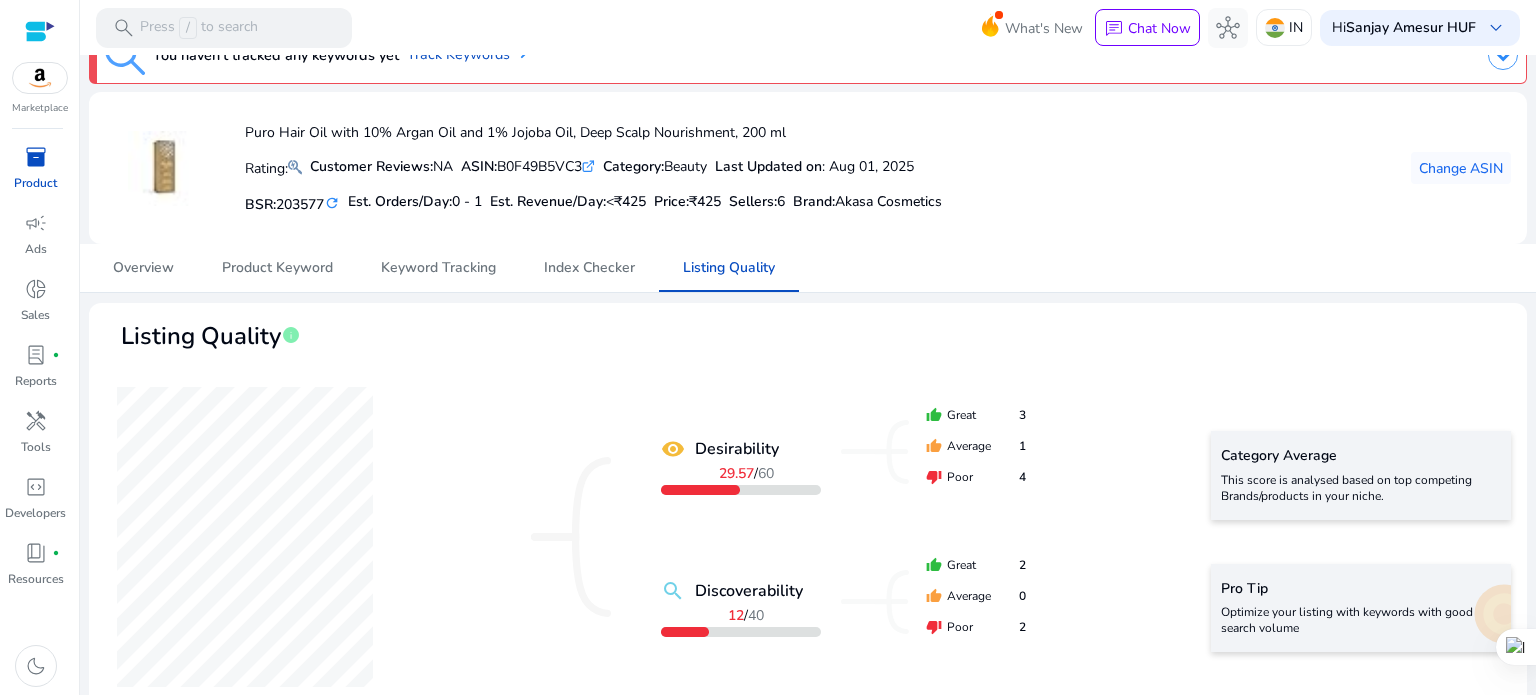 scroll, scrollTop: 0, scrollLeft: 0, axis: both 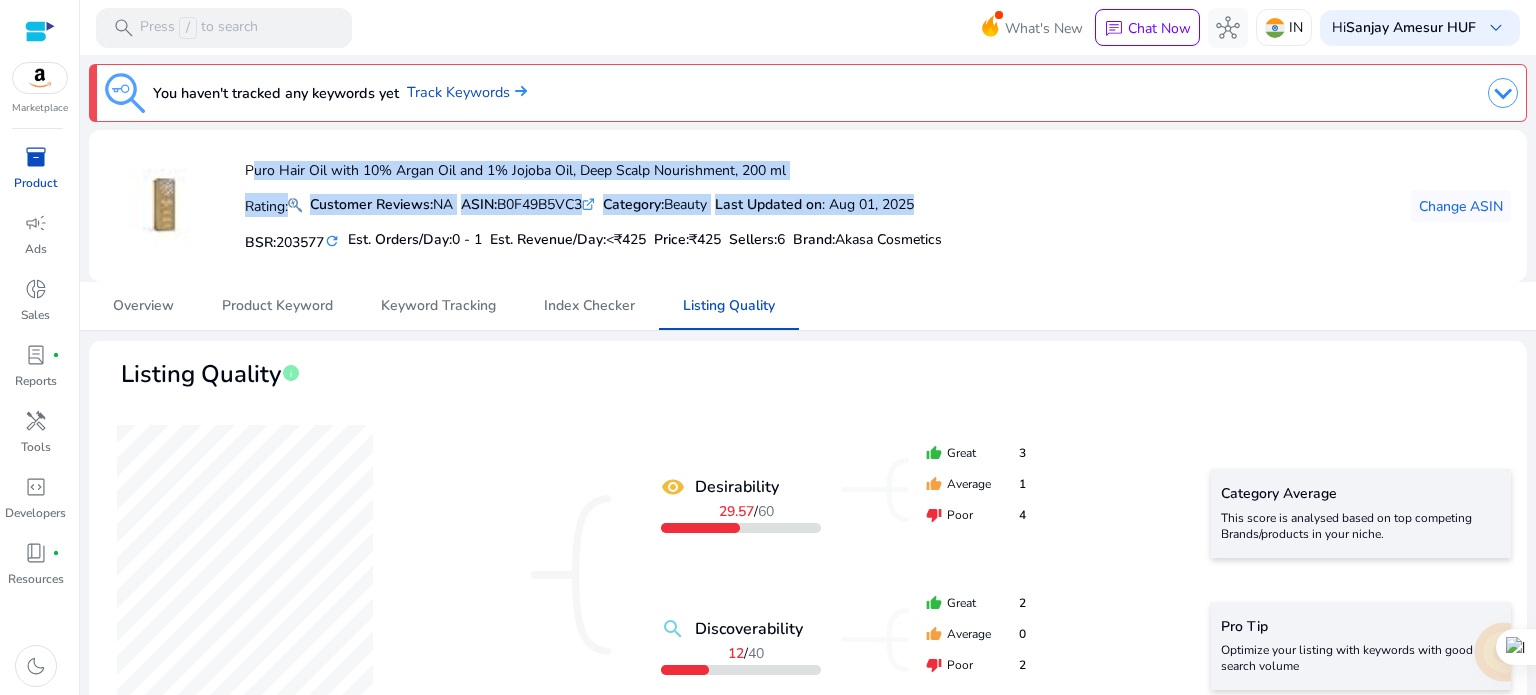 drag, startPoint x: 248, startPoint y: 173, endPoint x: 963, endPoint y: 215, distance: 716.2325 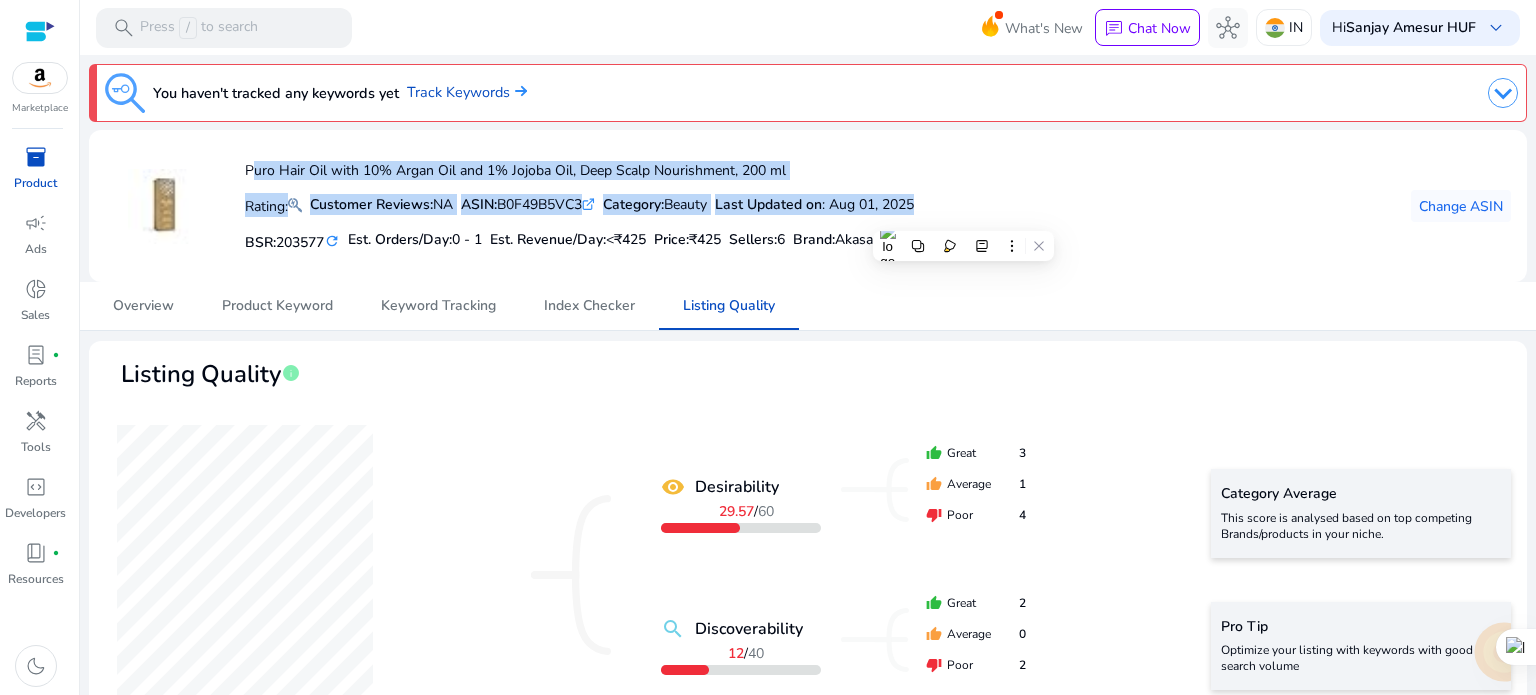 copy on "Puro Hair Oil with 10% Argan Oil and 1% Jojoba Oil, Deep Scalp Nourishment, 200 ml   Rating:  Customer Reviews:  NA  ASIN:  [ASIN]  .st0{fill:#2c8af8} Category:  Beauty  Last Updated on : [DATE]" 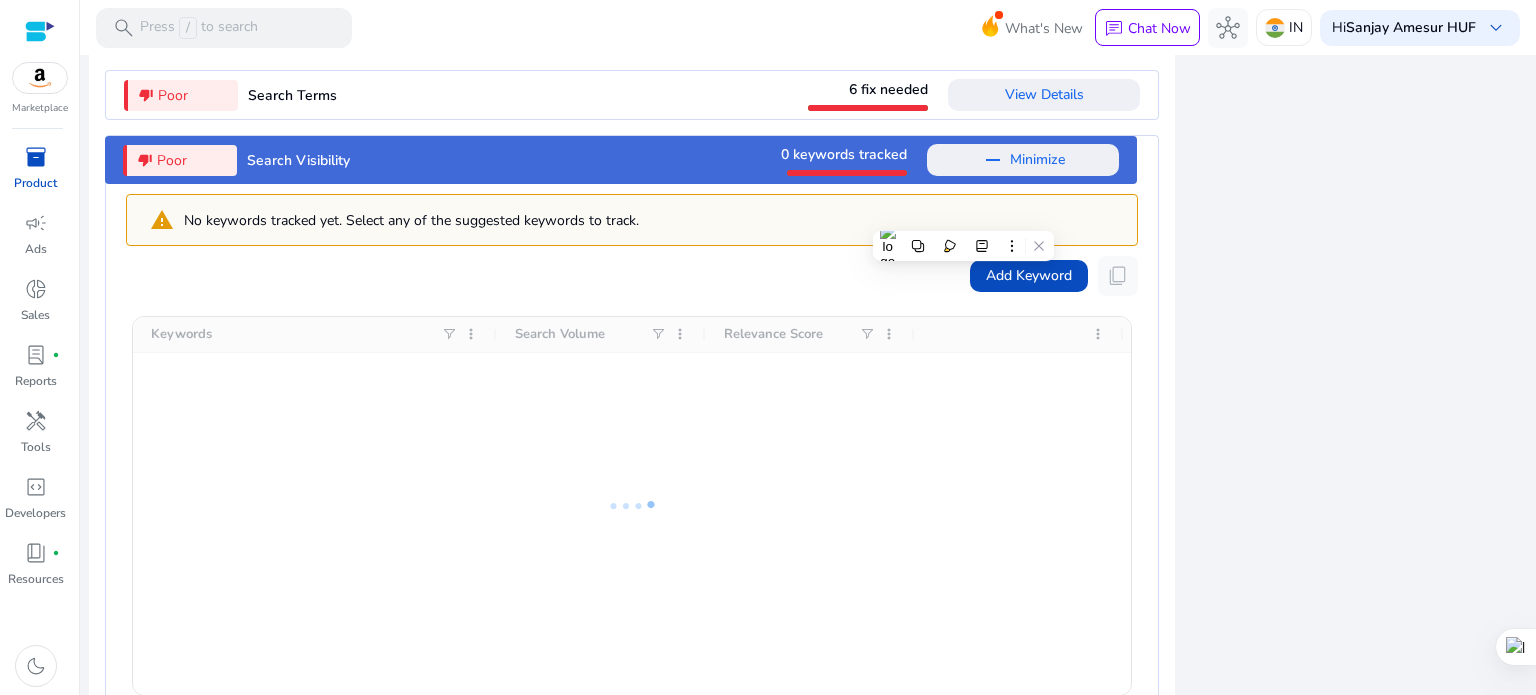 scroll, scrollTop: 2752, scrollLeft: 0, axis: vertical 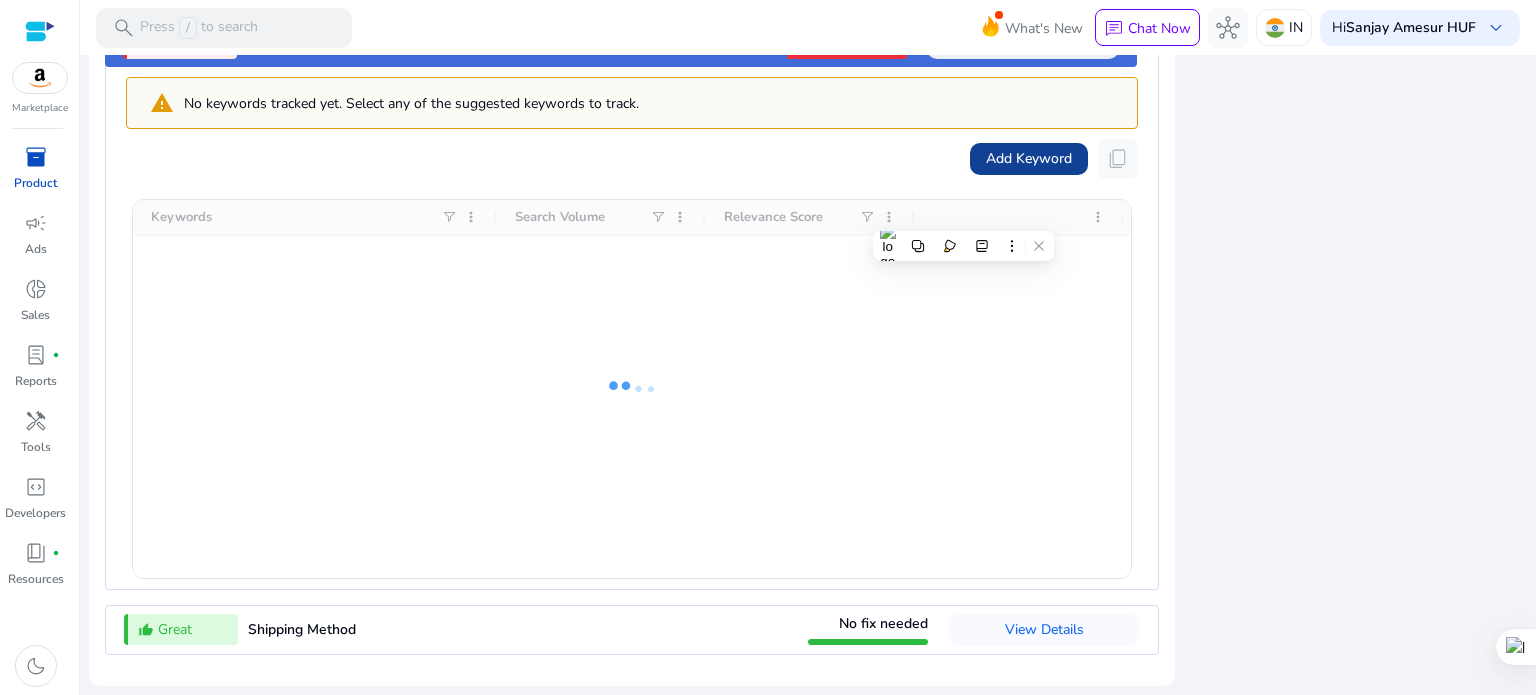 click on "Add Keyword" at bounding box center [1029, 158] 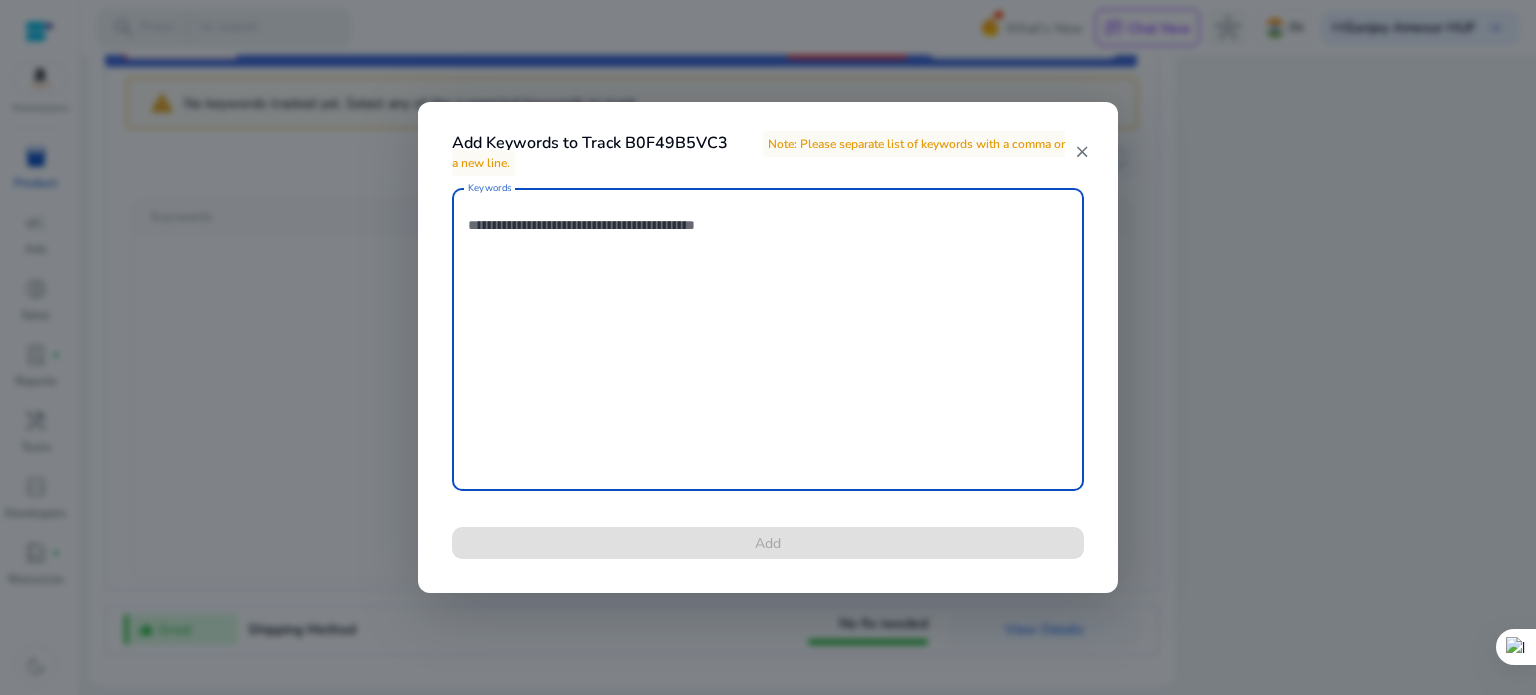 paste on "**********" 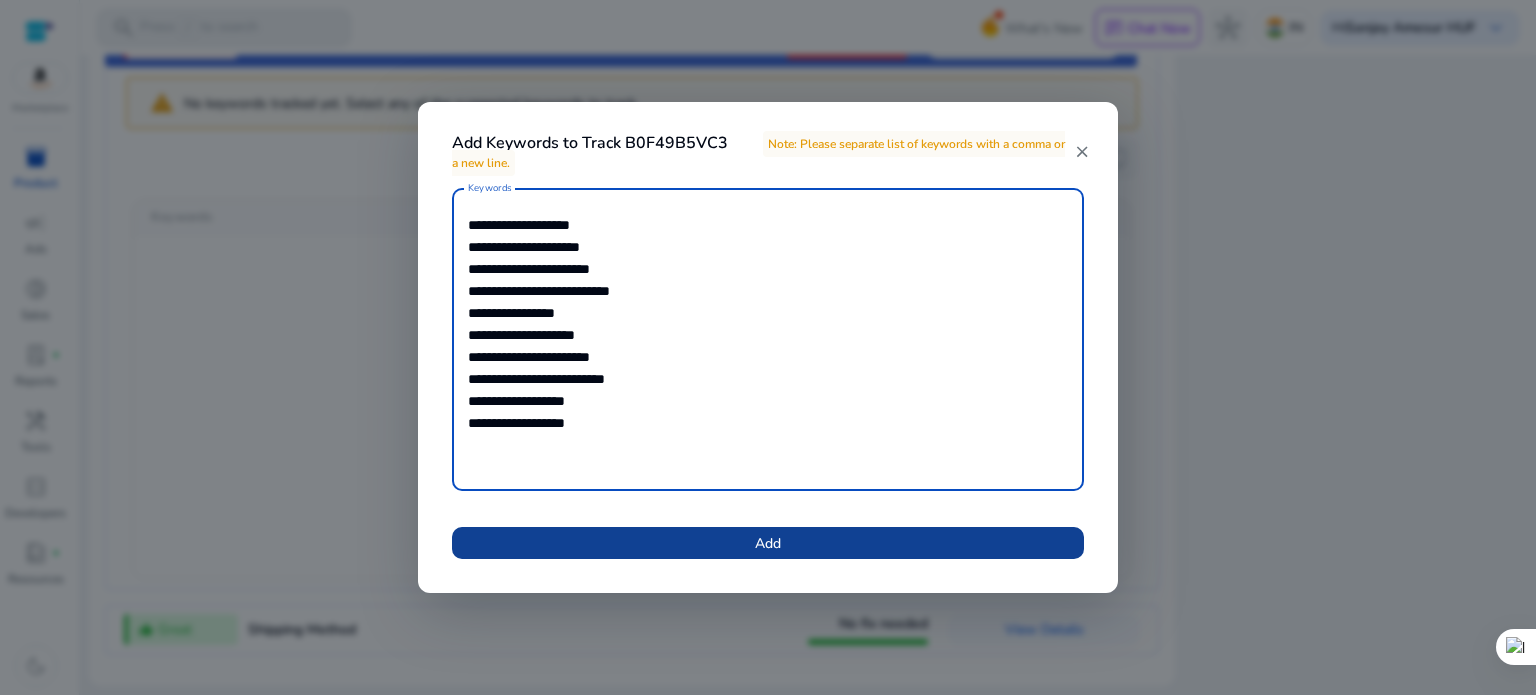 type on "**********" 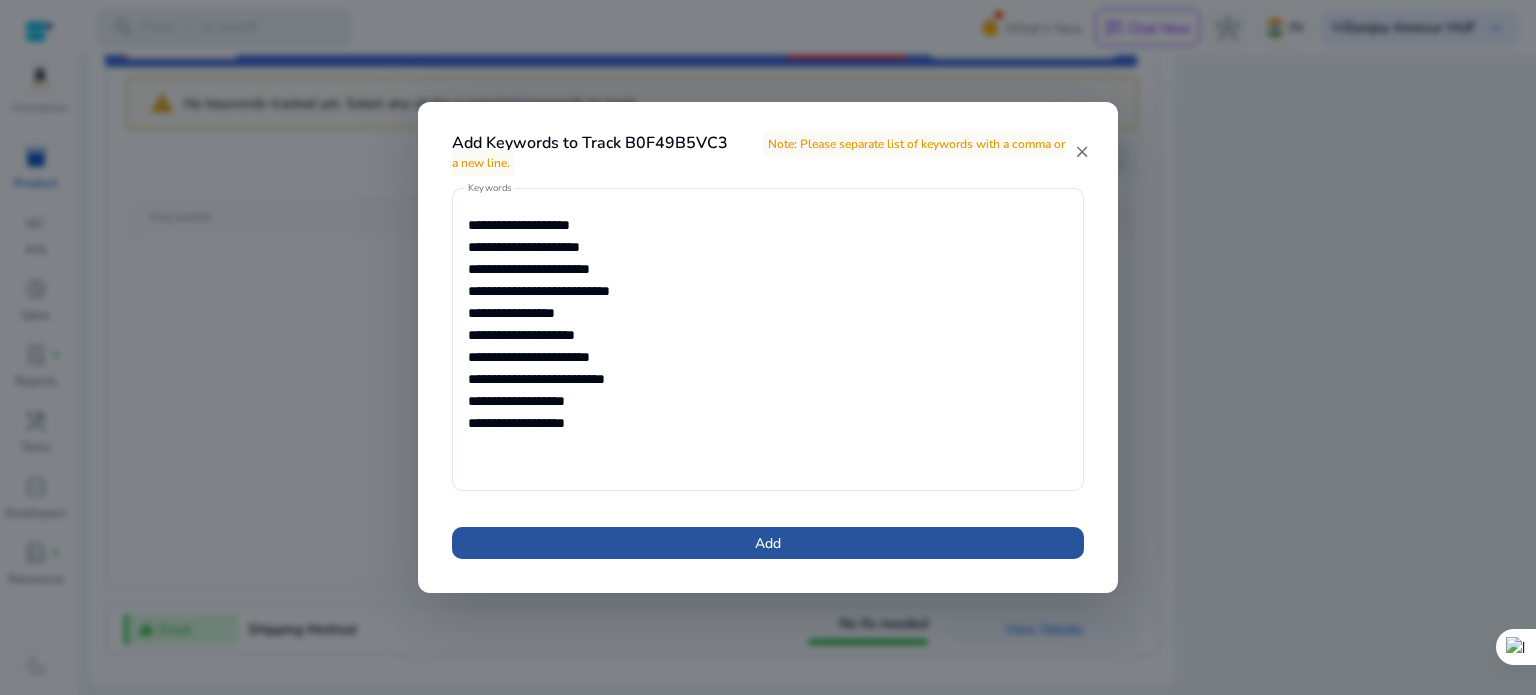 click on "Add" at bounding box center (768, 543) 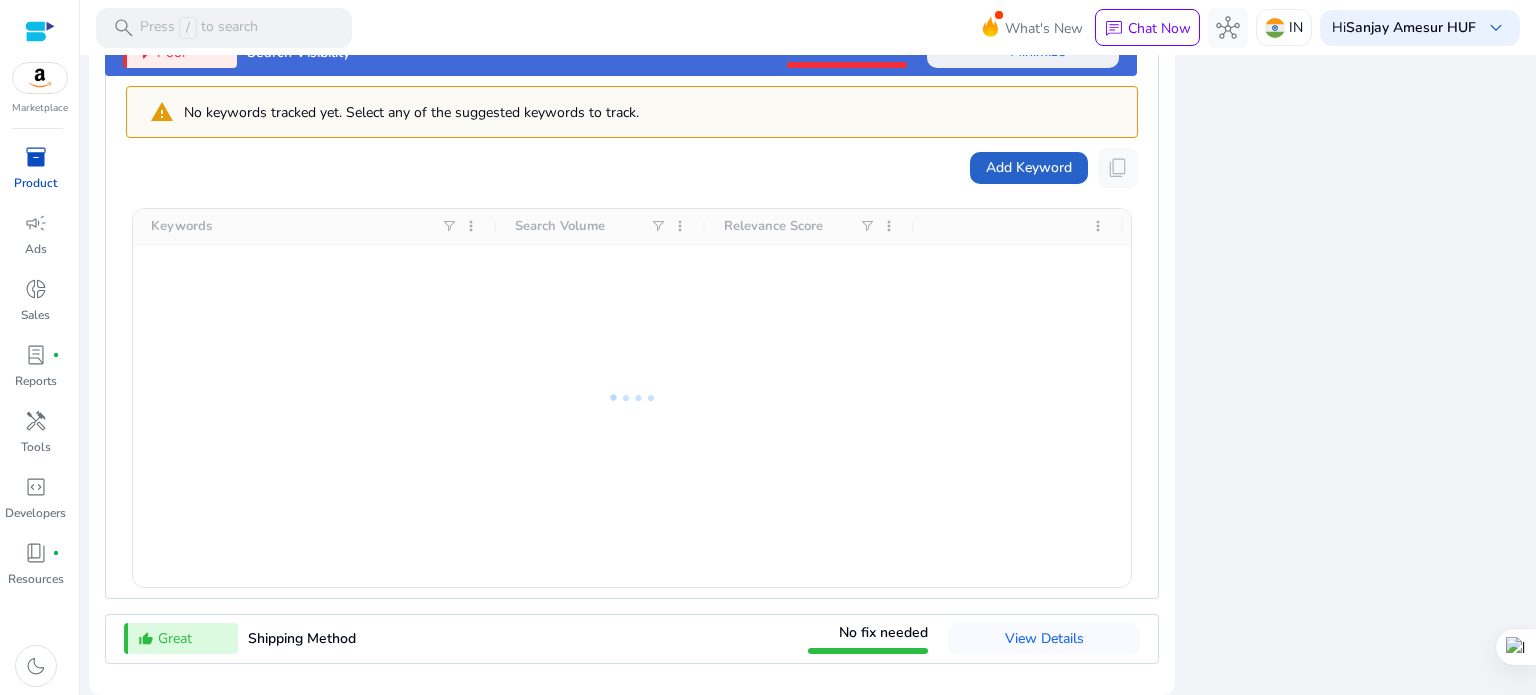 scroll, scrollTop: 2752, scrollLeft: 0, axis: vertical 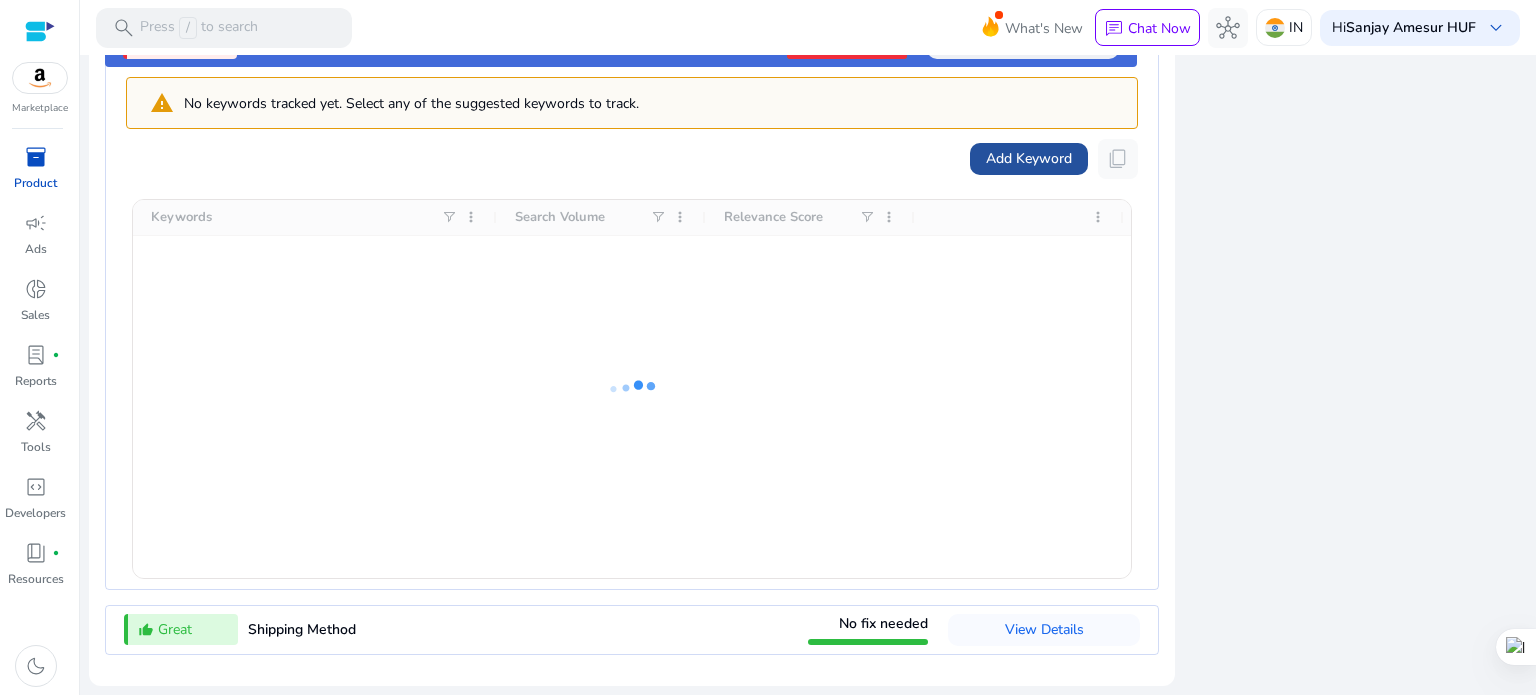 click on "Add Keyword" at bounding box center (1029, 158) 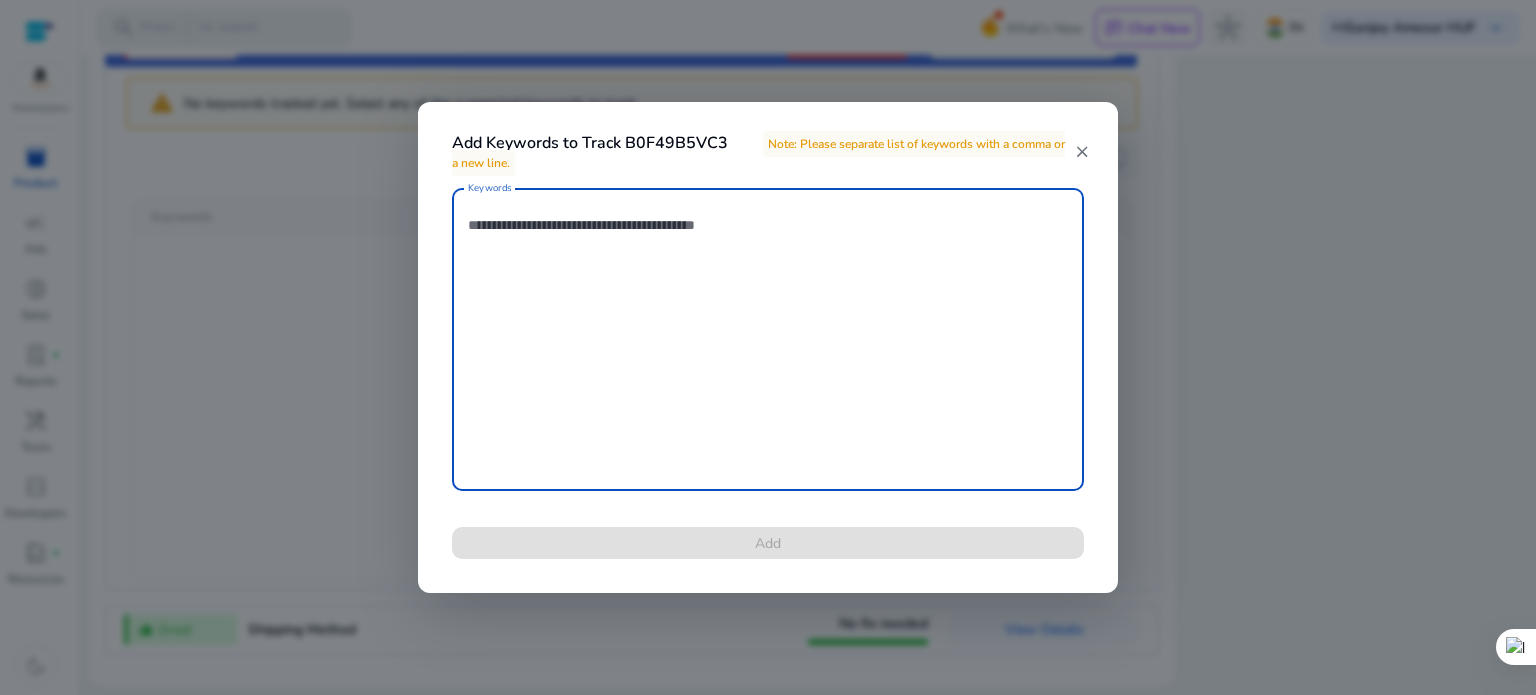 paste on "**********" 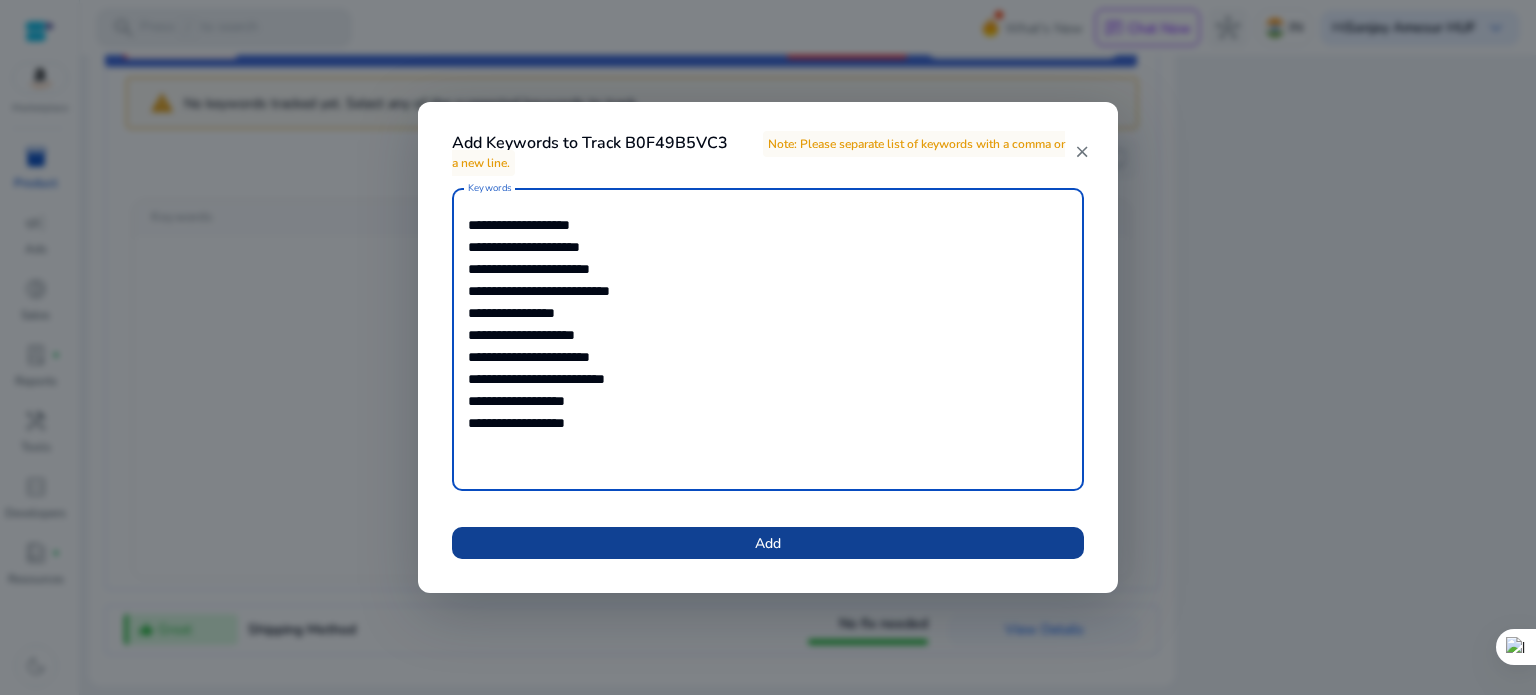 type on "**********" 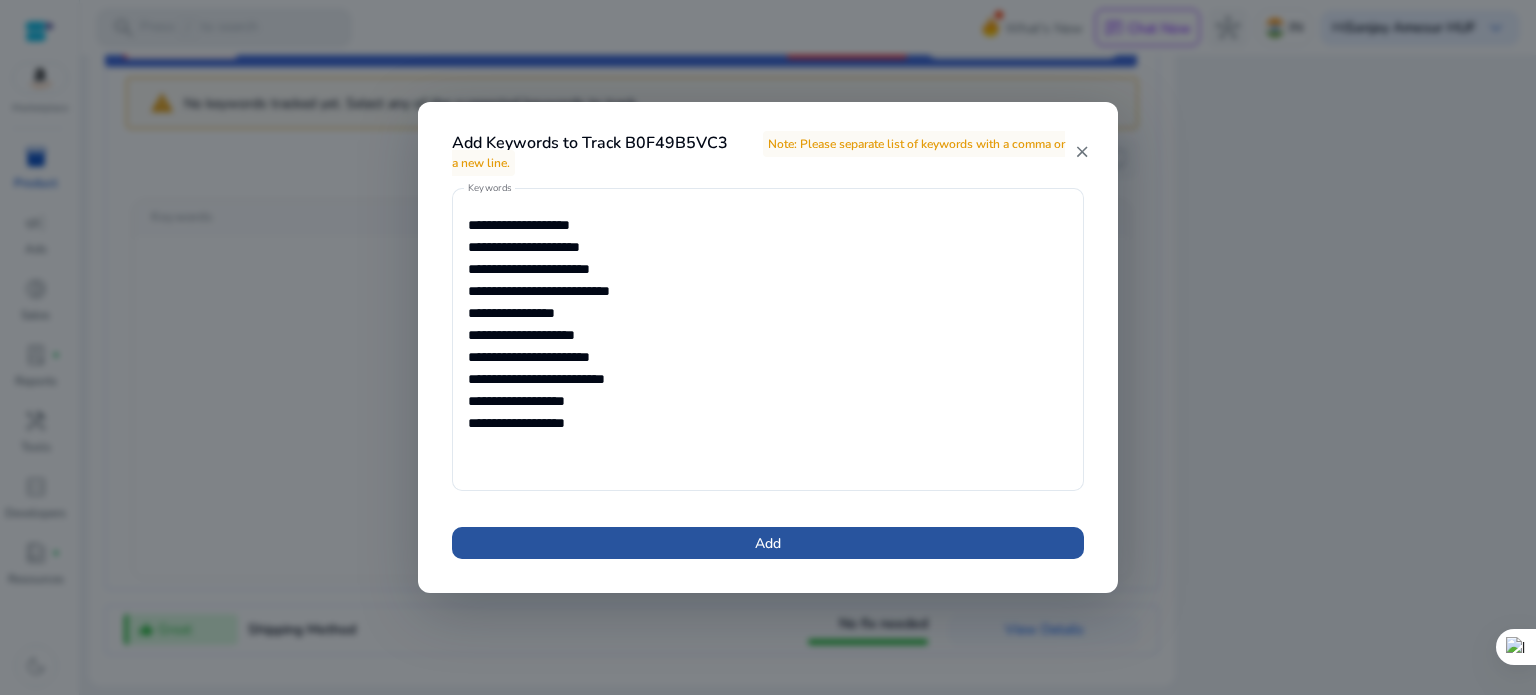 click at bounding box center (768, 543) 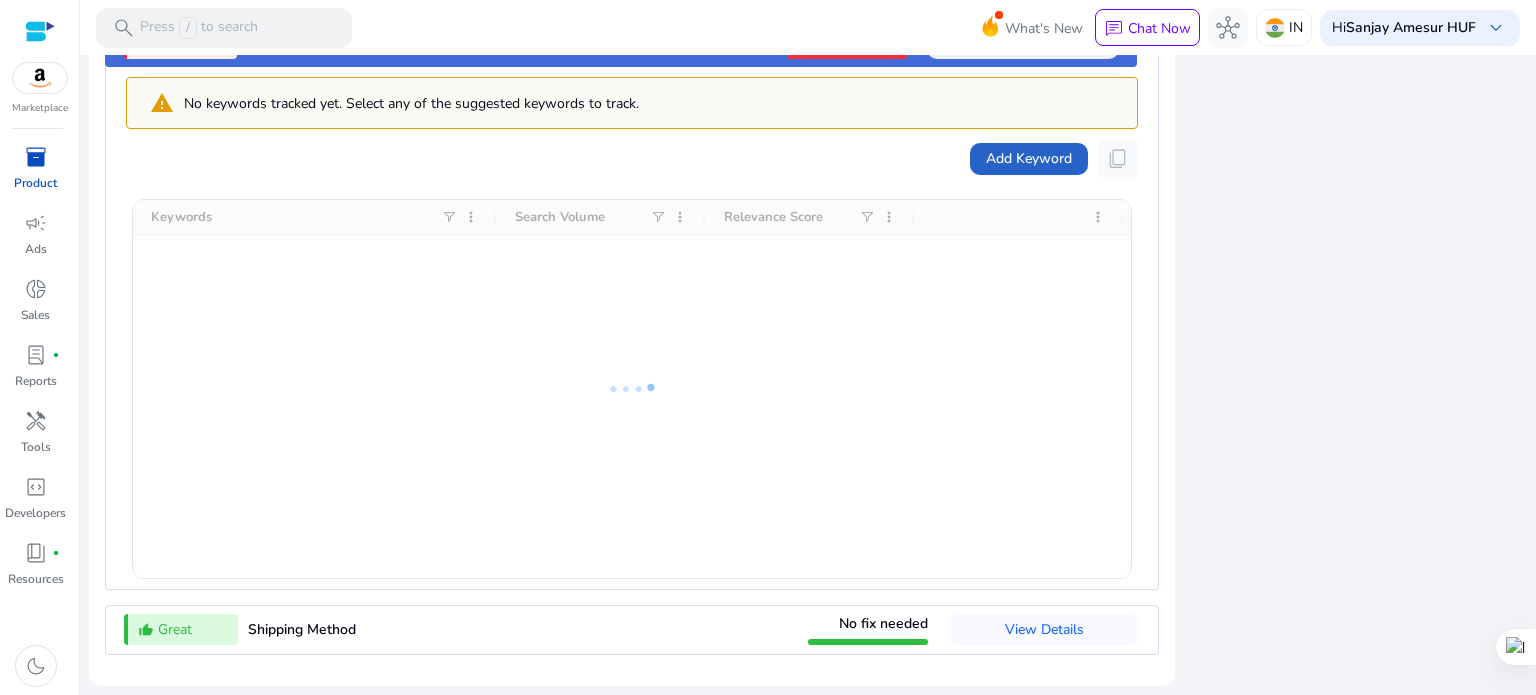 click on "remove_red_eye Desirability 29.57 / 60  Title  thumb_up_alt  Description  thumb_up_alt  Bullet Points  thumb_up_alt  Images  thumb_up_alt  Ratings  thumb_down_alt  Reviews  thumb_down_alt  Videos  thumb_down_alt search Discoverability 12 / 40  ASIN Indexing  thumb_up_alt  Search Terms  thumb_down_alt  Search Visibility  thumb_down_alt  Shipping Method  thumb_up_alt" 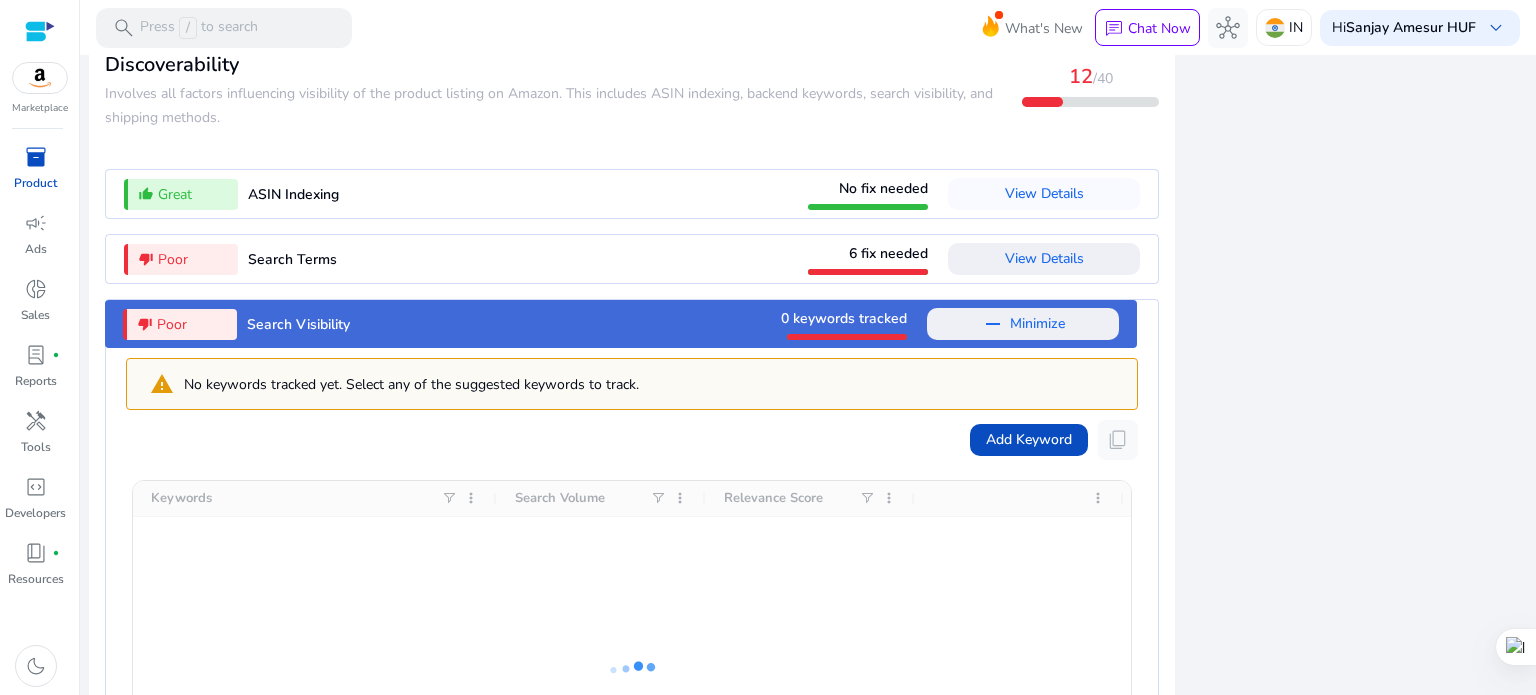 scroll, scrollTop: 2352, scrollLeft: 0, axis: vertical 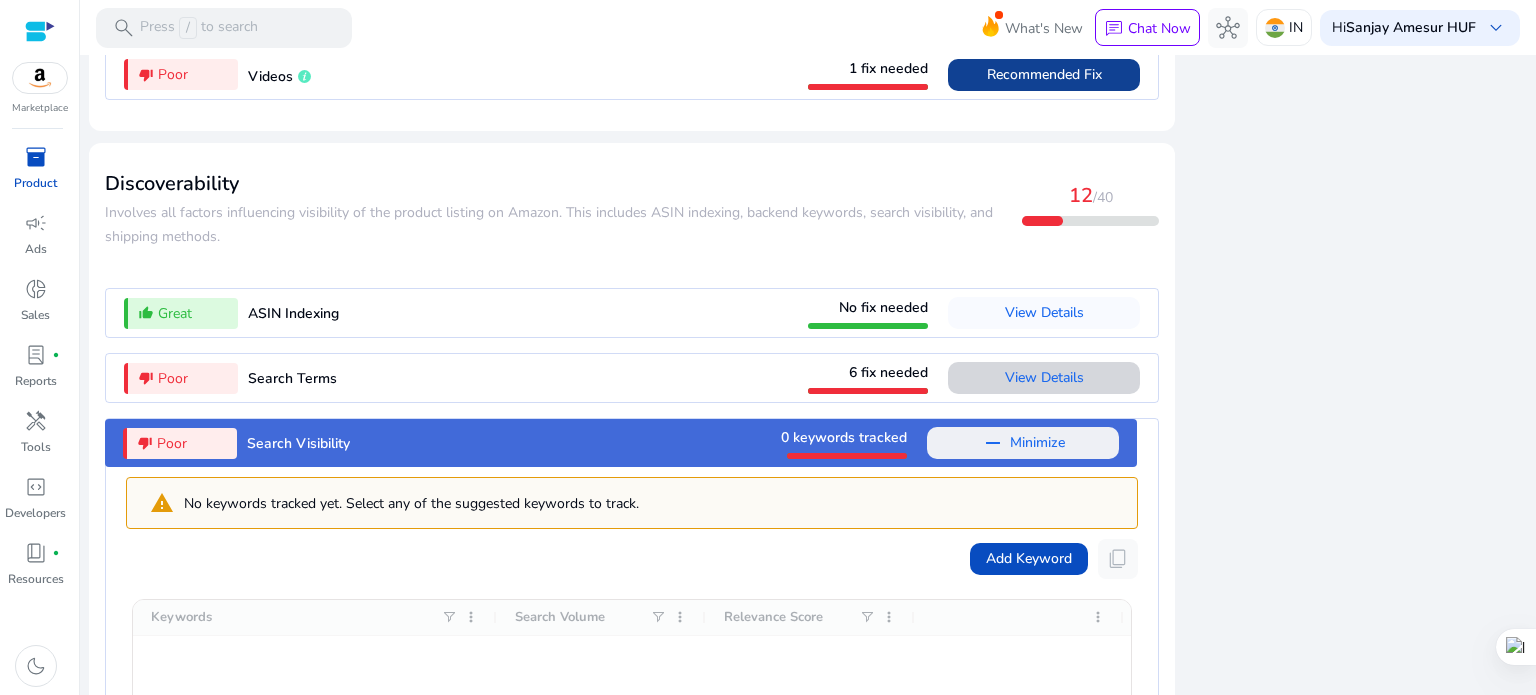 click on "View Details" at bounding box center [1044, 377] 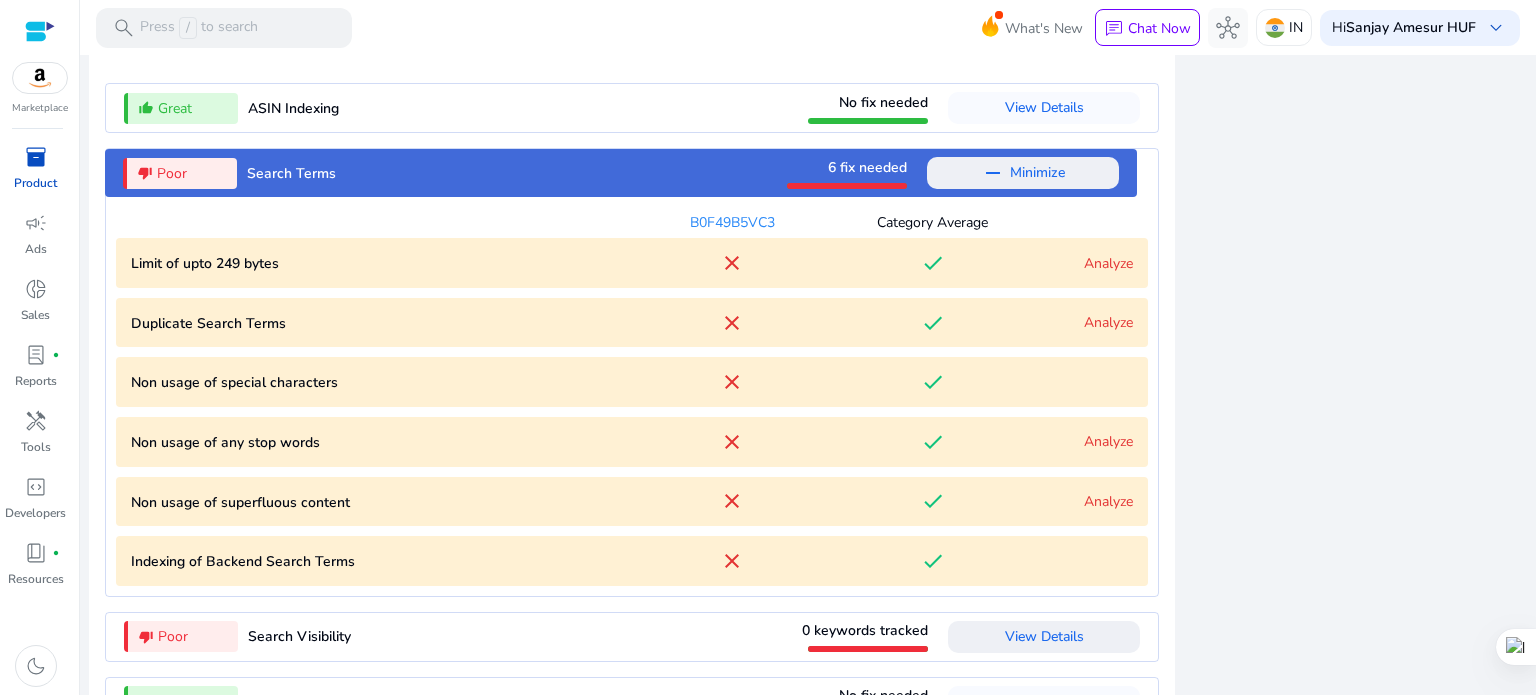 scroll, scrollTop: 2630, scrollLeft: 0, axis: vertical 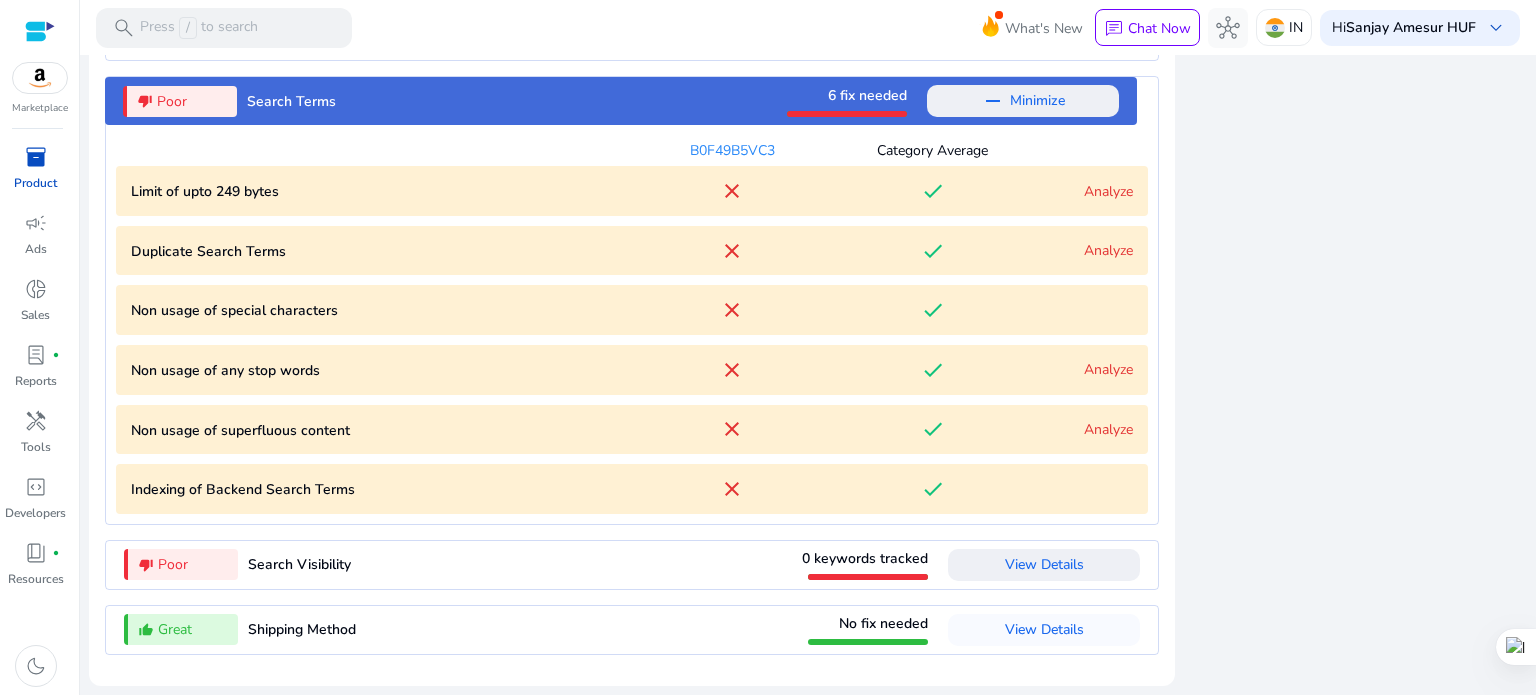 click on "Analyze" at bounding box center (1108, 191) 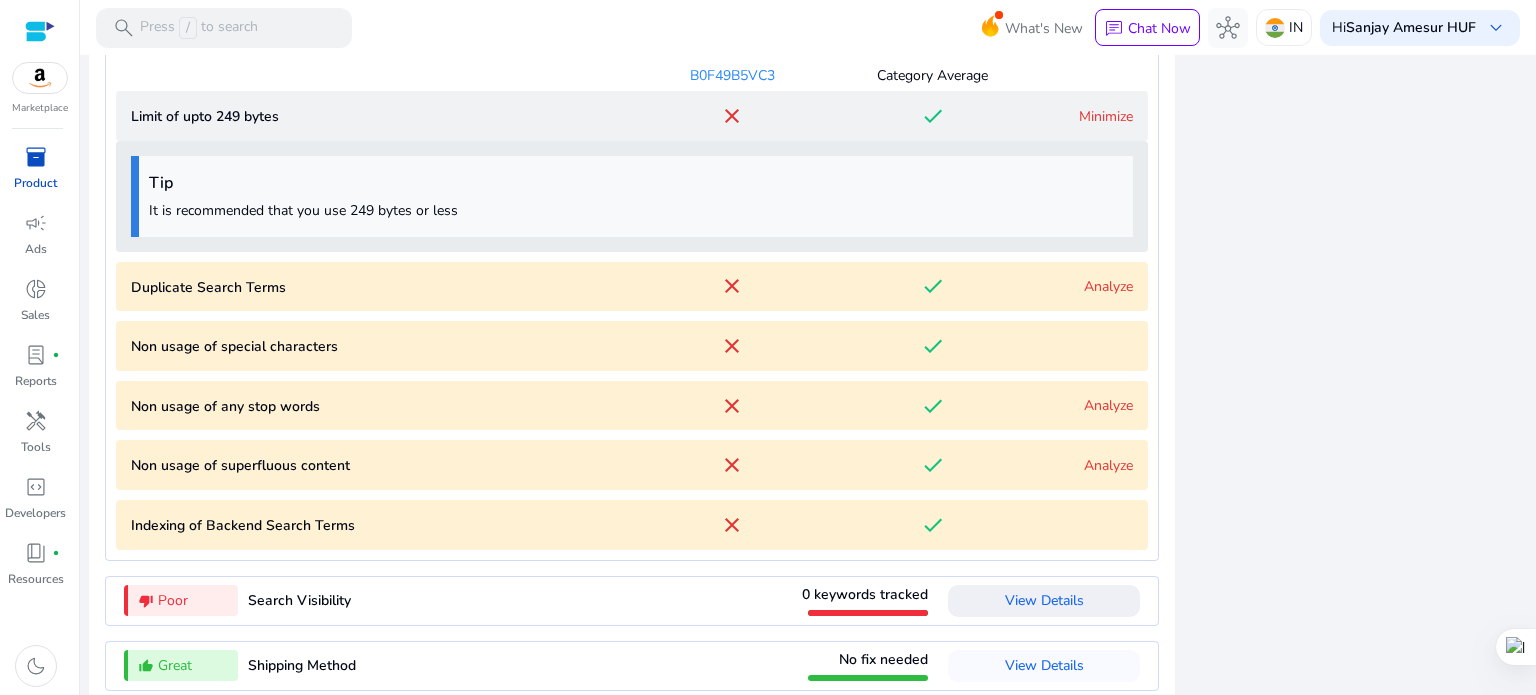 scroll, scrollTop: 2741, scrollLeft: 0, axis: vertical 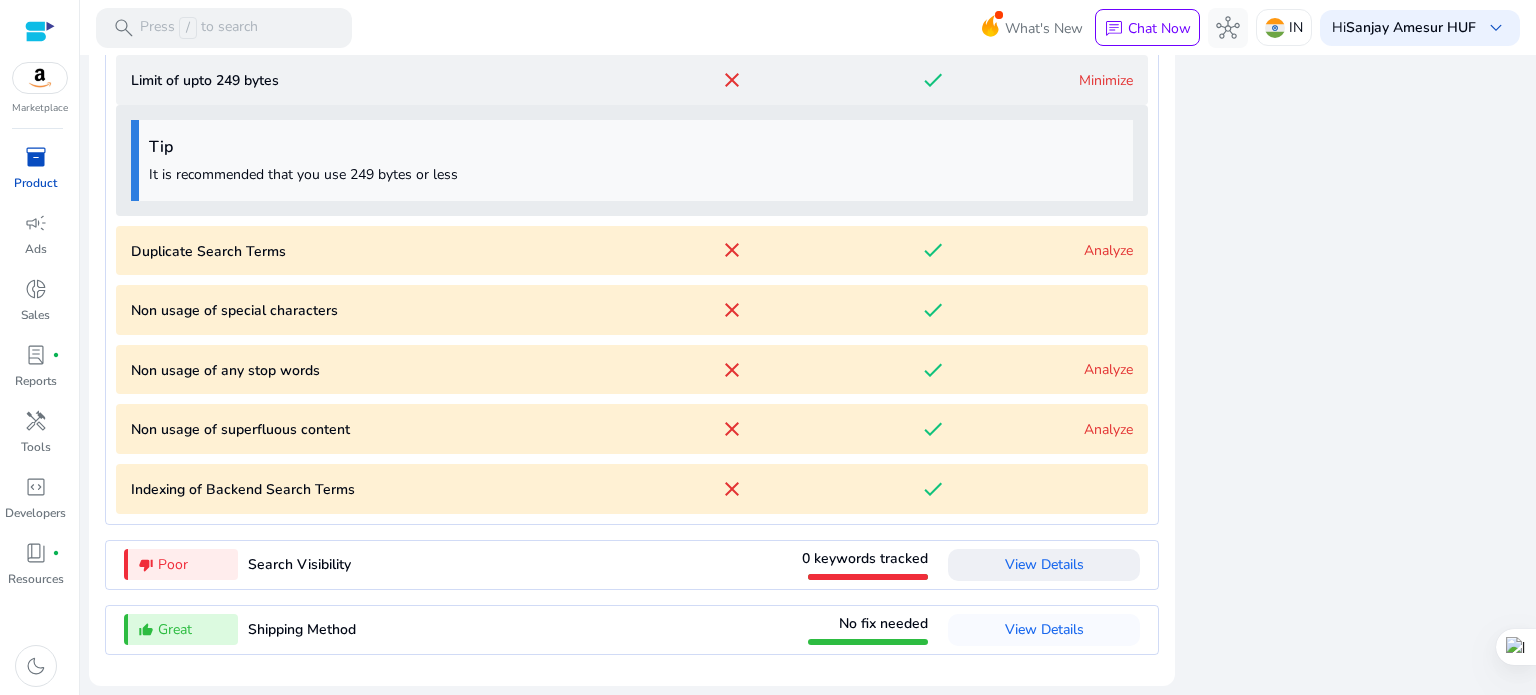 click on "Analyze" at bounding box center [1108, 250] 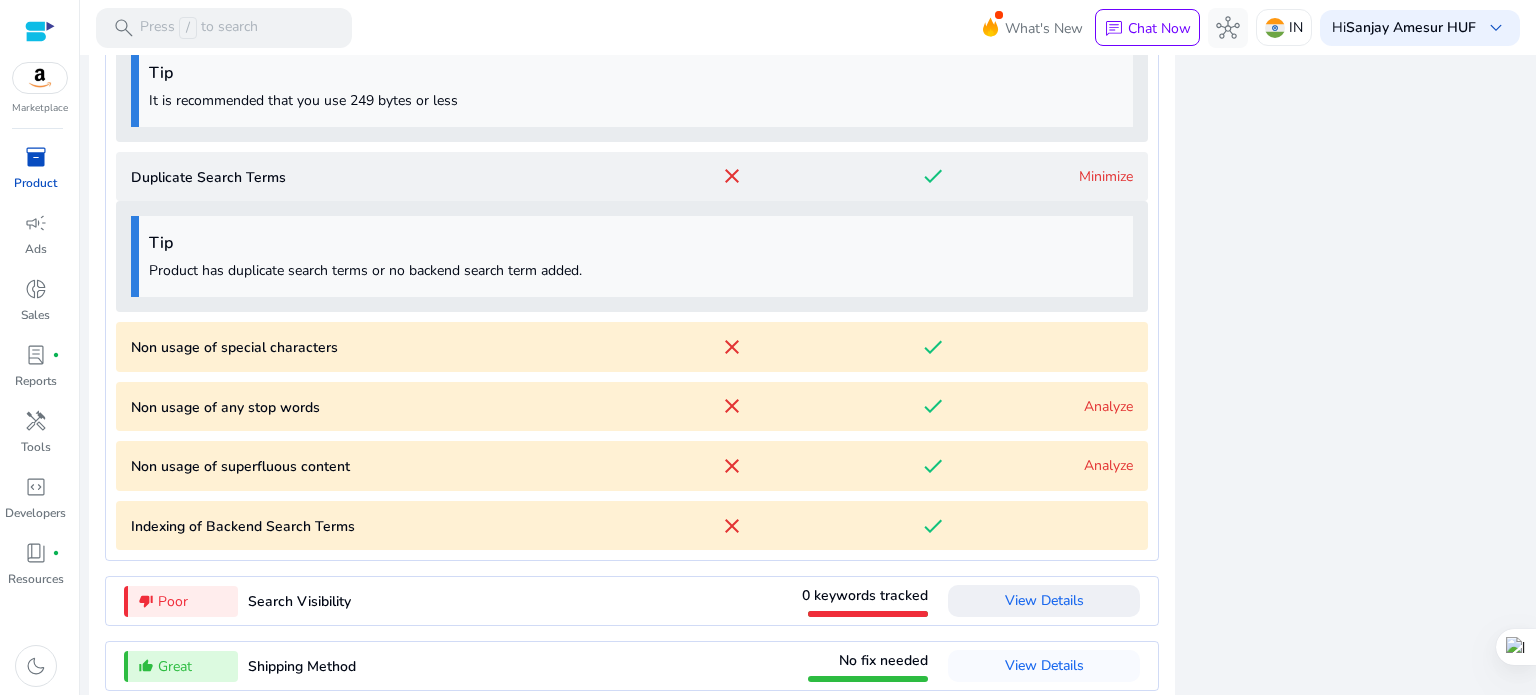 scroll, scrollTop: 2852, scrollLeft: 0, axis: vertical 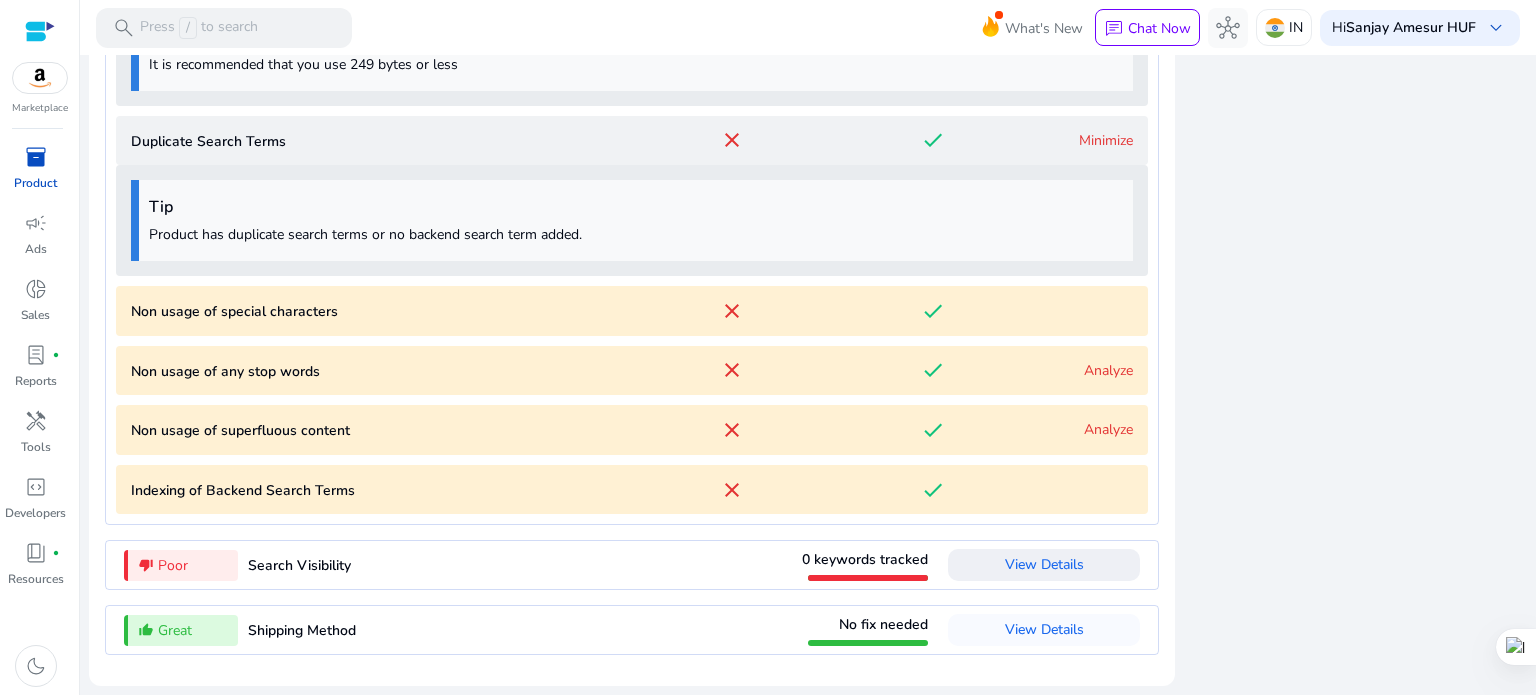 click on "Analyze" at bounding box center [1108, 370] 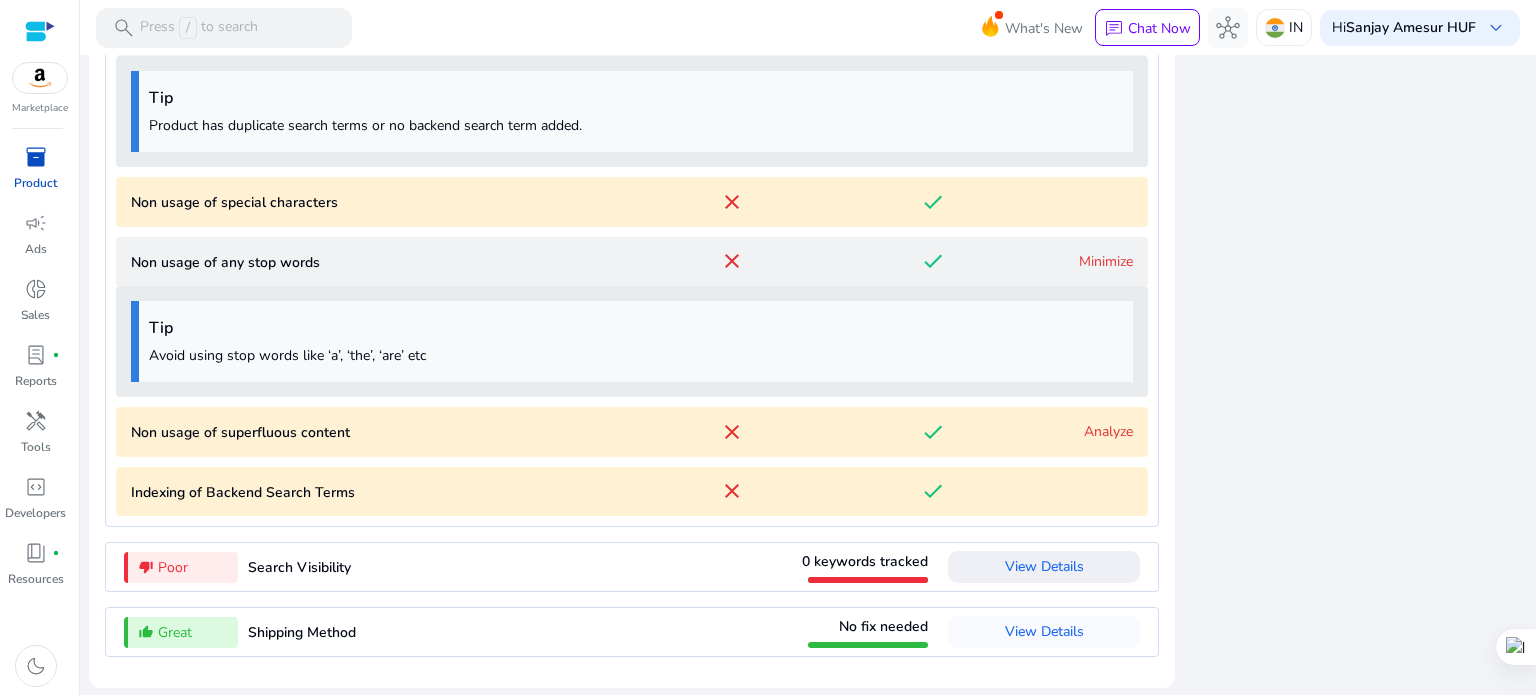 scroll, scrollTop: 2963, scrollLeft: 0, axis: vertical 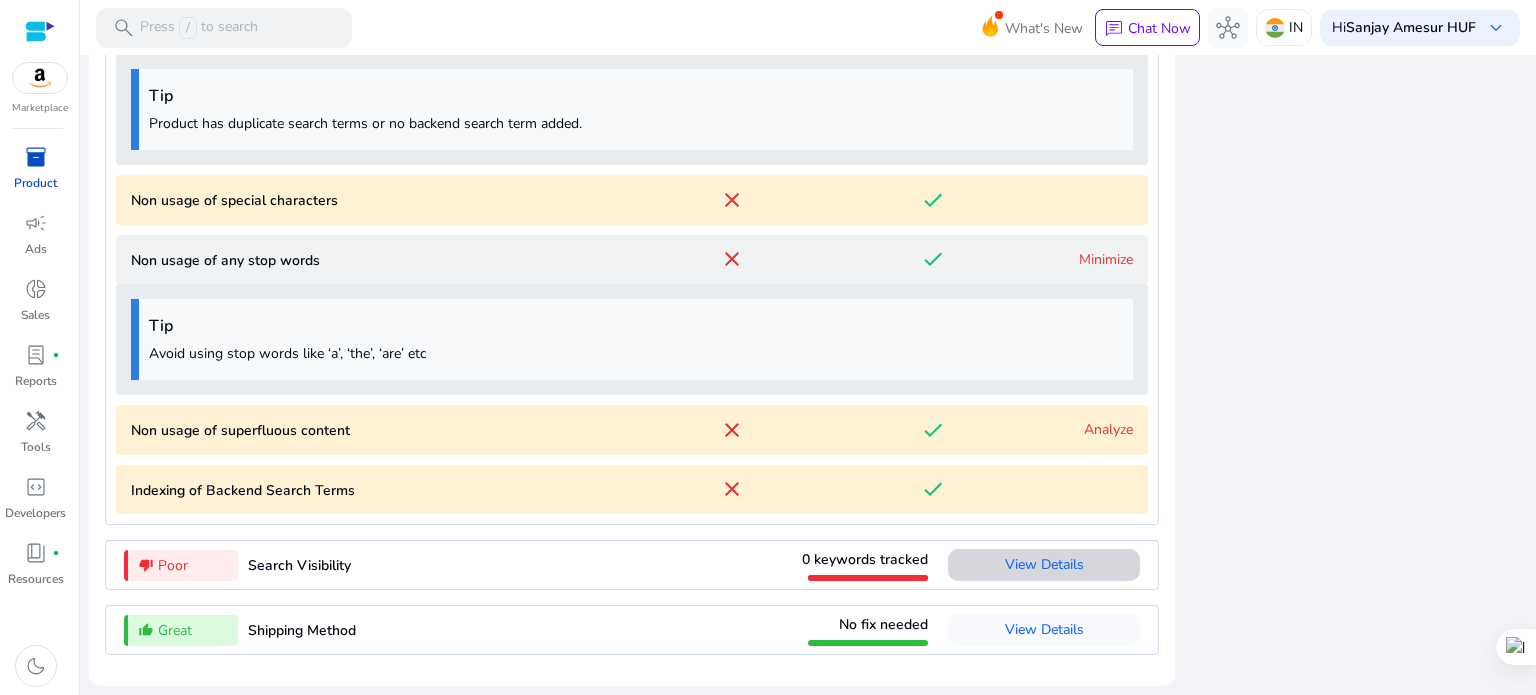 click on "View Details" at bounding box center [1044, 564] 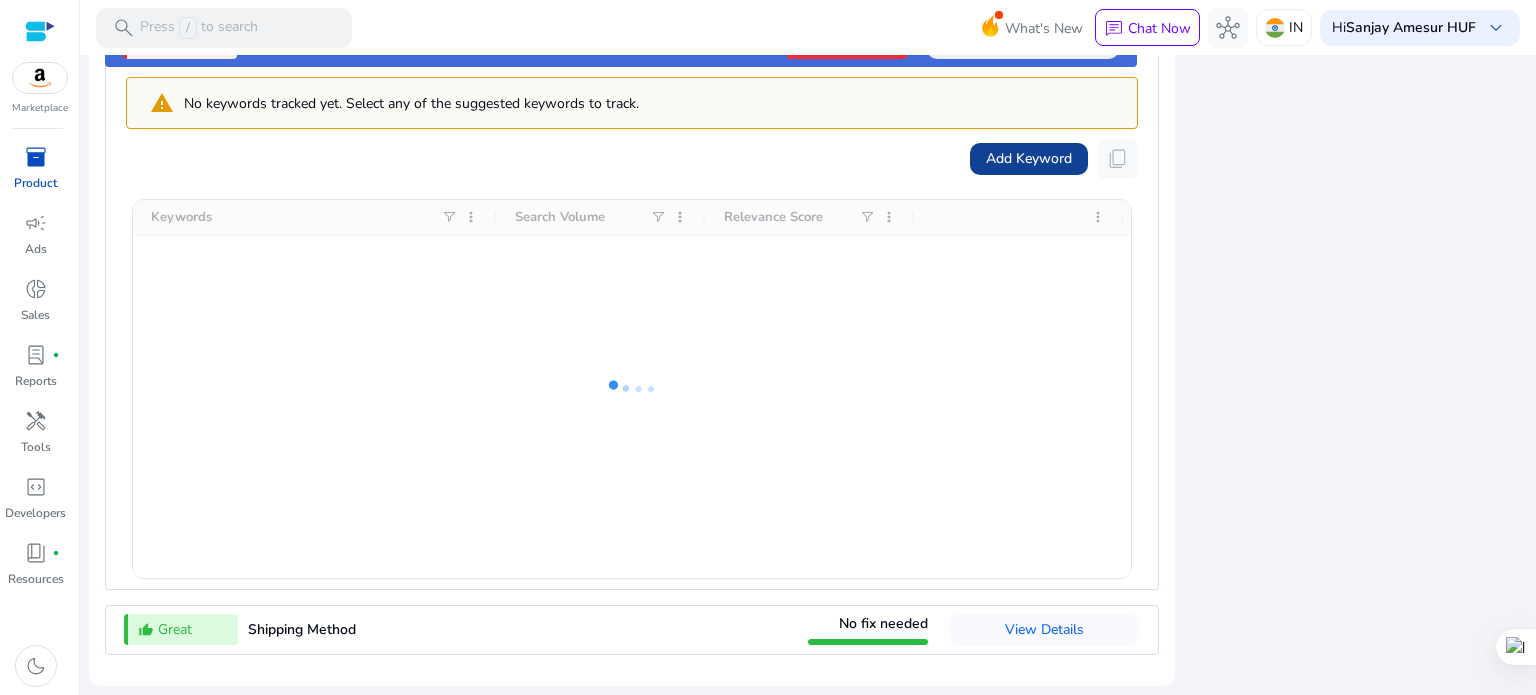 click on "Add Keyword" at bounding box center (1029, 158) 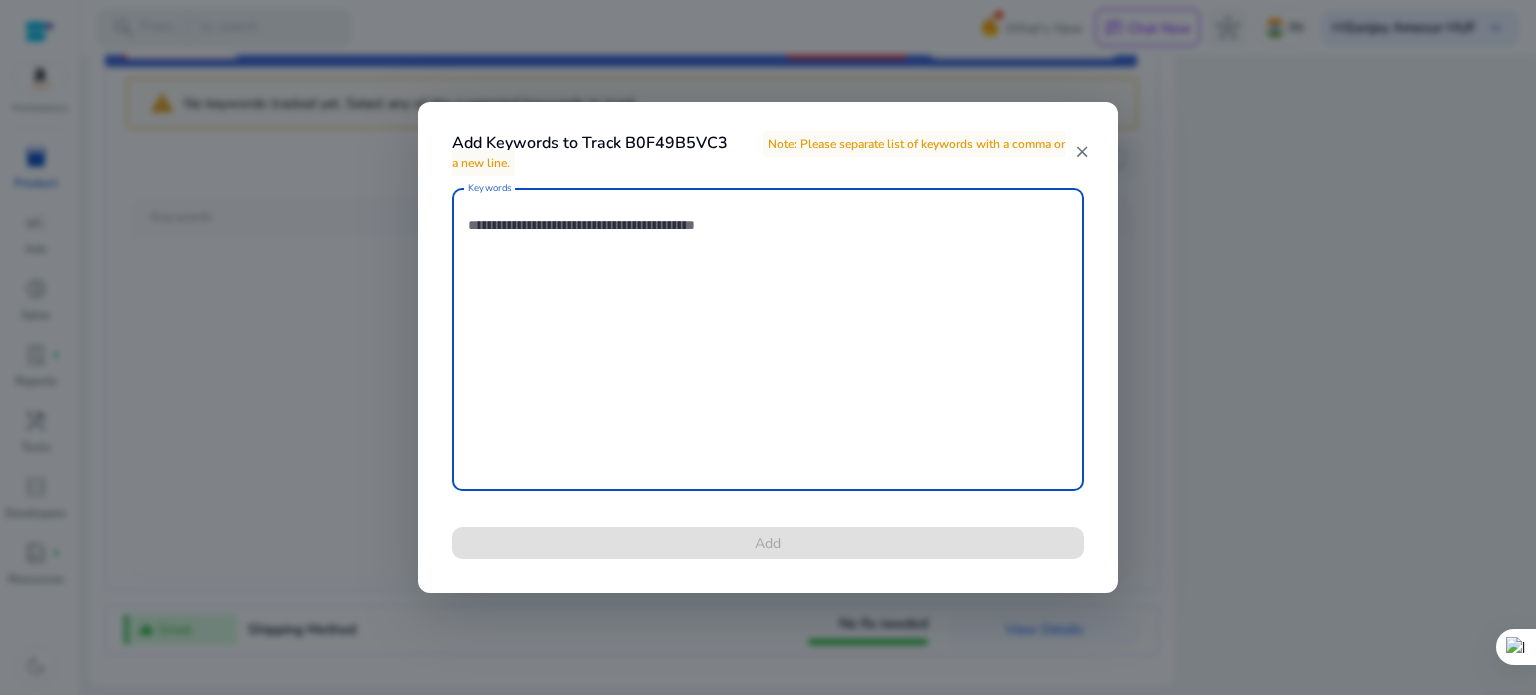 paste on "**********" 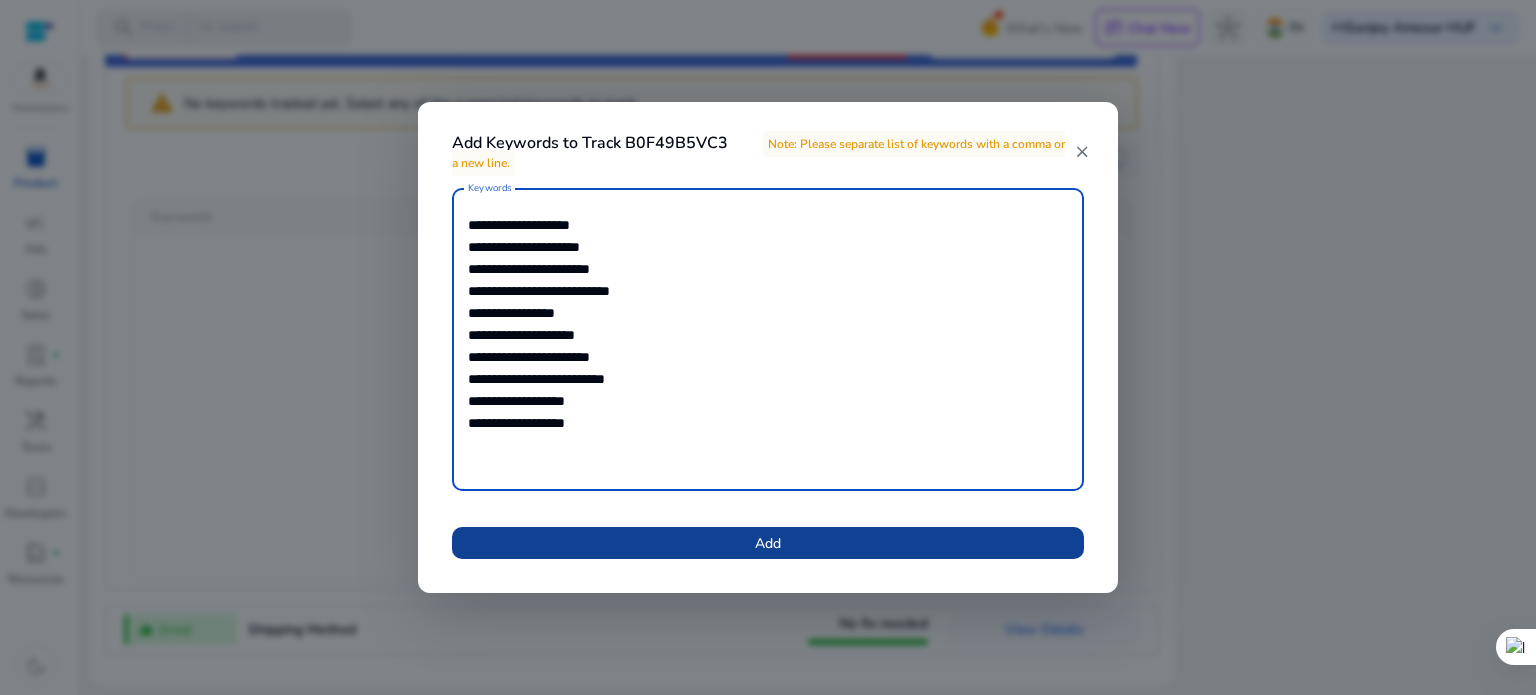 type on "**********" 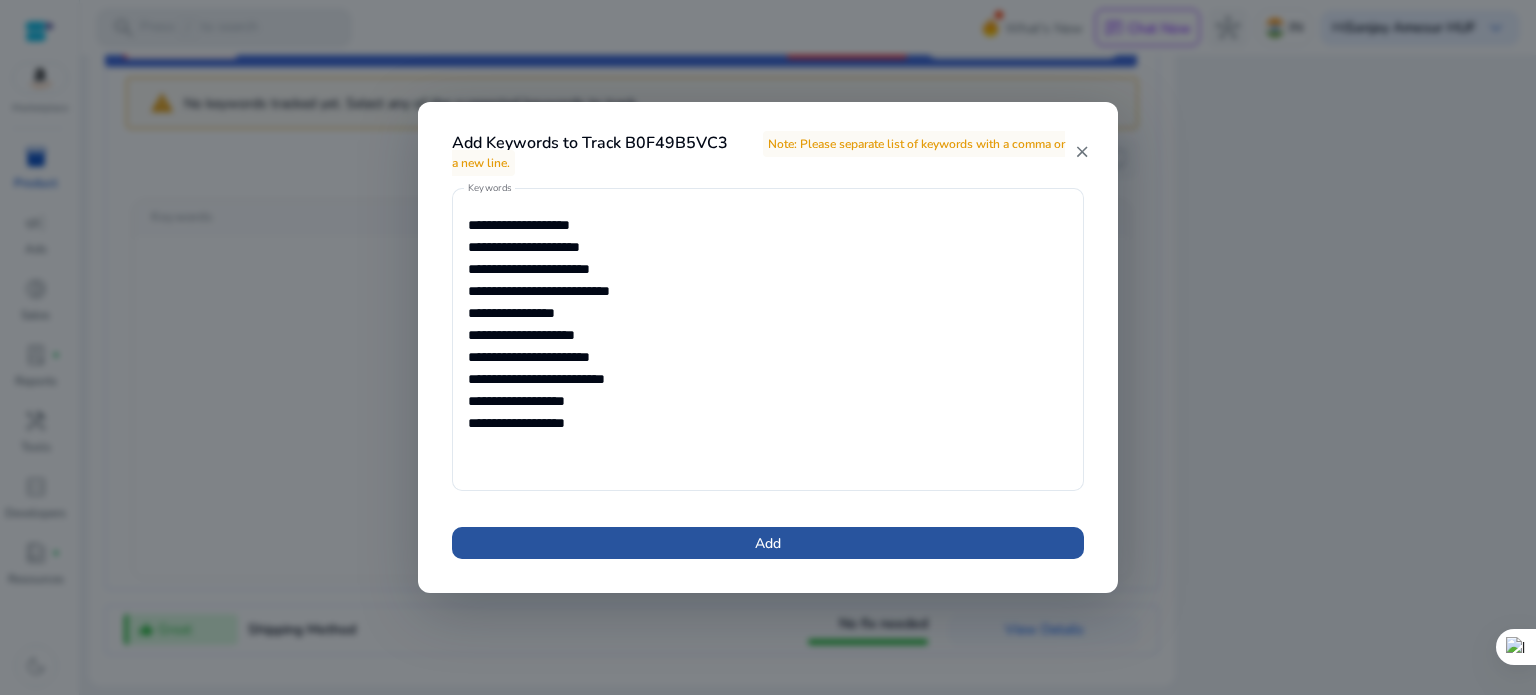click at bounding box center [768, 543] 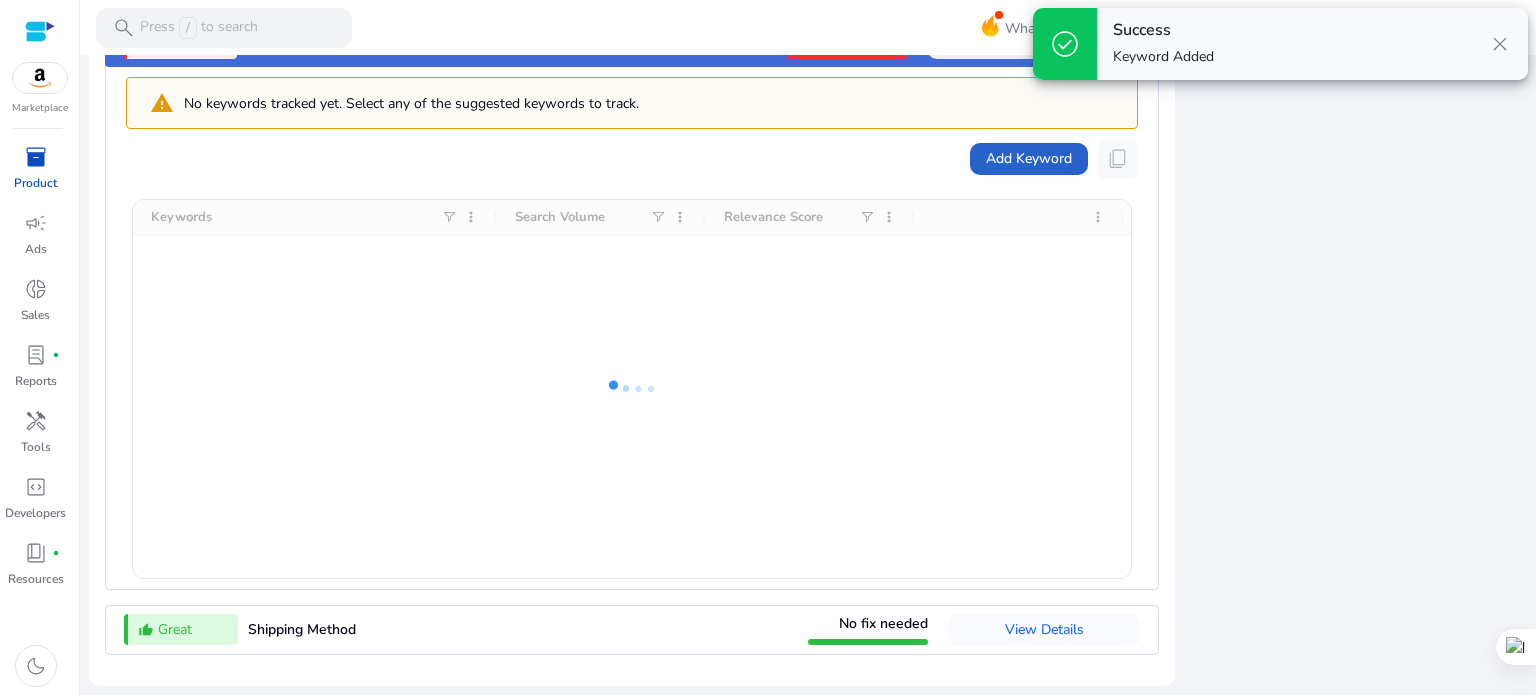 click at bounding box center [632, 389] 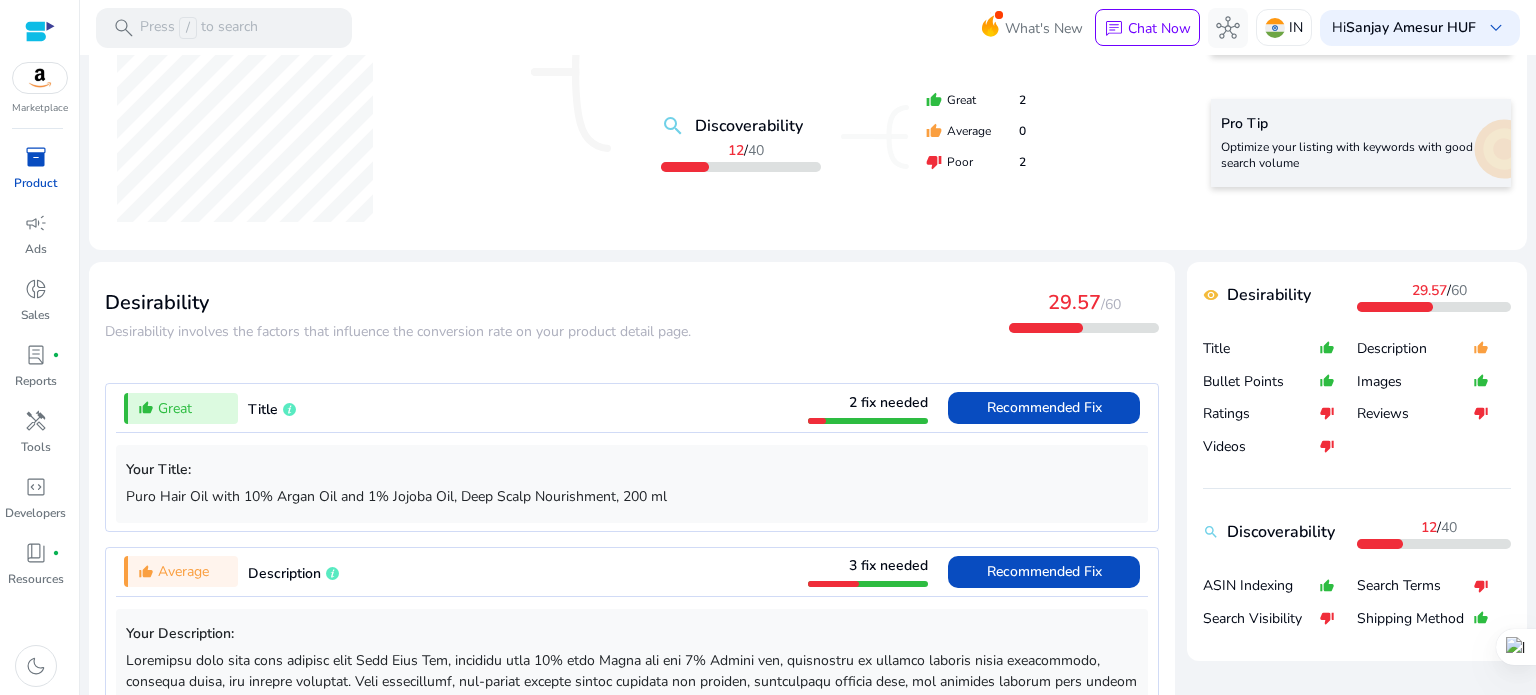 scroll, scrollTop: 552, scrollLeft: 0, axis: vertical 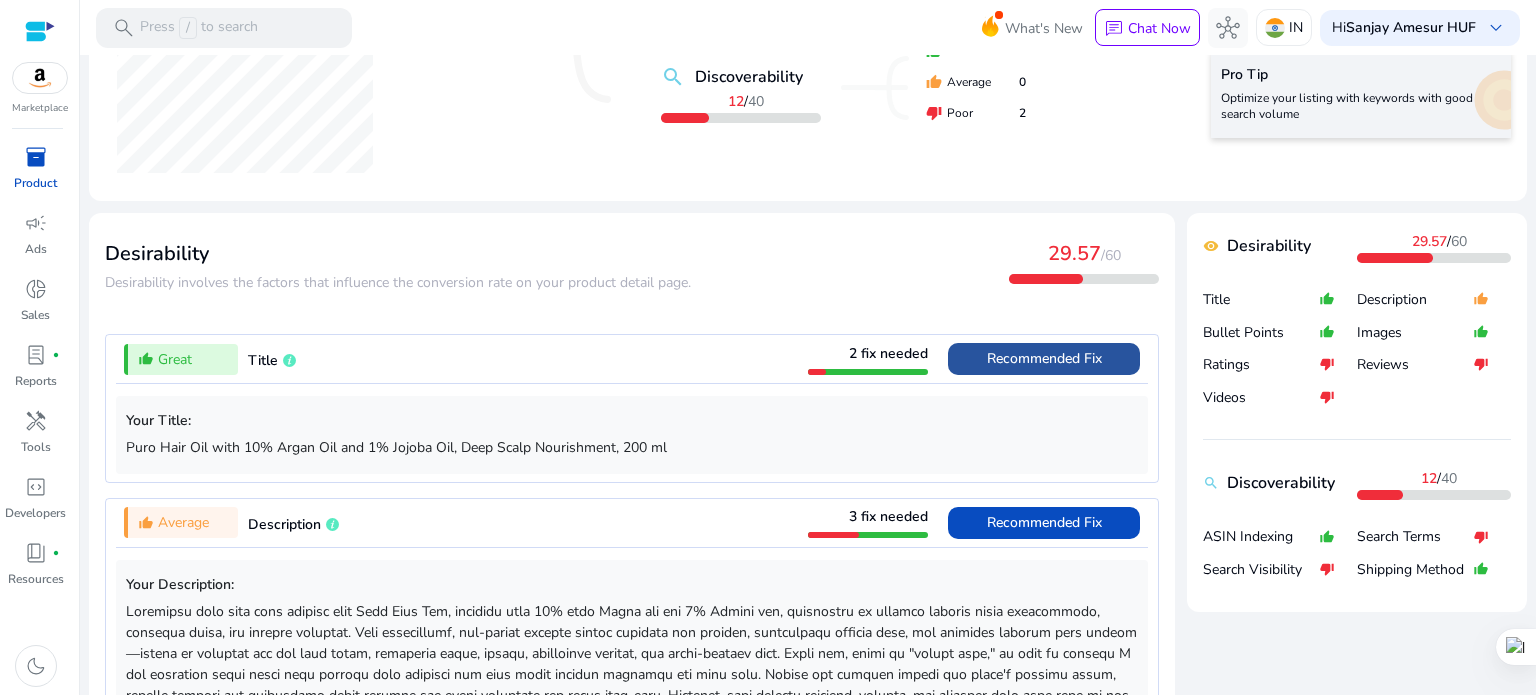 click on "Recommended Fix" at bounding box center (1044, 358) 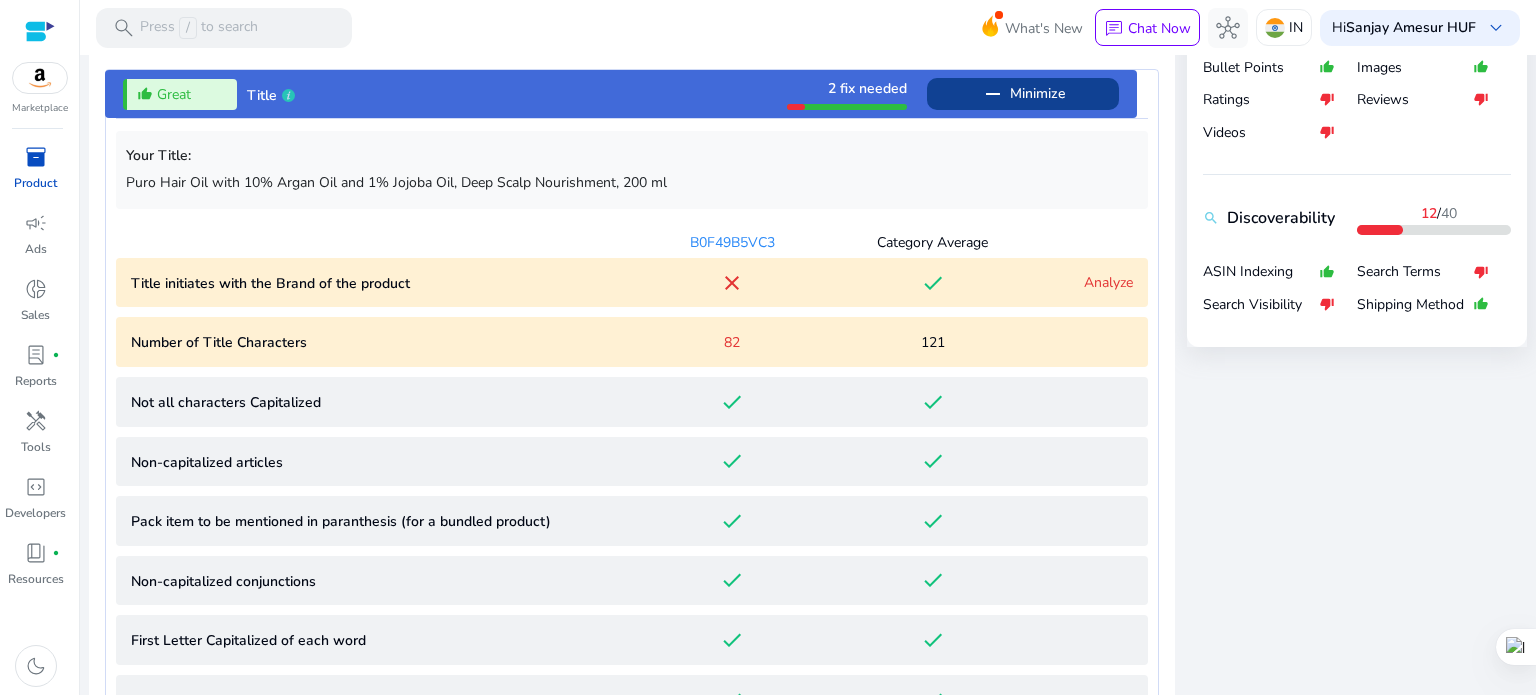 scroll, scrollTop: 885, scrollLeft: 0, axis: vertical 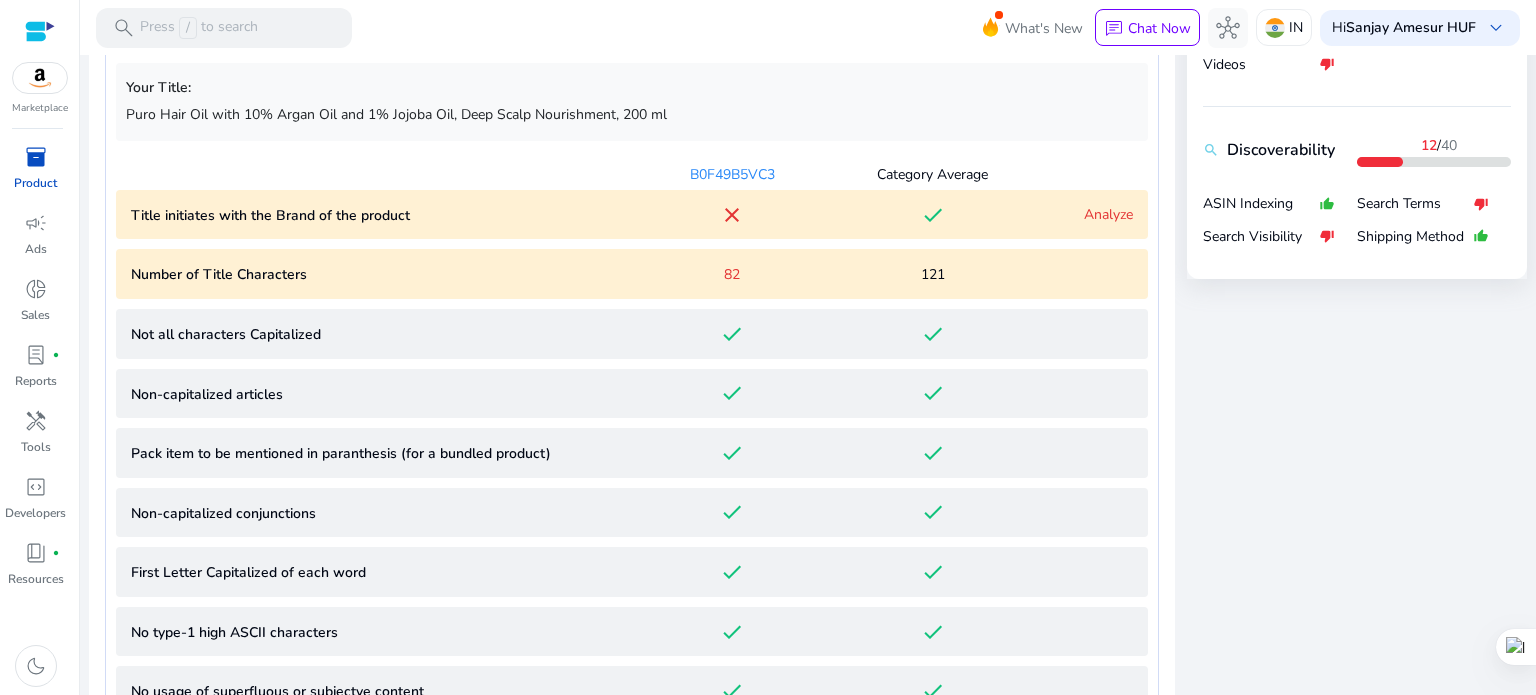 click on "Analyze" at bounding box center (1108, 214) 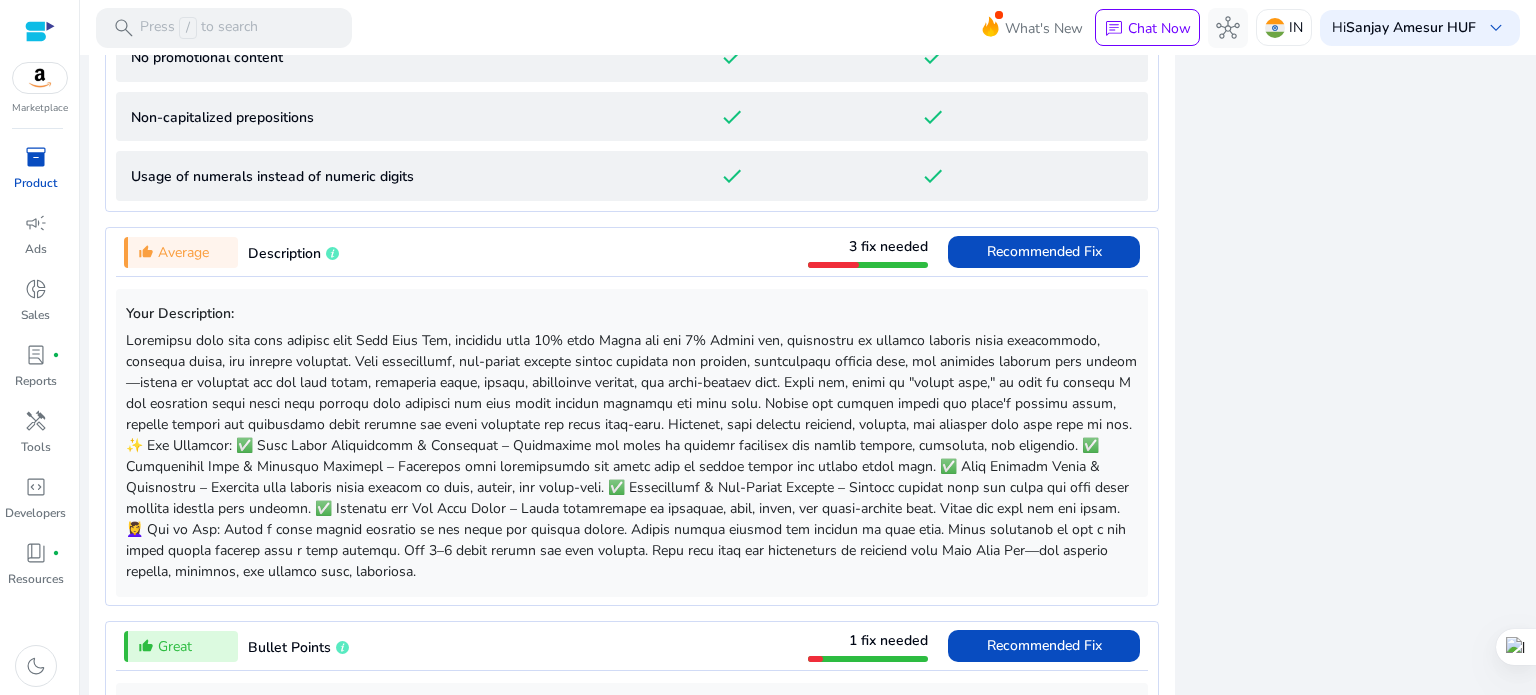 scroll, scrollTop: 1873, scrollLeft: 0, axis: vertical 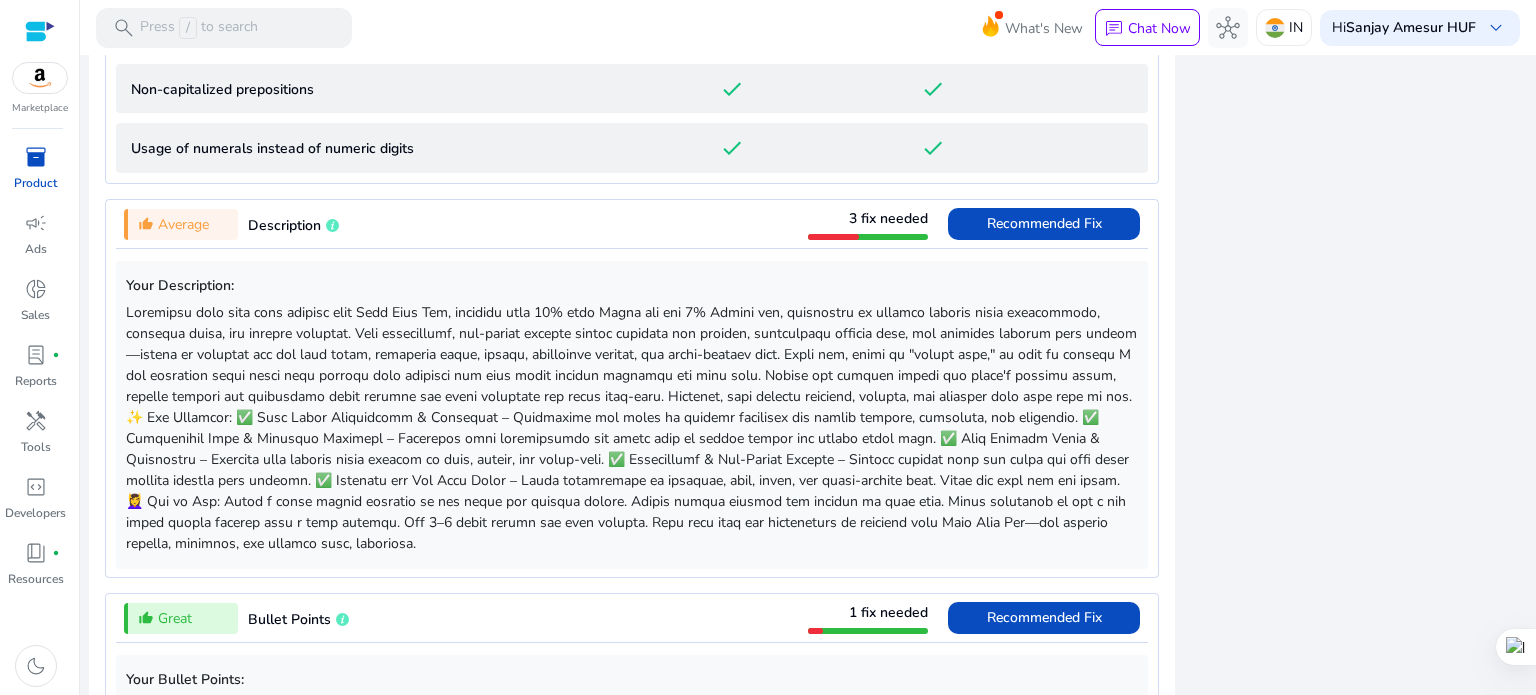 click at bounding box center [868, 234] 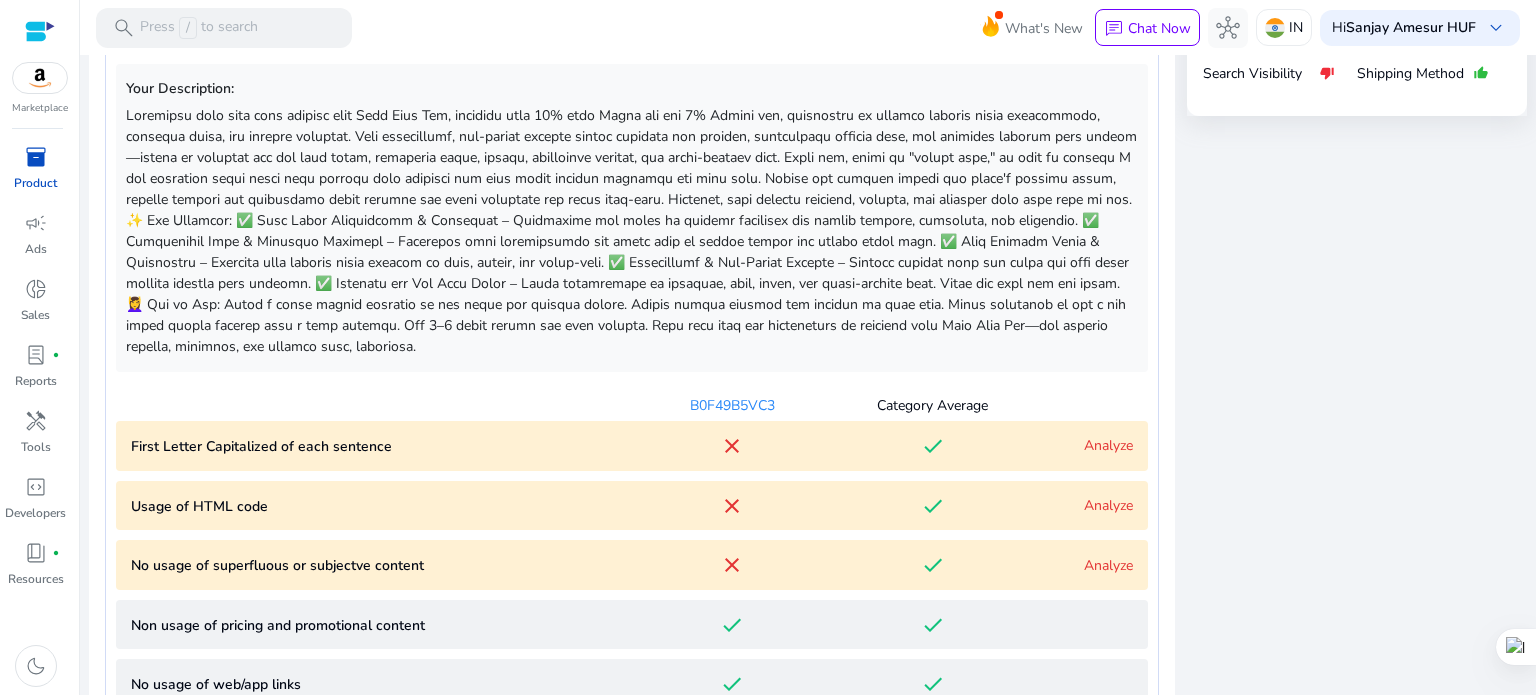 scroll, scrollTop: 1248, scrollLeft: 0, axis: vertical 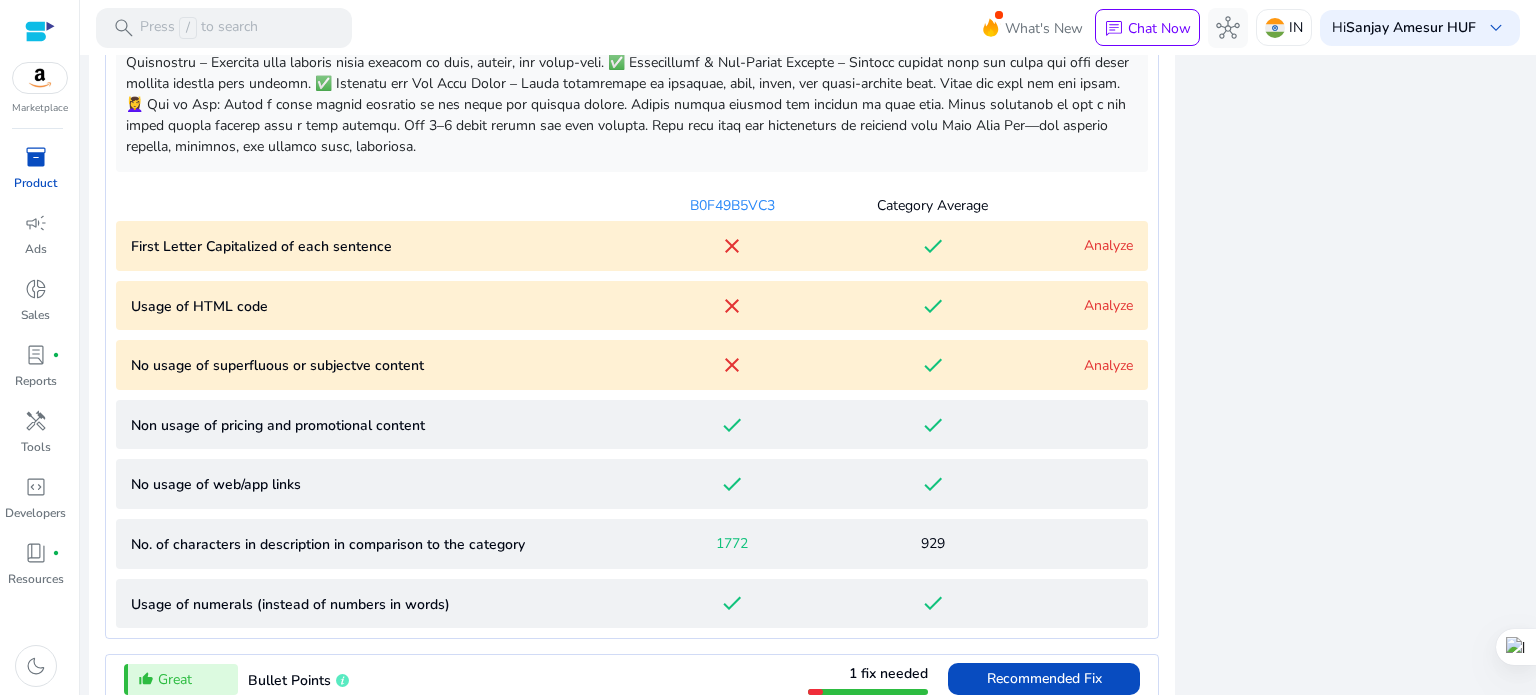 click on "Analyze" at bounding box center [1108, 305] 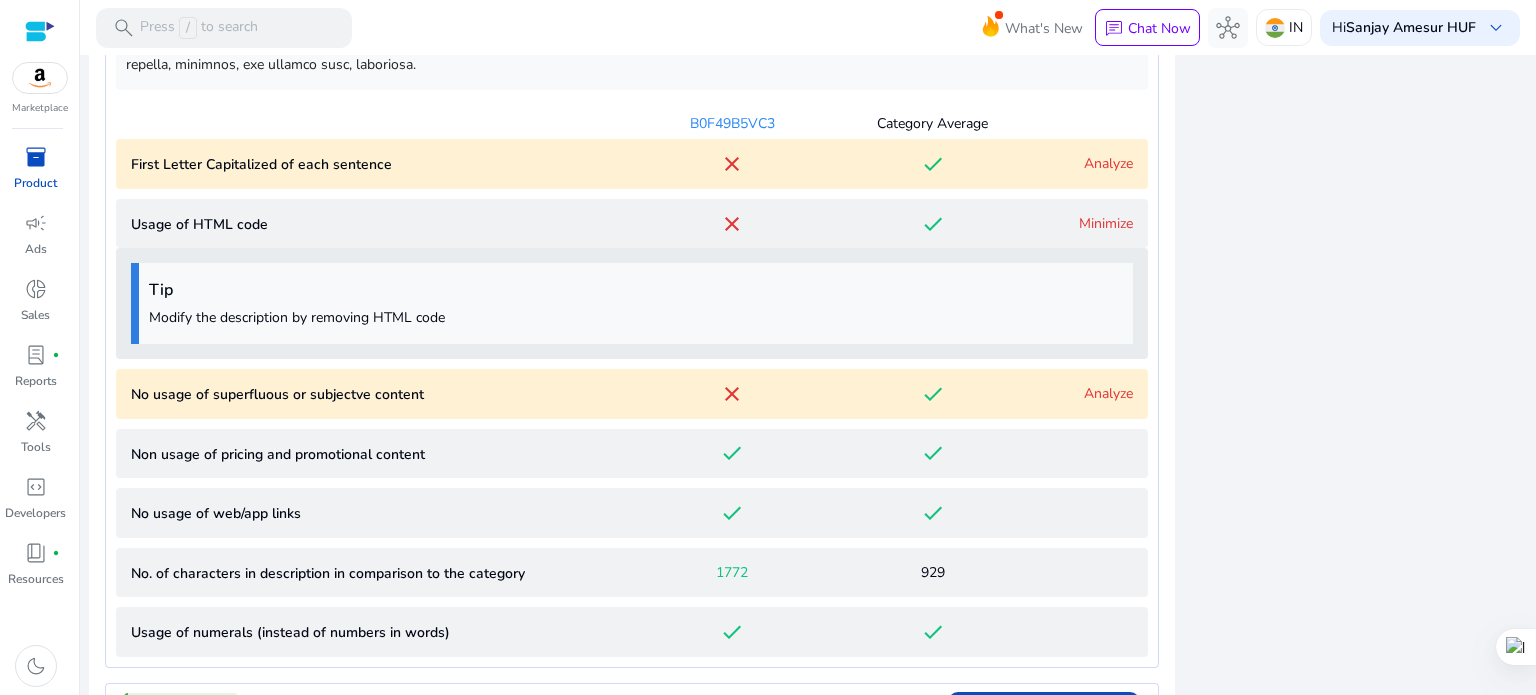 scroll, scrollTop: 1527, scrollLeft: 0, axis: vertical 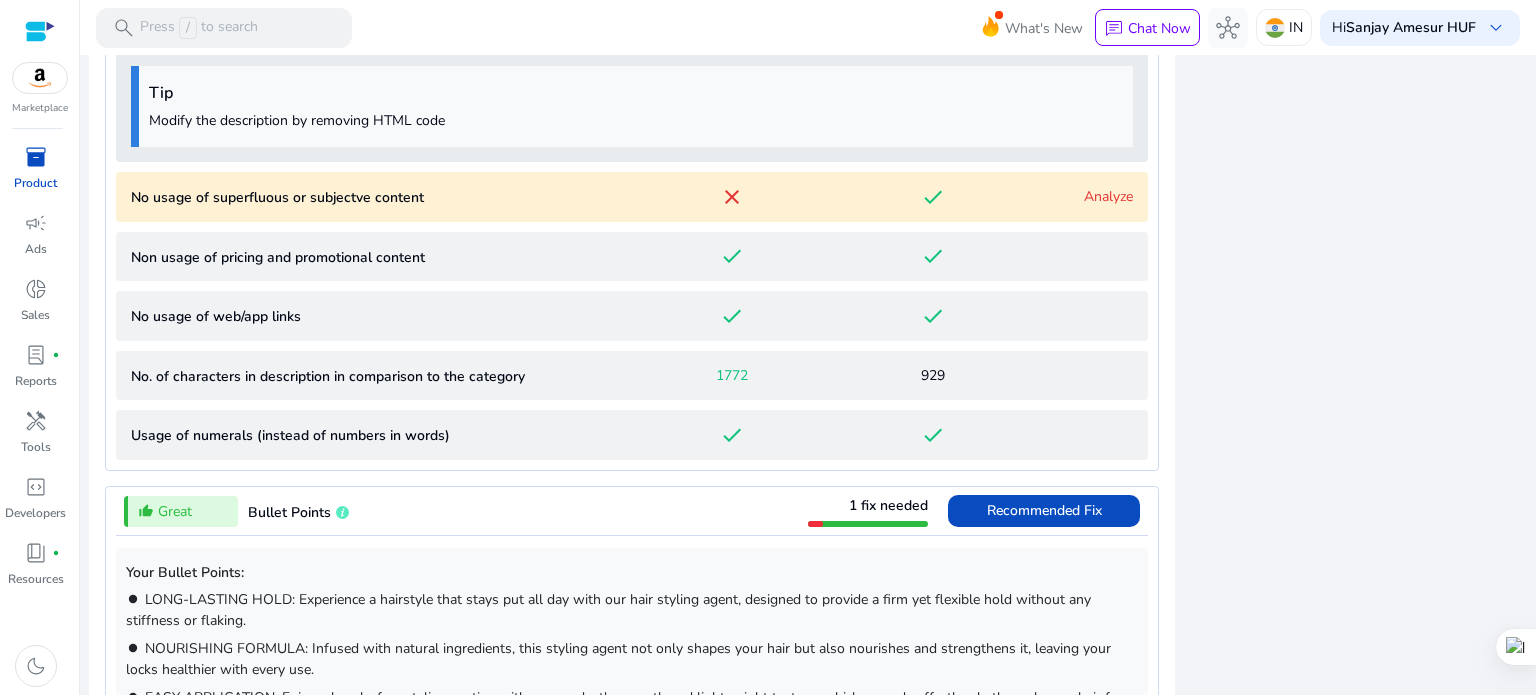 click on "Analyze" at bounding box center (1108, 196) 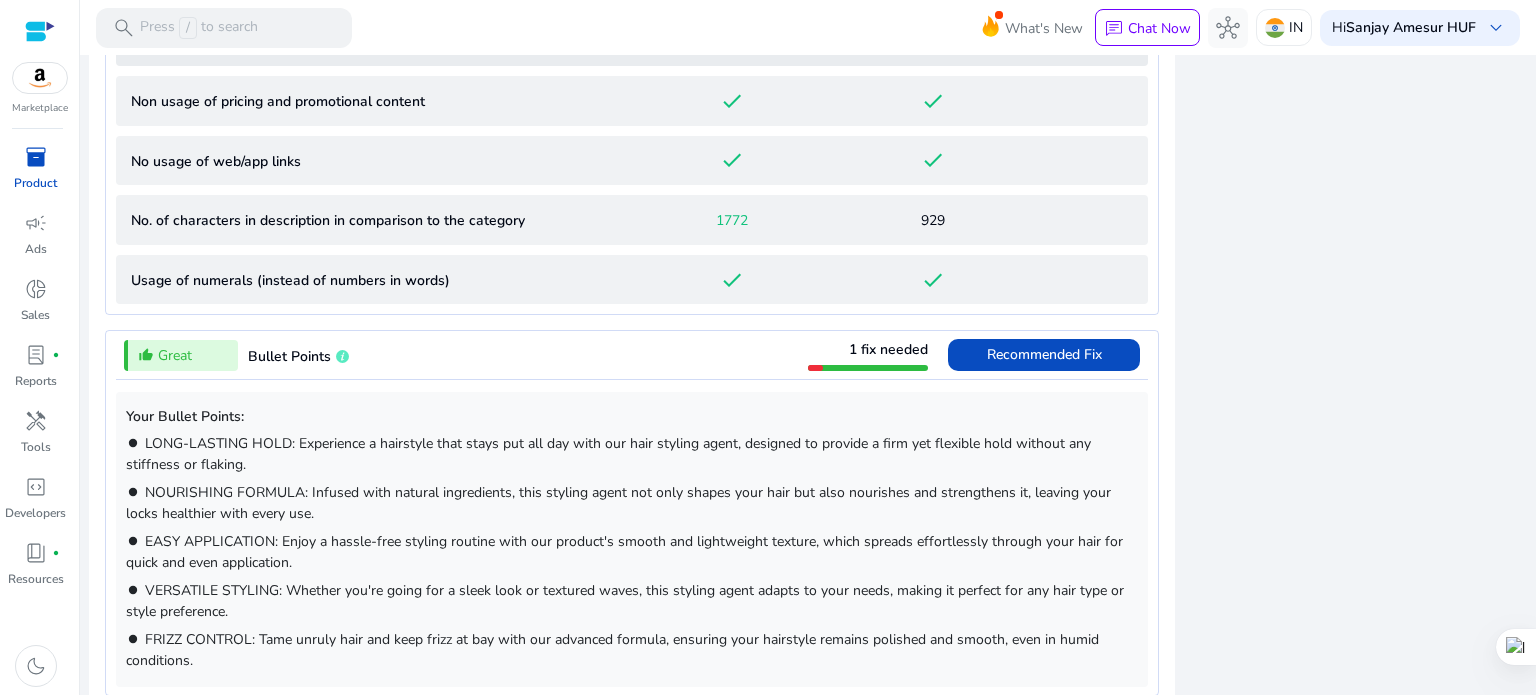 scroll, scrollTop: 2297, scrollLeft: 0, axis: vertical 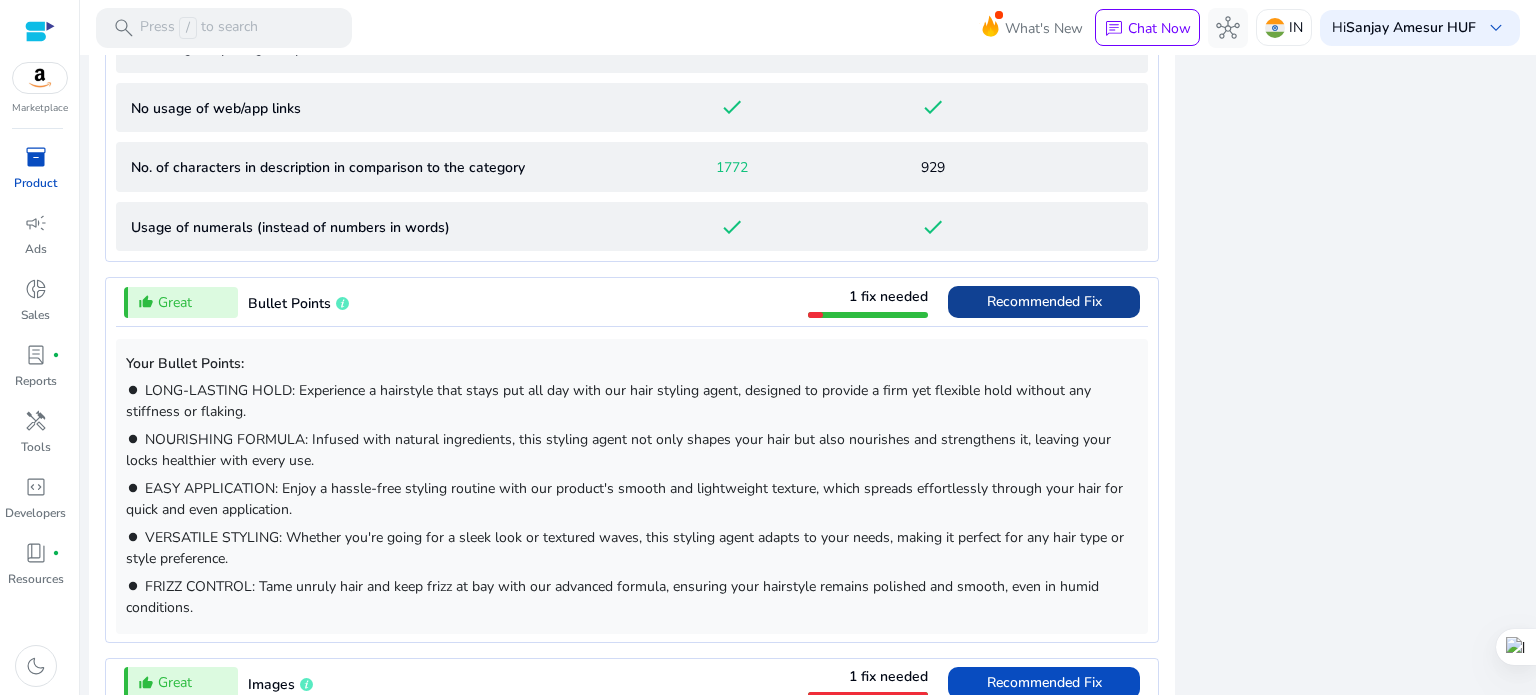click on "Recommended Fix" at bounding box center [1044, 301] 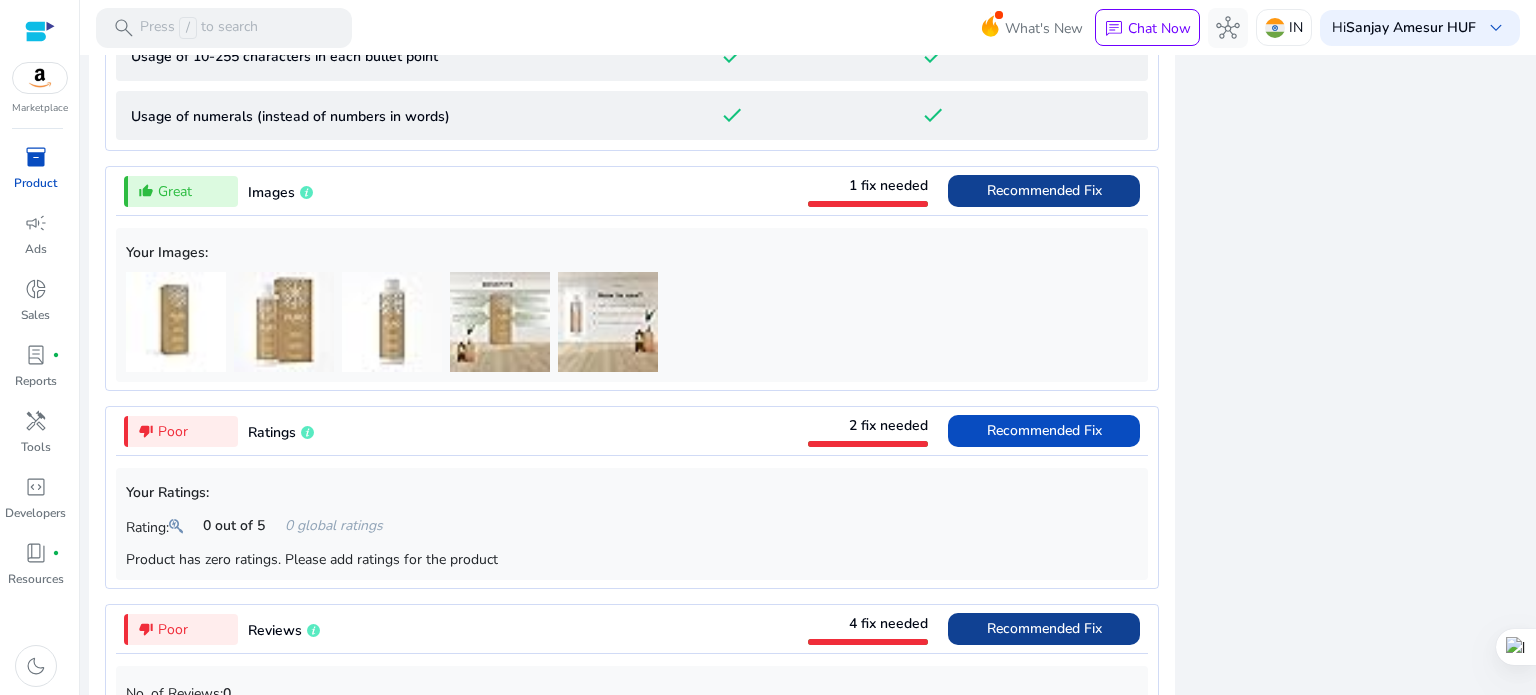 scroll, scrollTop: 2242, scrollLeft: 0, axis: vertical 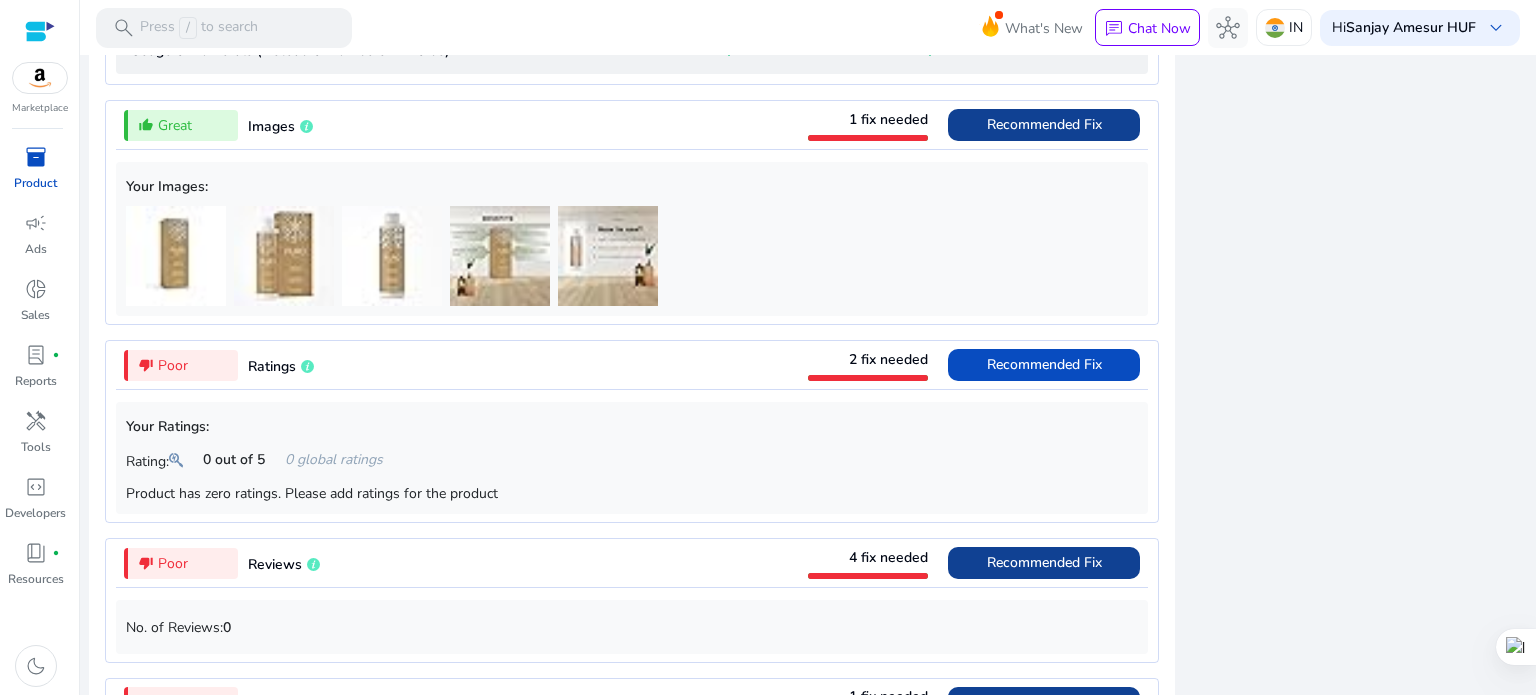 click on "Recommended Fix" at bounding box center [1044, 124] 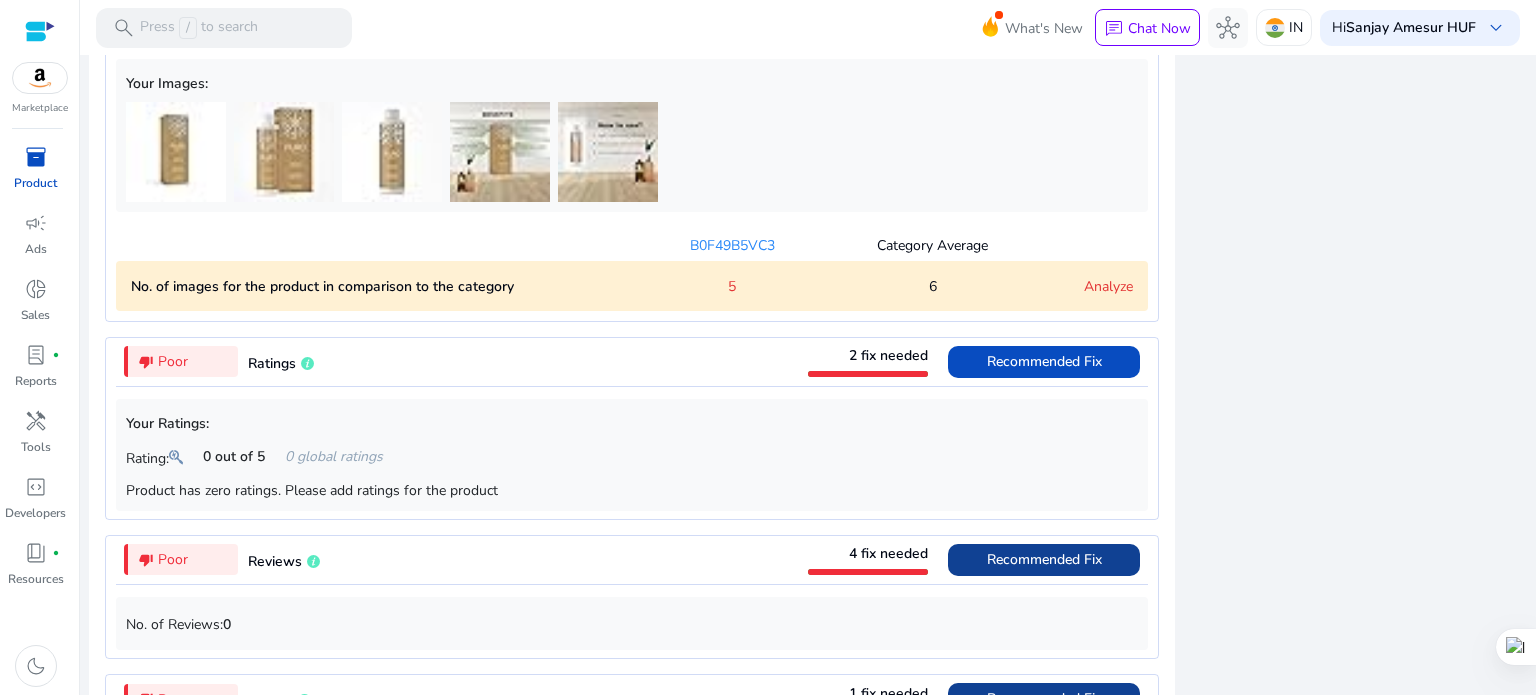 scroll, scrollTop: 1822, scrollLeft: 0, axis: vertical 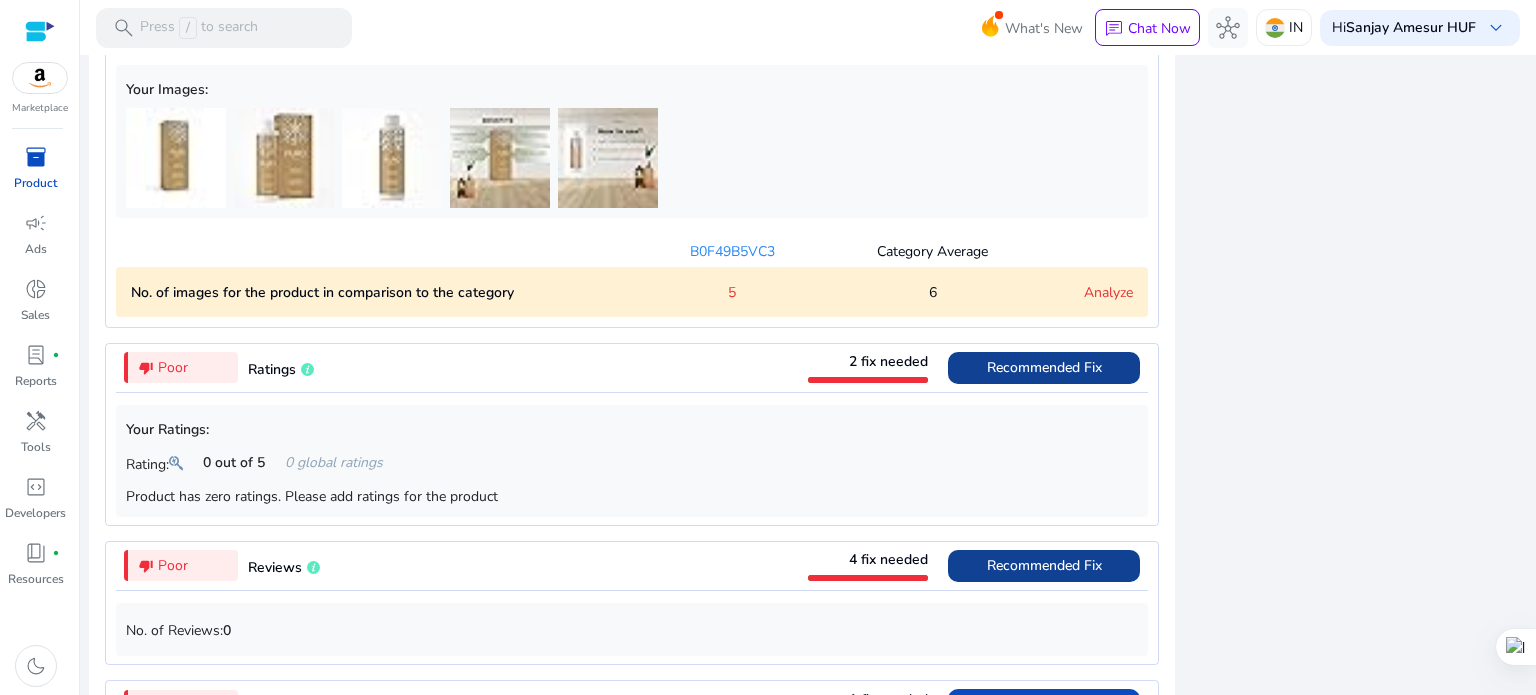 click on "Recommended Fix" at bounding box center [1044, 367] 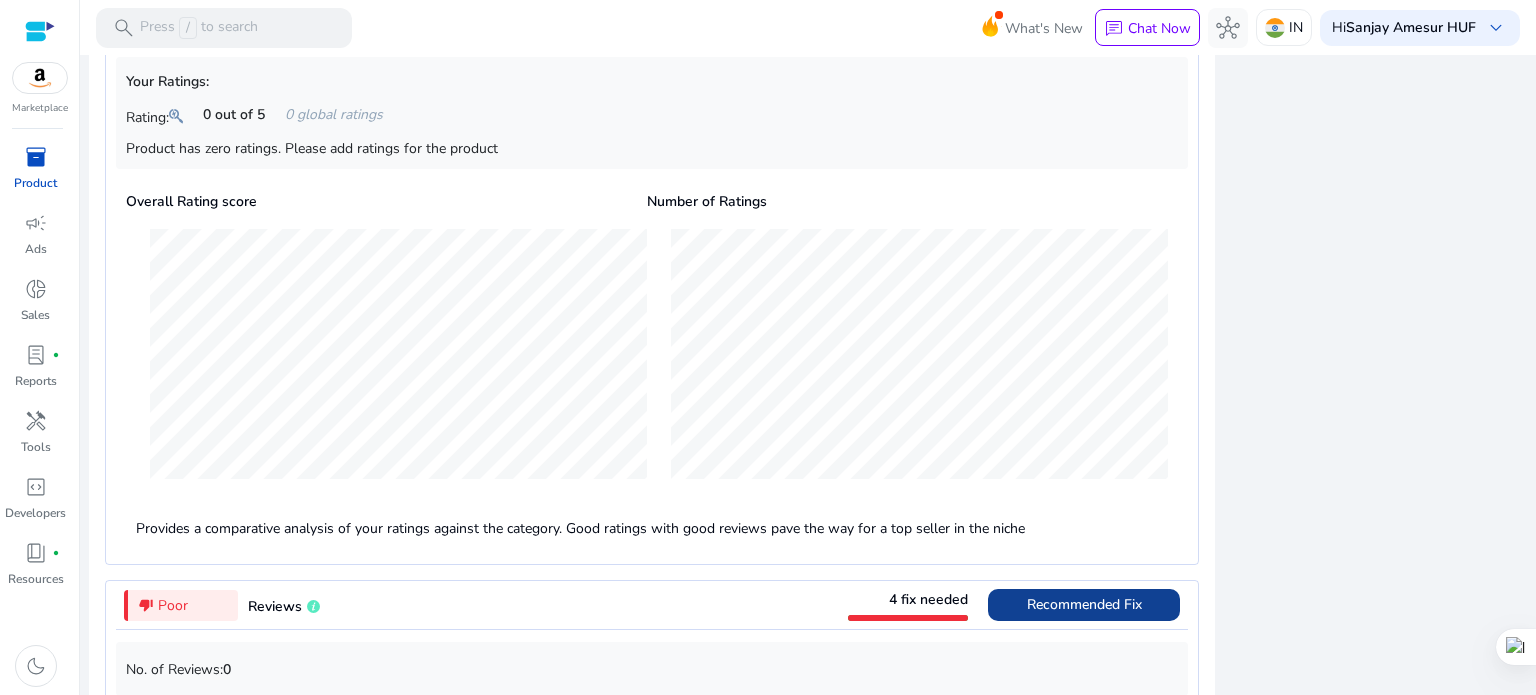 scroll, scrollTop: 2227, scrollLeft: 0, axis: vertical 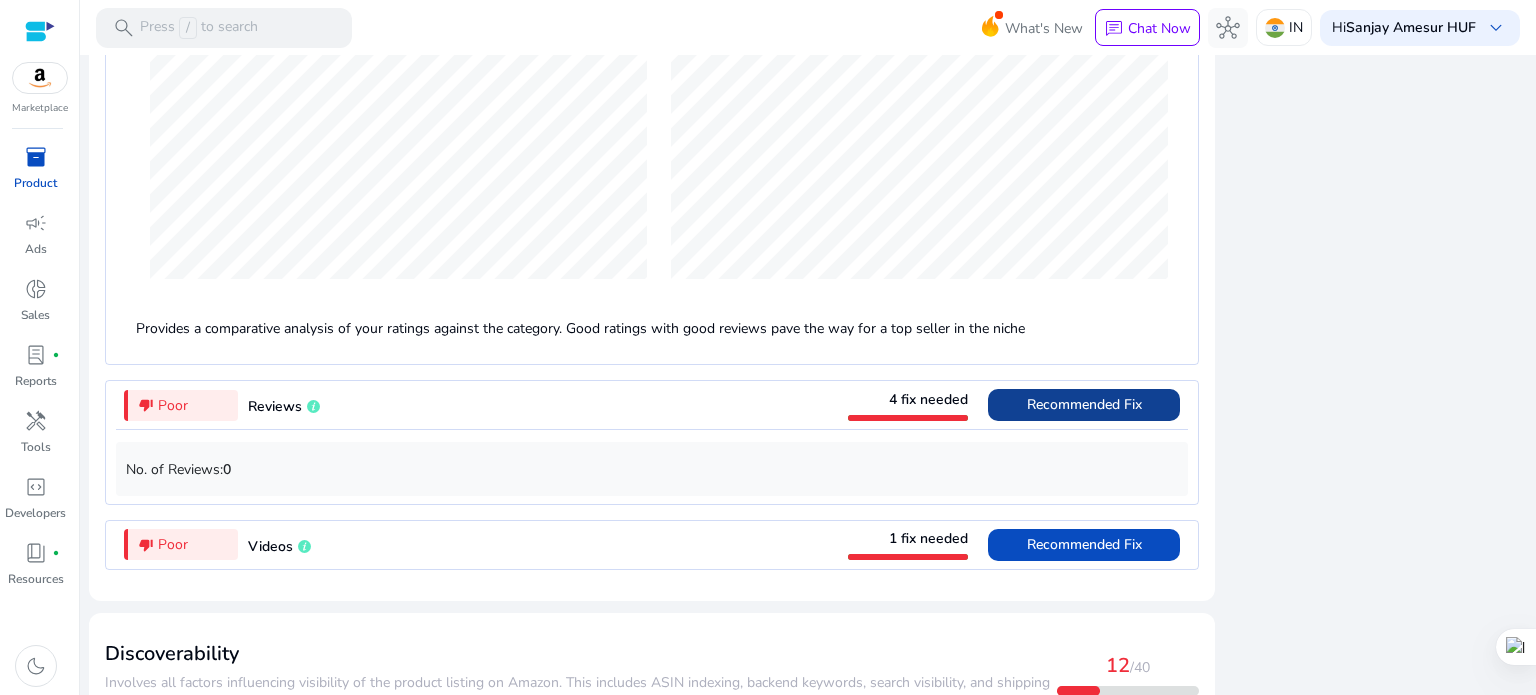 click on "Recommended Fix" at bounding box center [1084, 404] 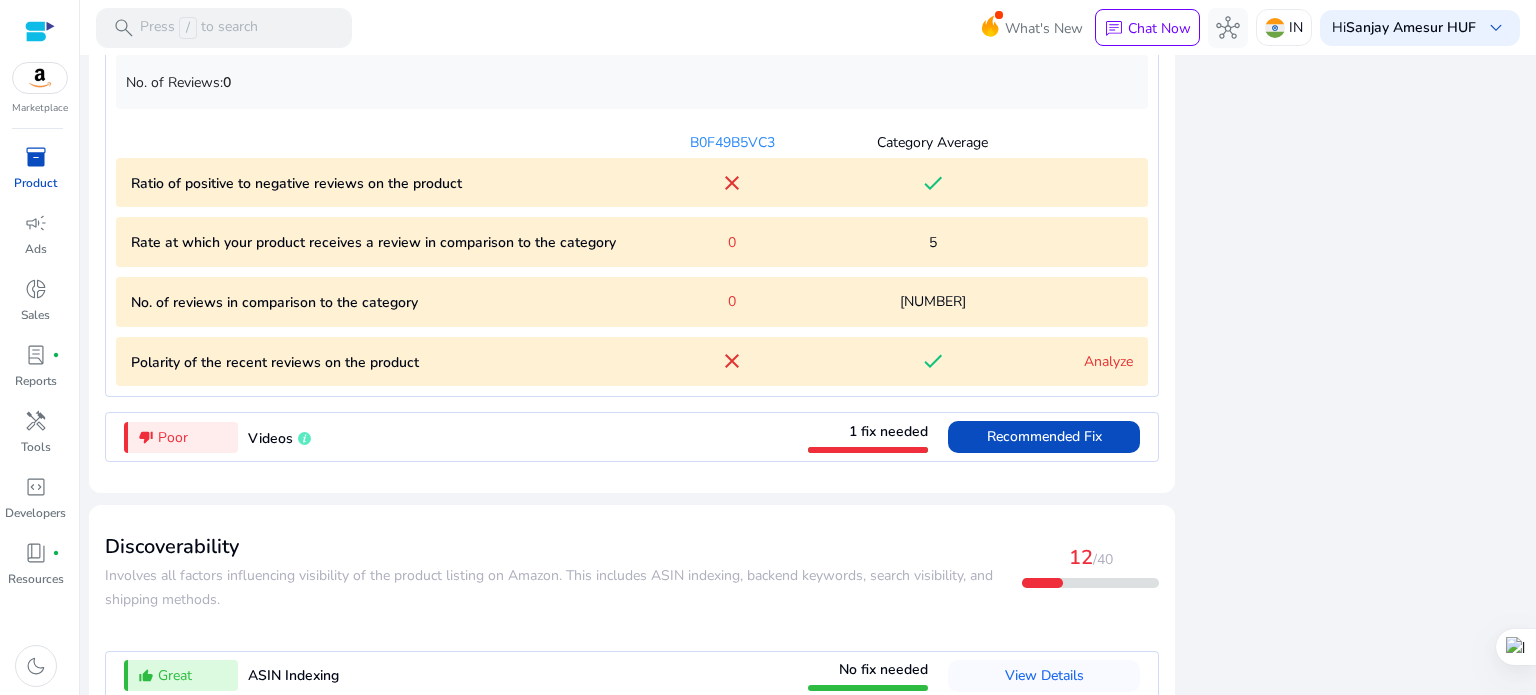 scroll, scrollTop: 2266, scrollLeft: 0, axis: vertical 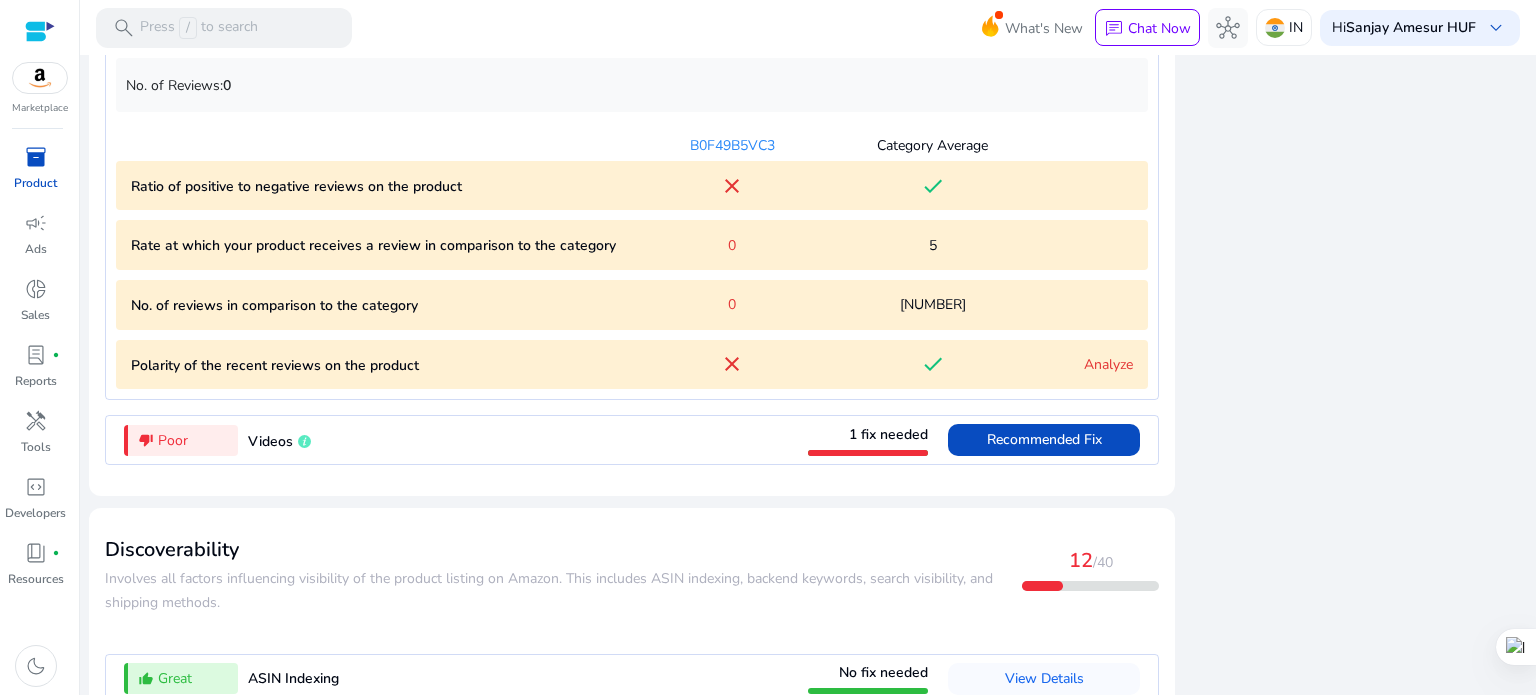 click on "Analyze" at bounding box center [1108, 364] 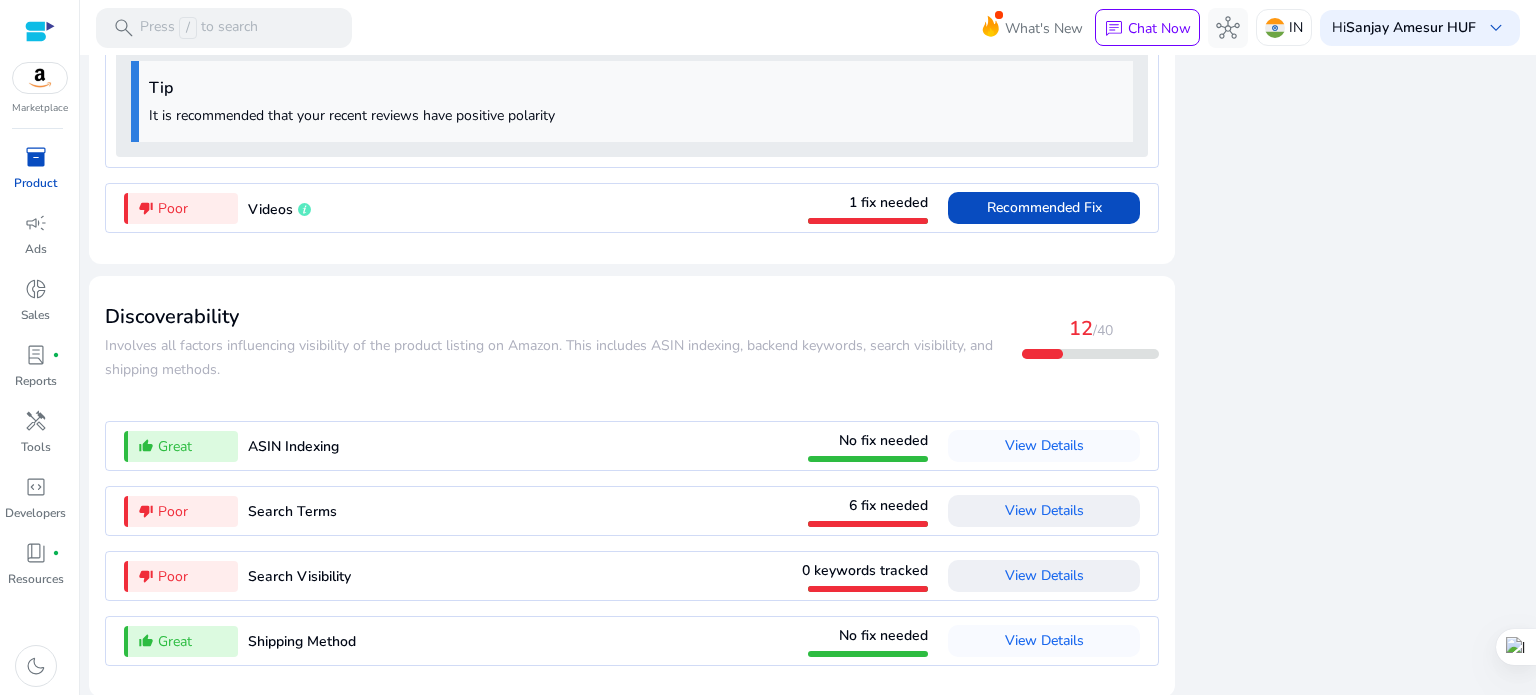 scroll, scrollTop: 2622, scrollLeft: 0, axis: vertical 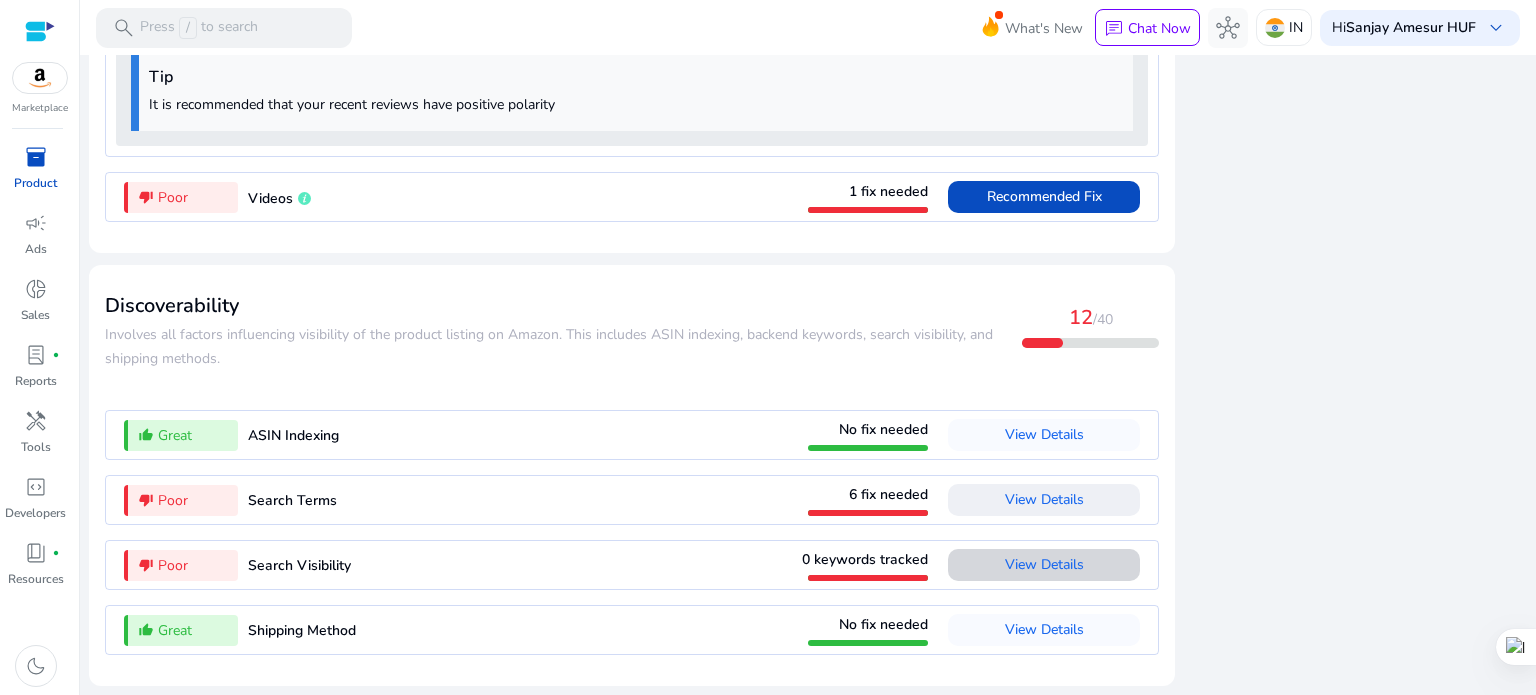 click on "View Details" at bounding box center (1044, 564) 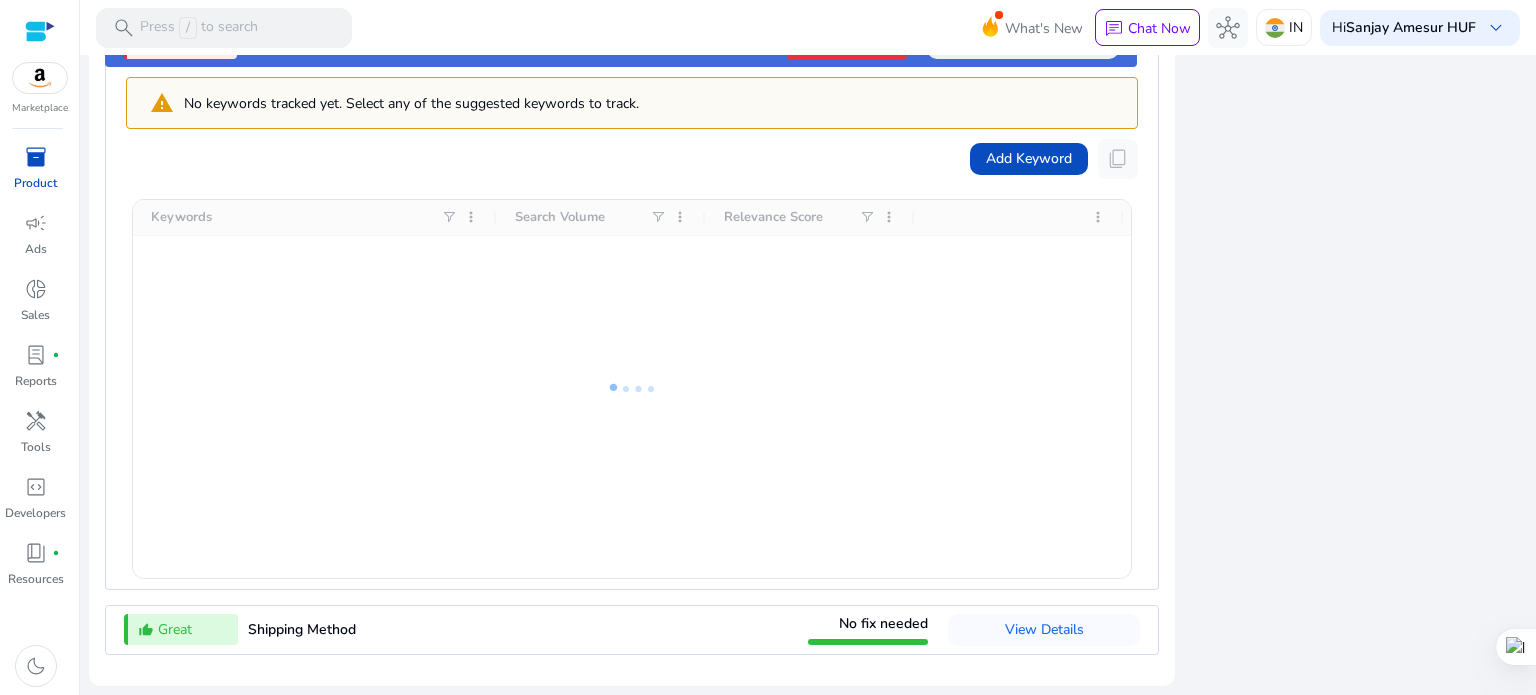 scroll, scrollTop: 2552, scrollLeft: 0, axis: vertical 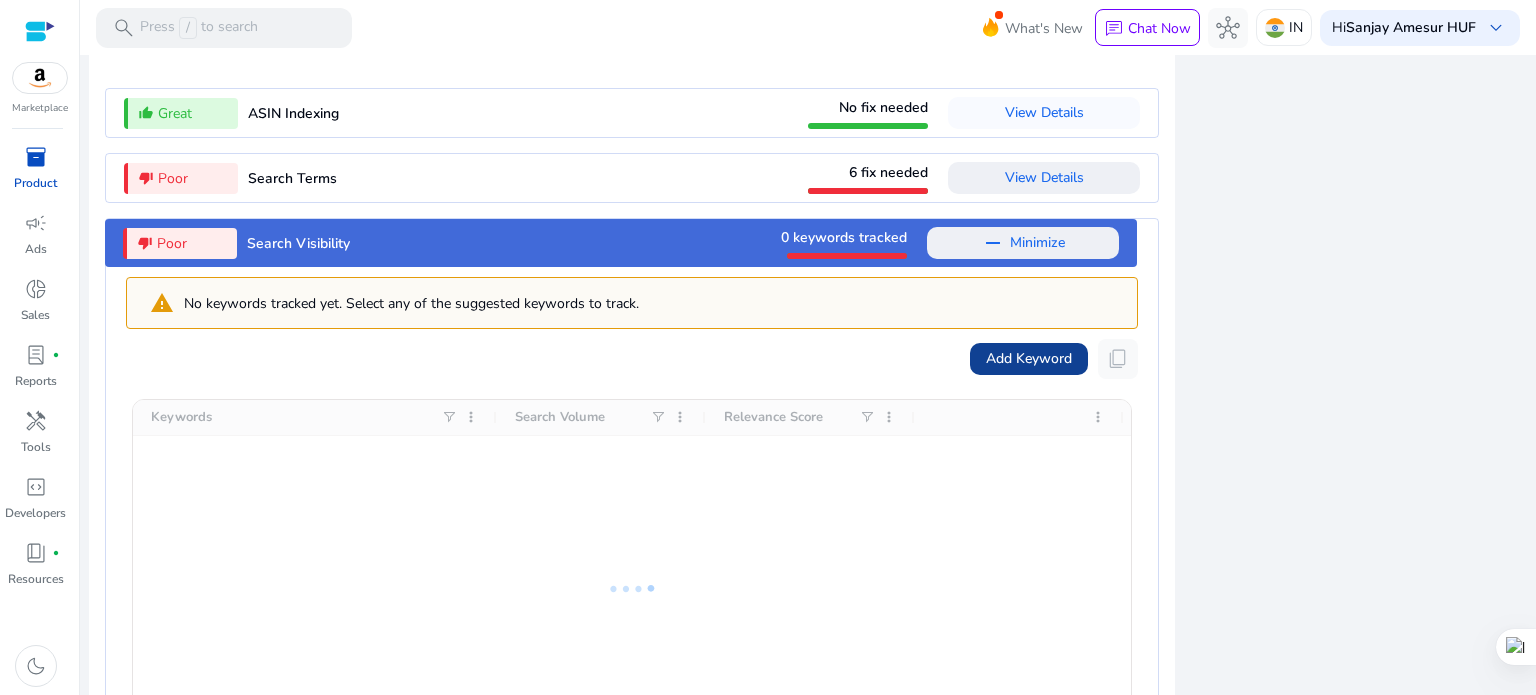click on "Add Keyword" at bounding box center (1029, 358) 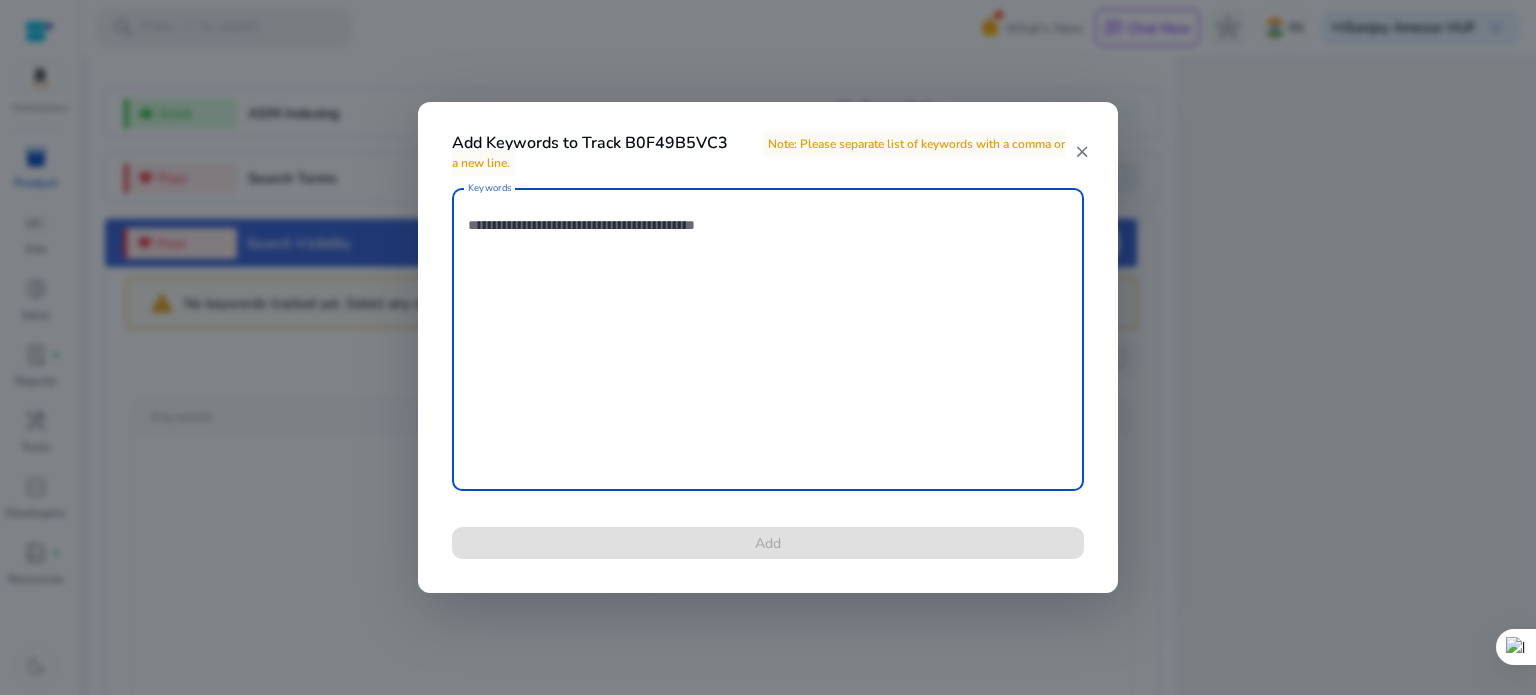 paste on "**********" 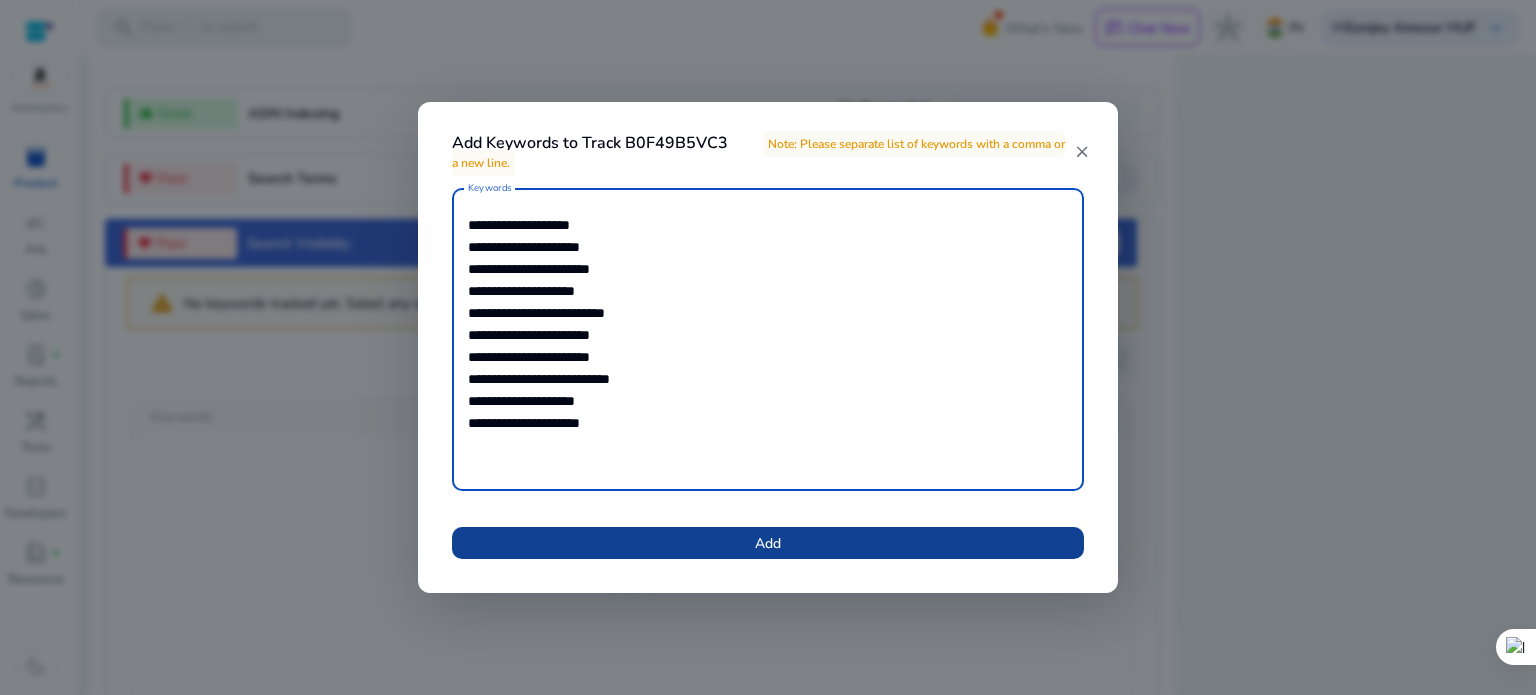 type on "**********" 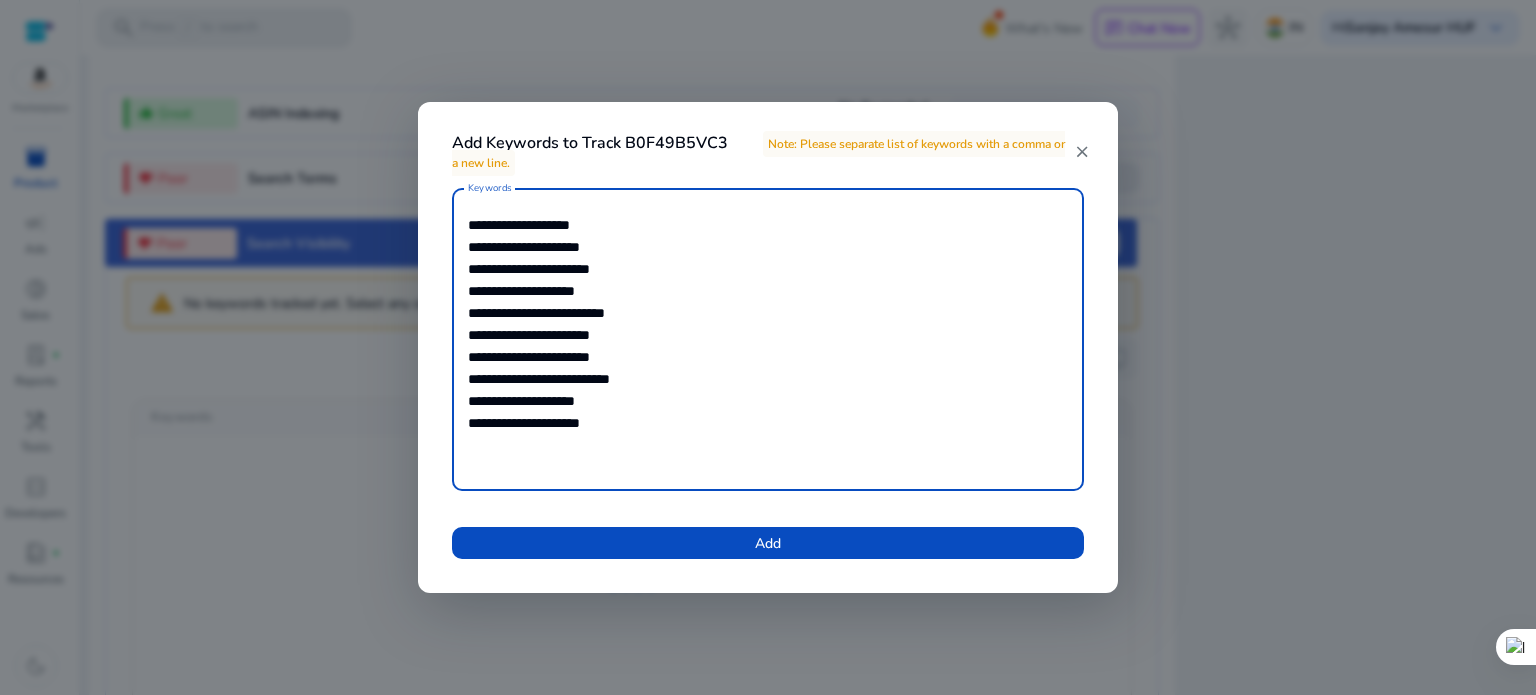 click at bounding box center [768, 543] 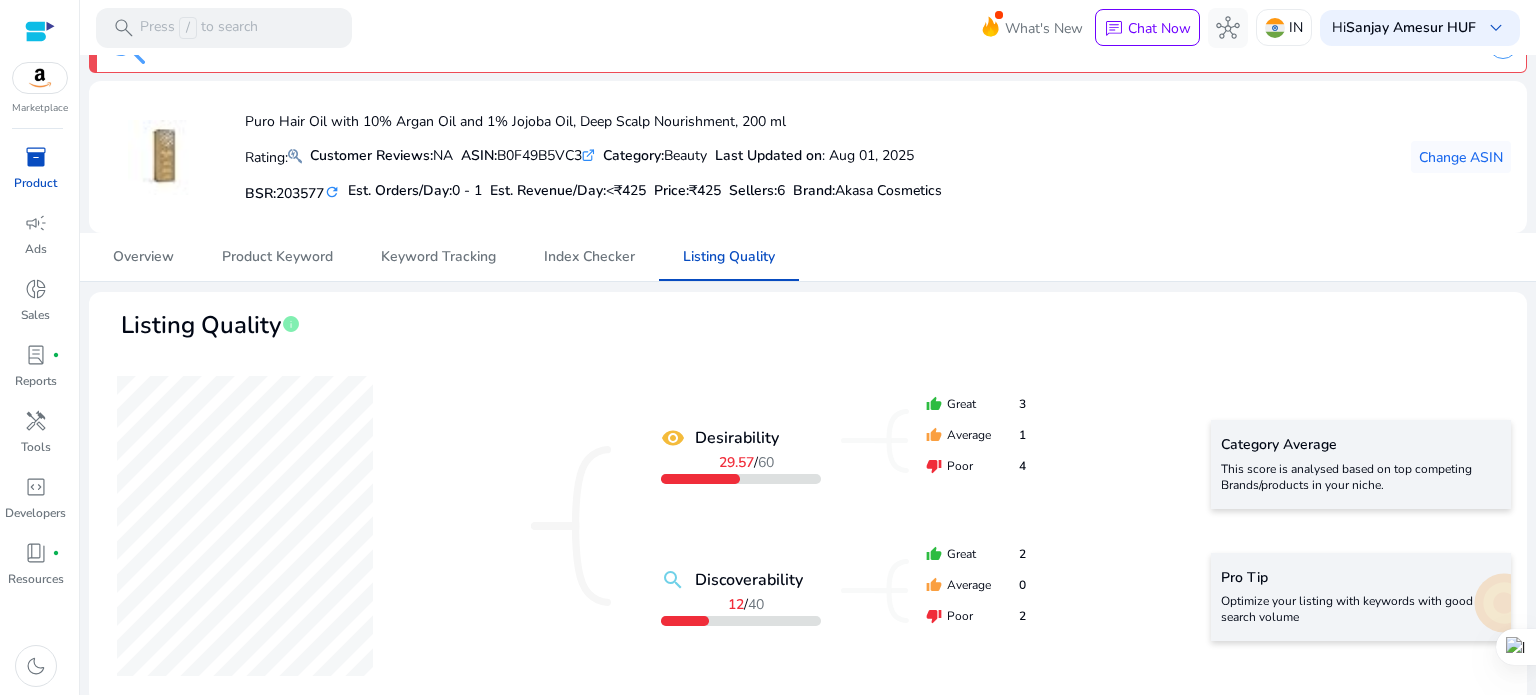 scroll, scrollTop: 0, scrollLeft: 0, axis: both 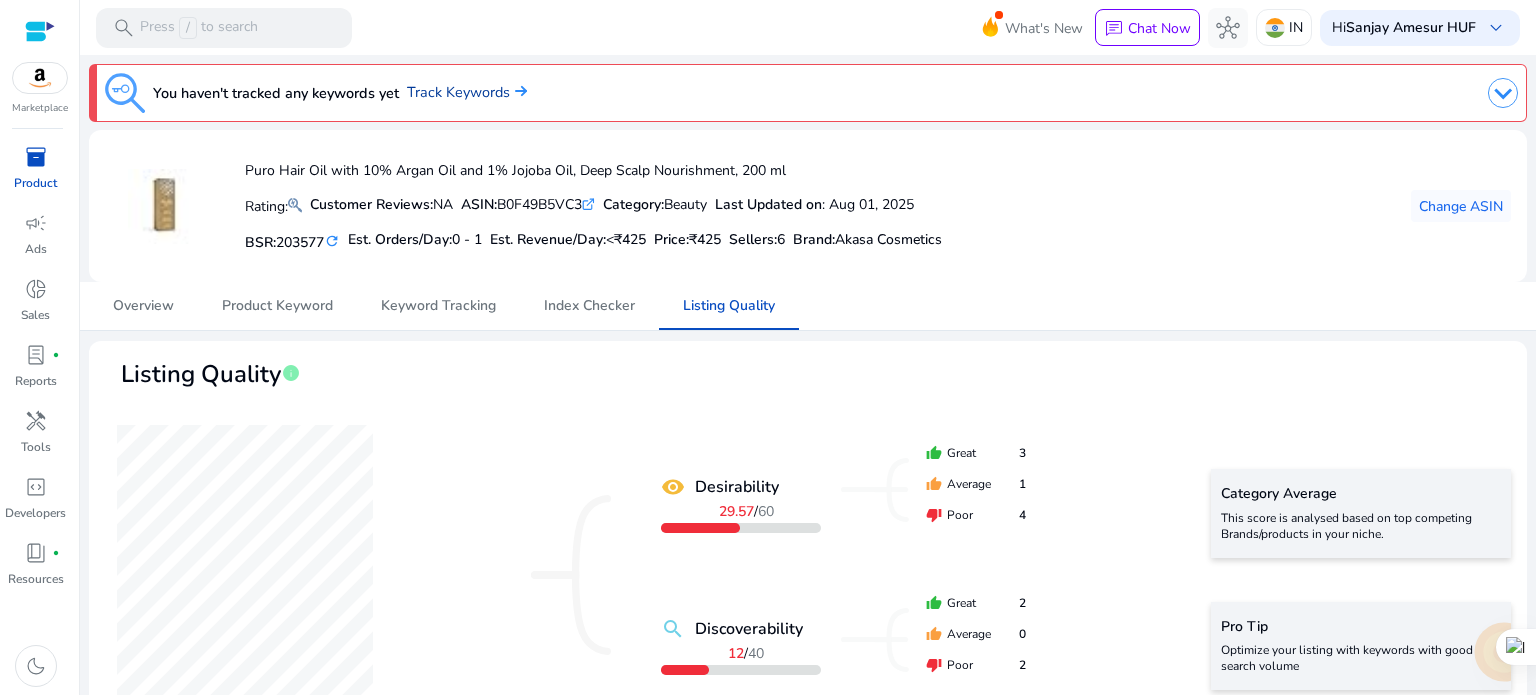 click on "Track Keywords" 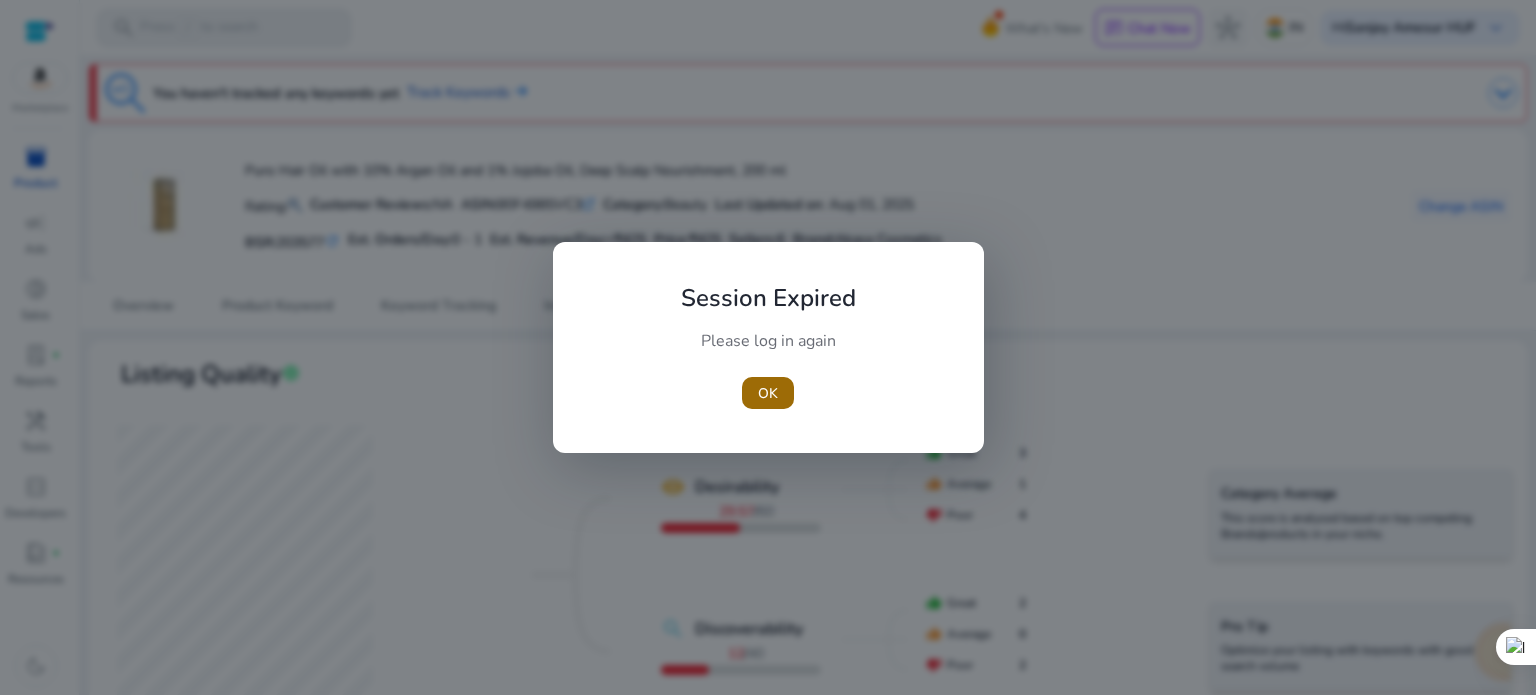 click on "OK" at bounding box center (768, 393) 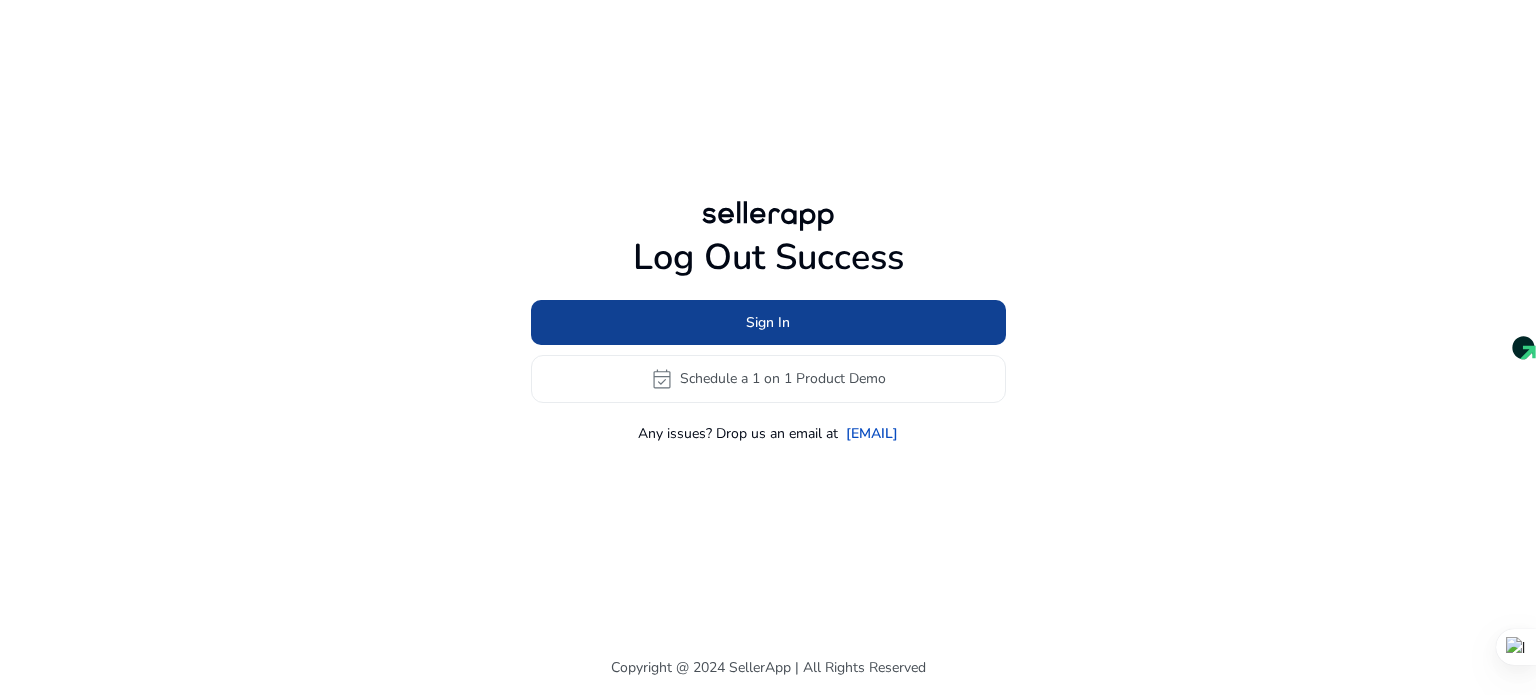click 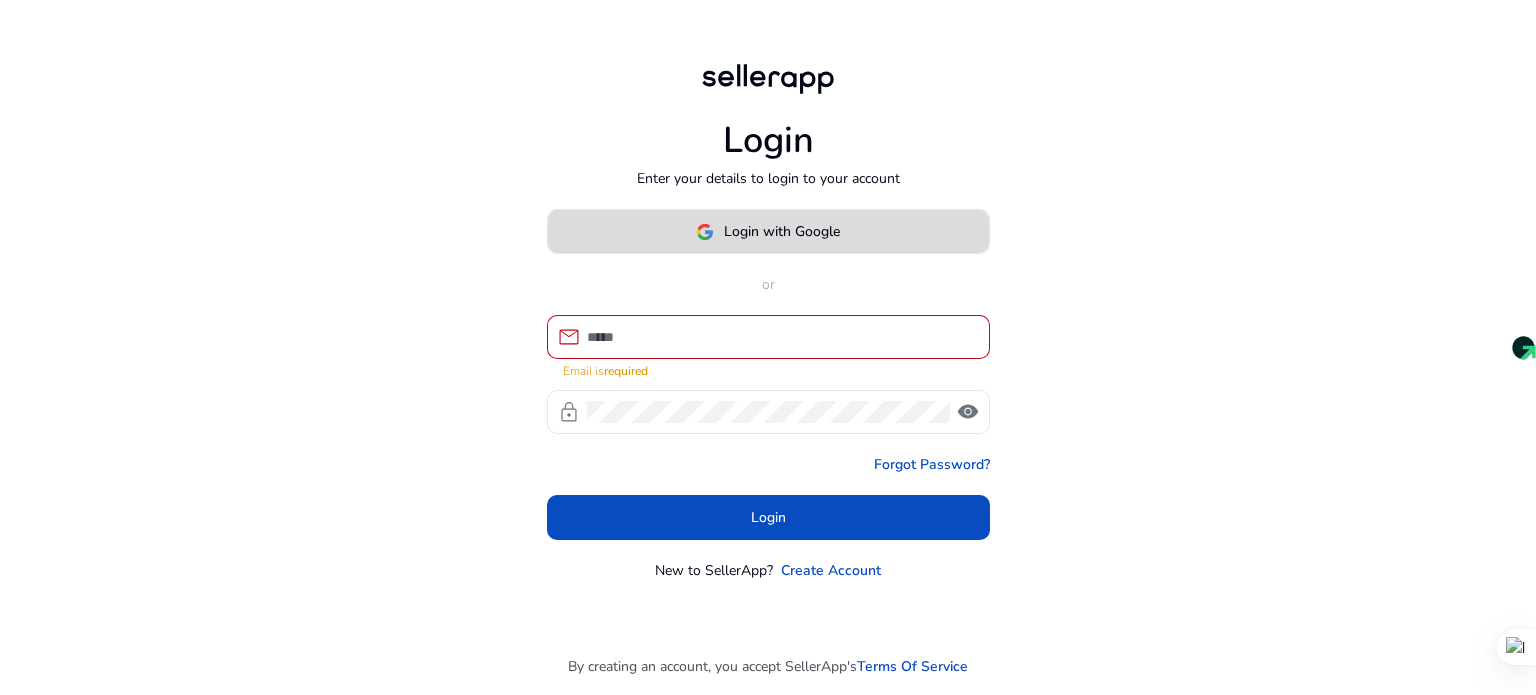 click on "Login with Google" 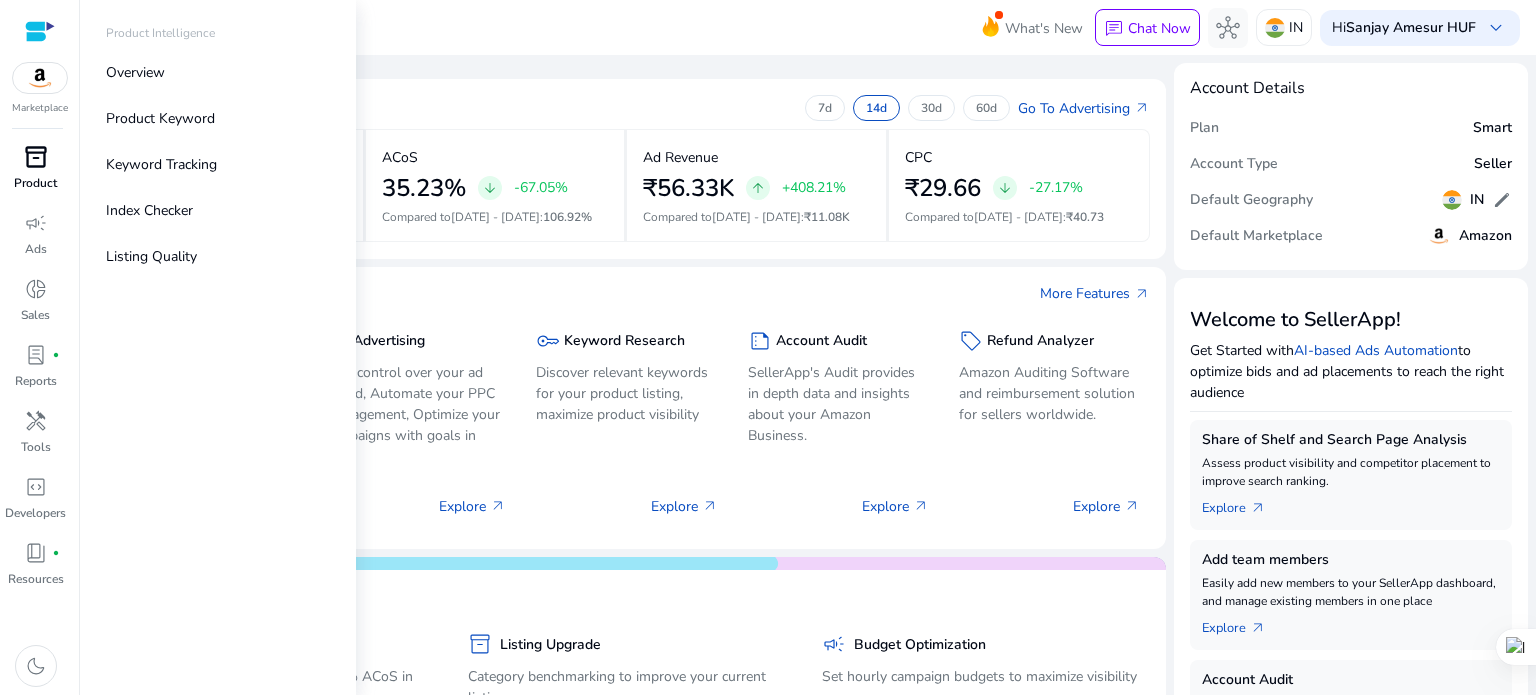 click on "inventory_2" at bounding box center (36, 157) 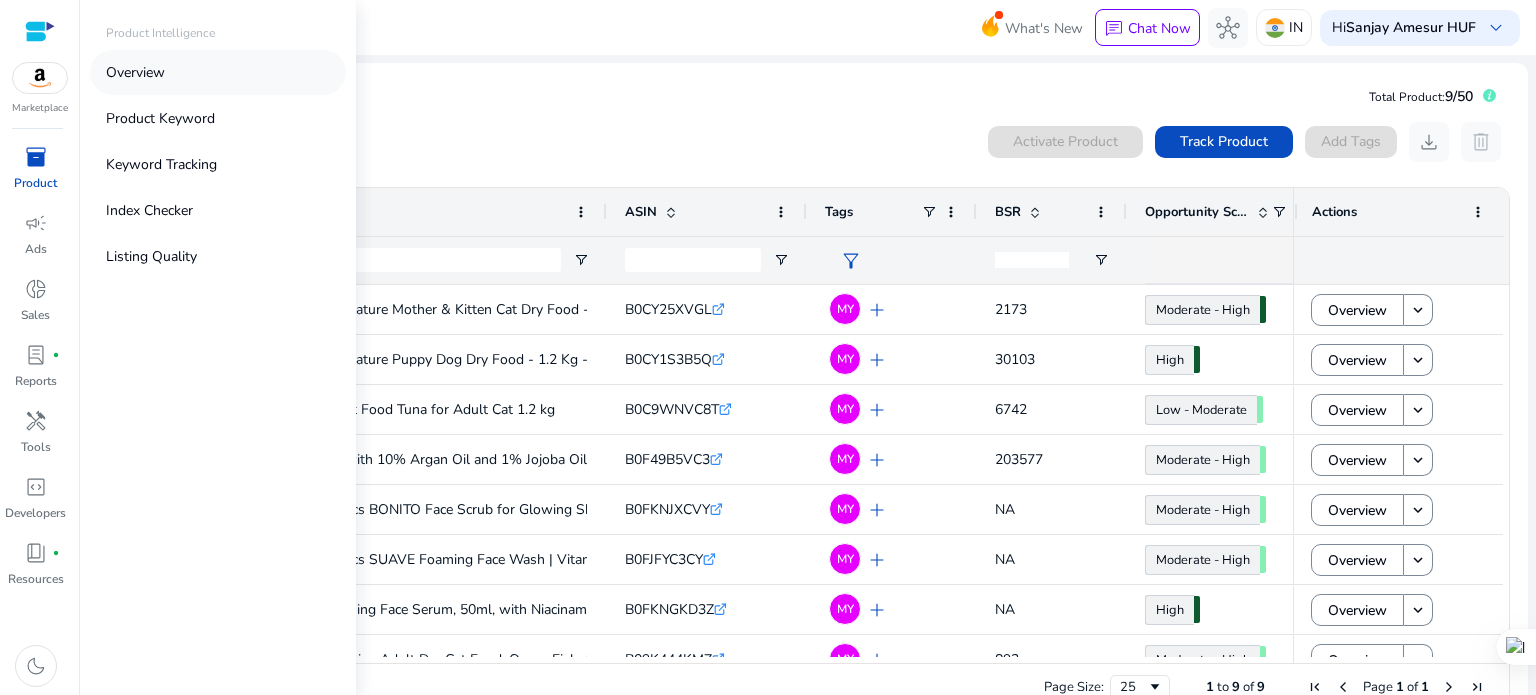 click on "Overview" at bounding box center (135, 72) 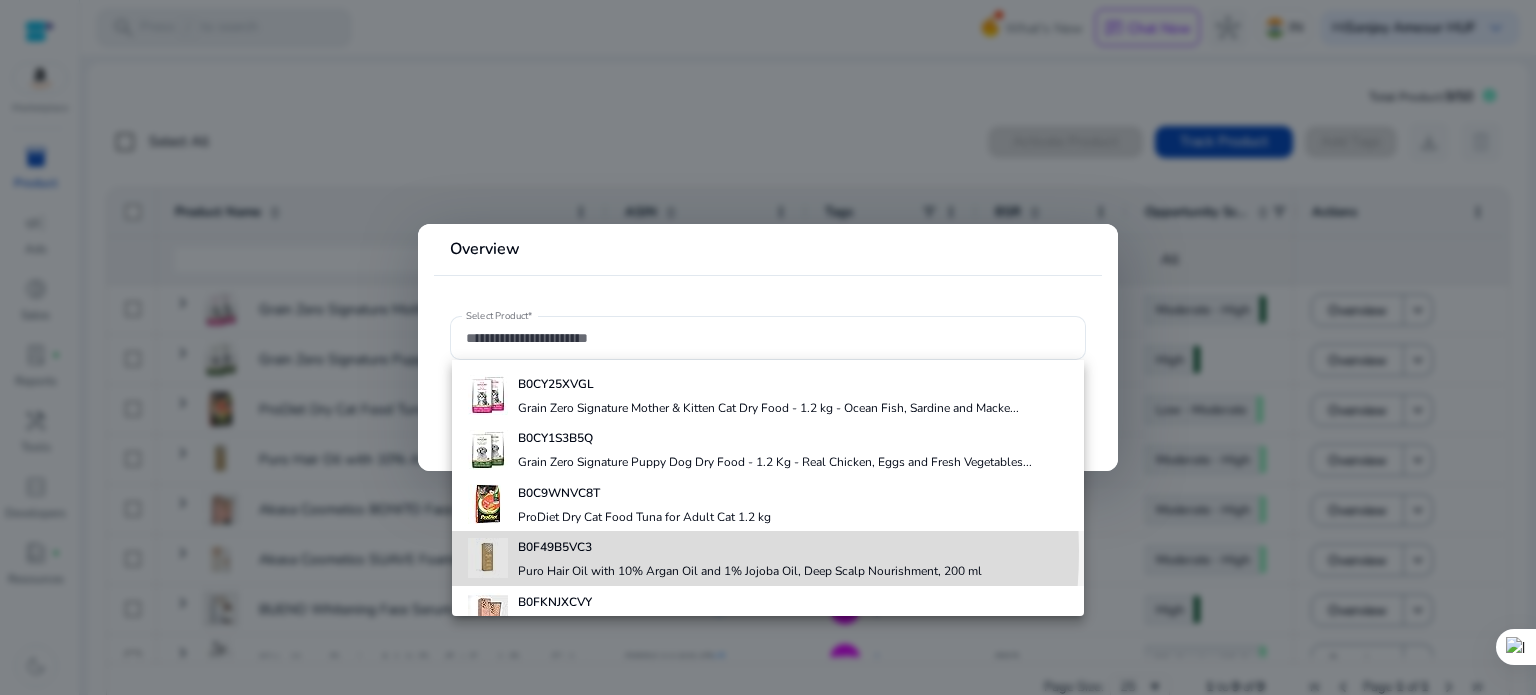 click on "B0F49B5VC3" at bounding box center (750, 547) 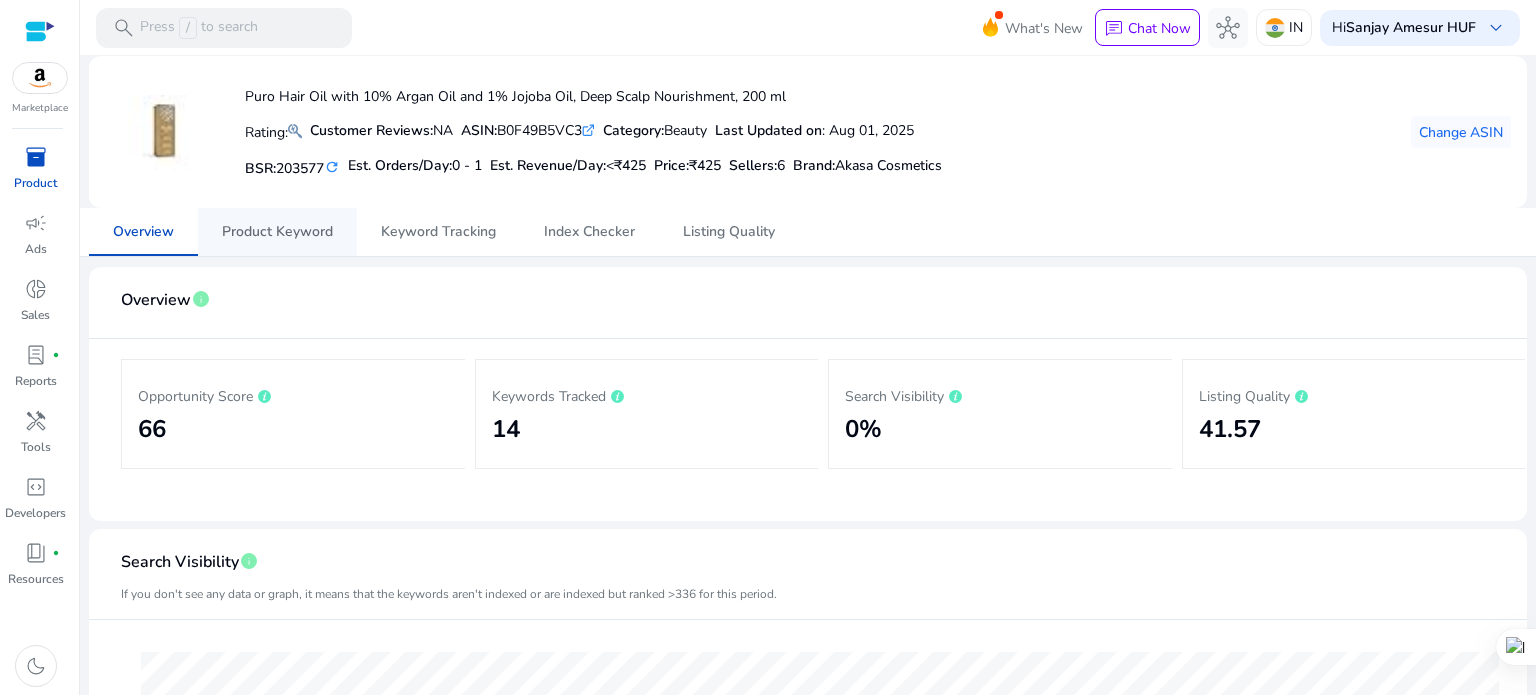 click on "Product Keyword" at bounding box center [277, 232] 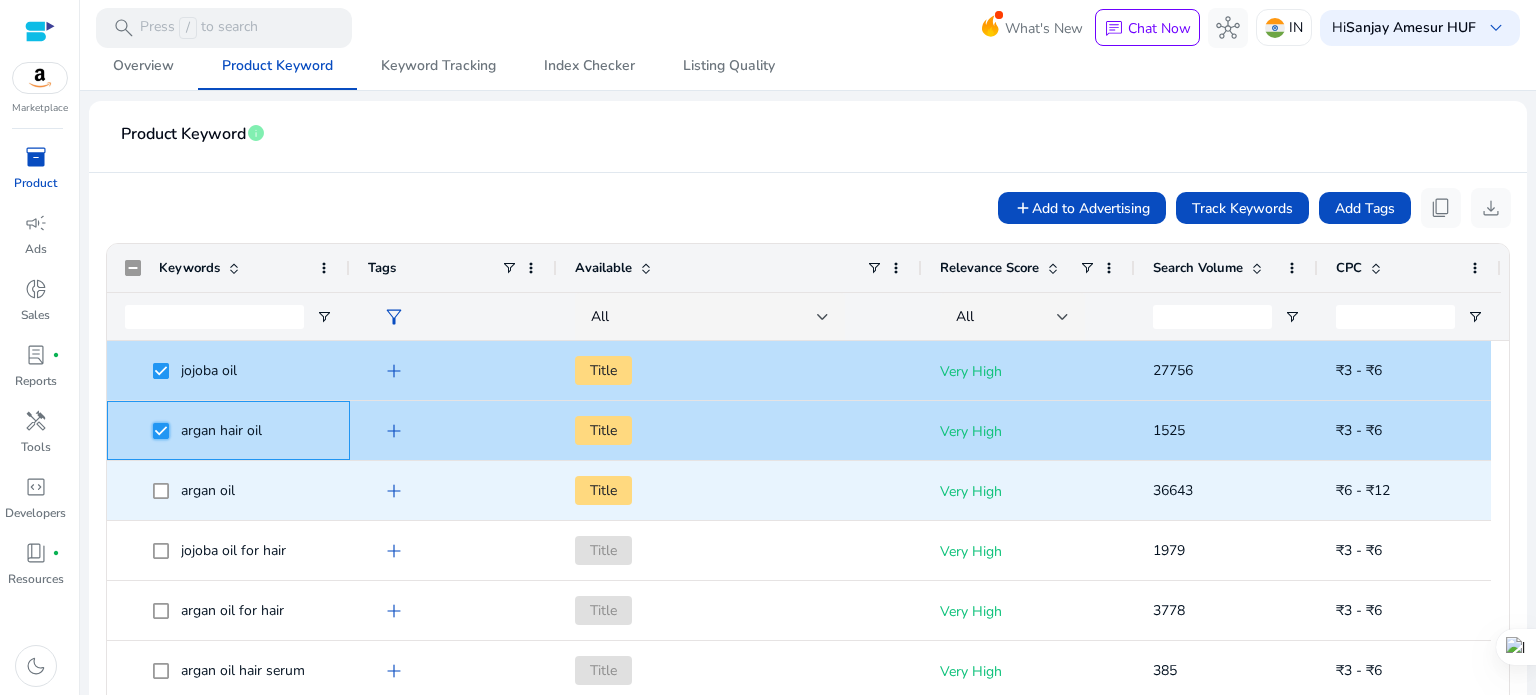 scroll, scrollTop: 200, scrollLeft: 0, axis: vertical 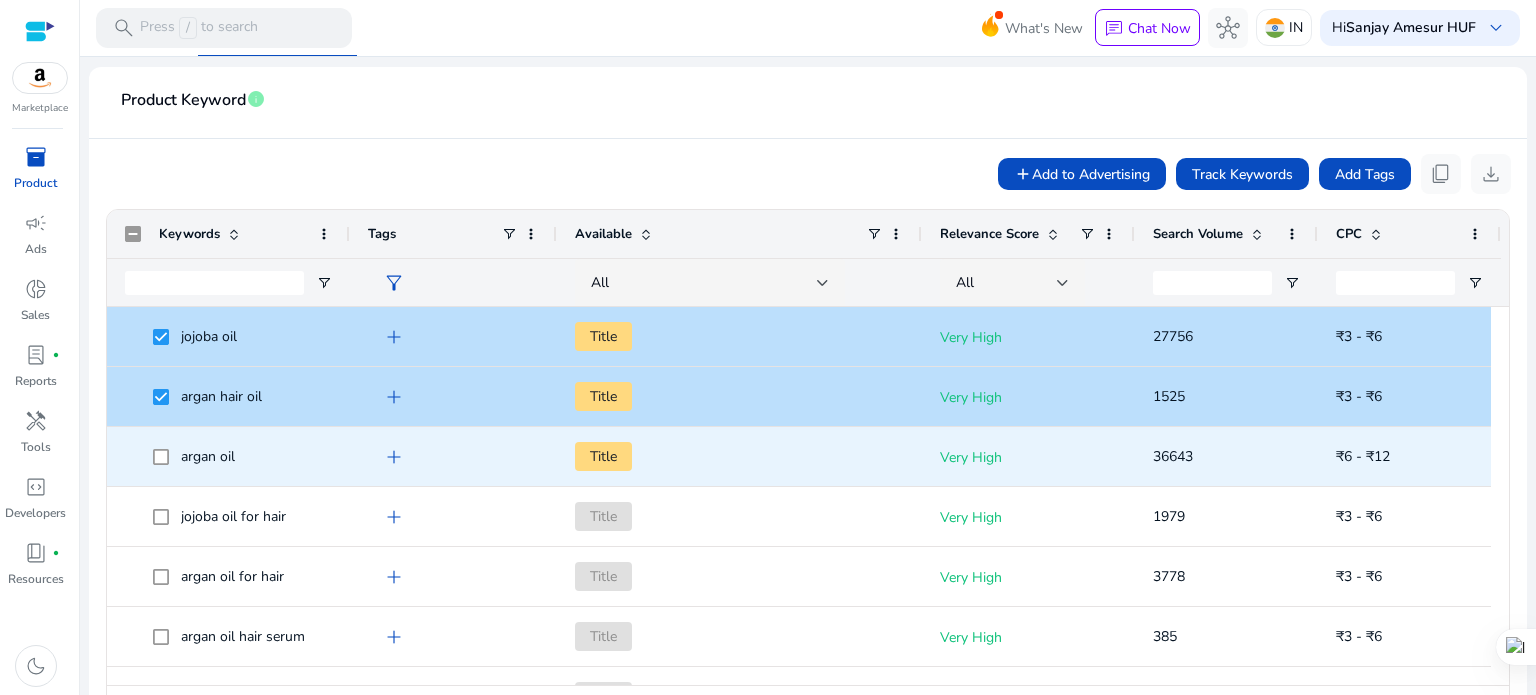 click on "argan oil" 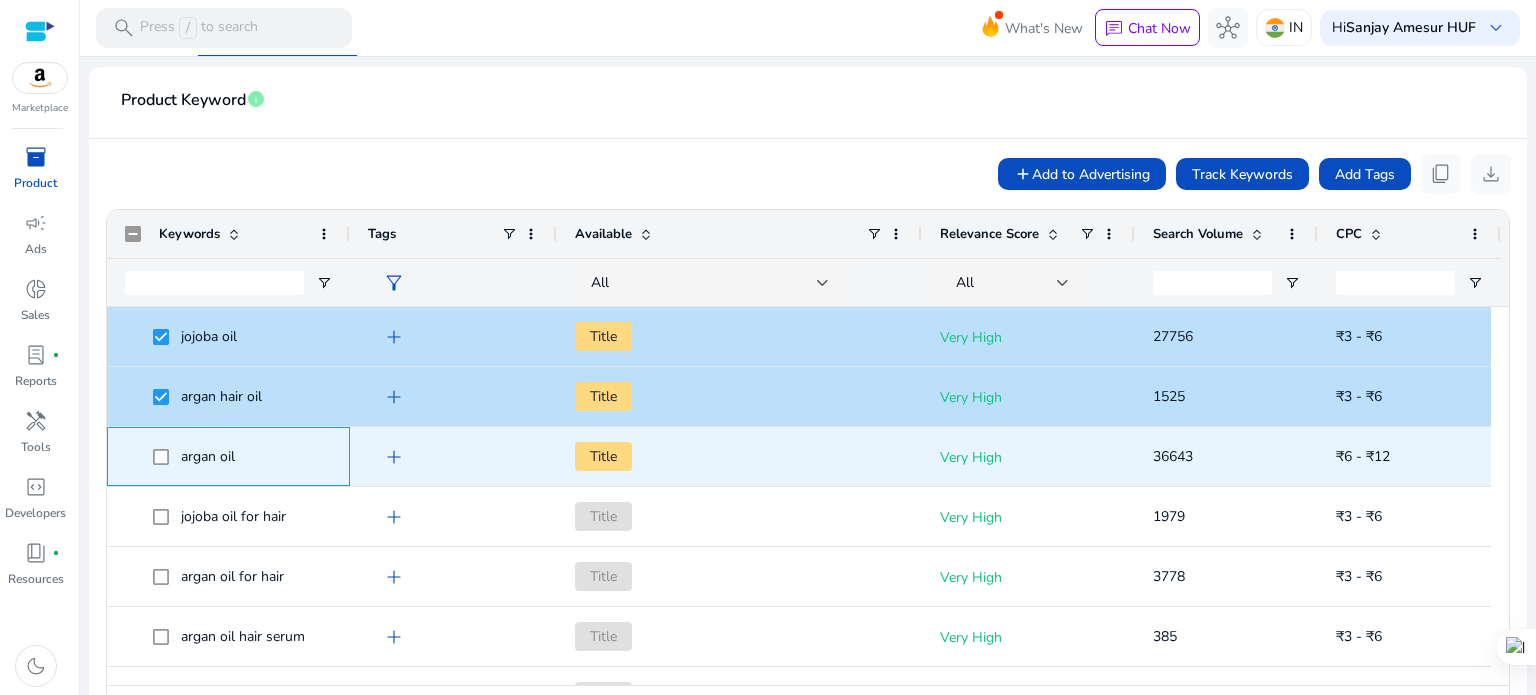 scroll, scrollTop: 200, scrollLeft: 0, axis: vertical 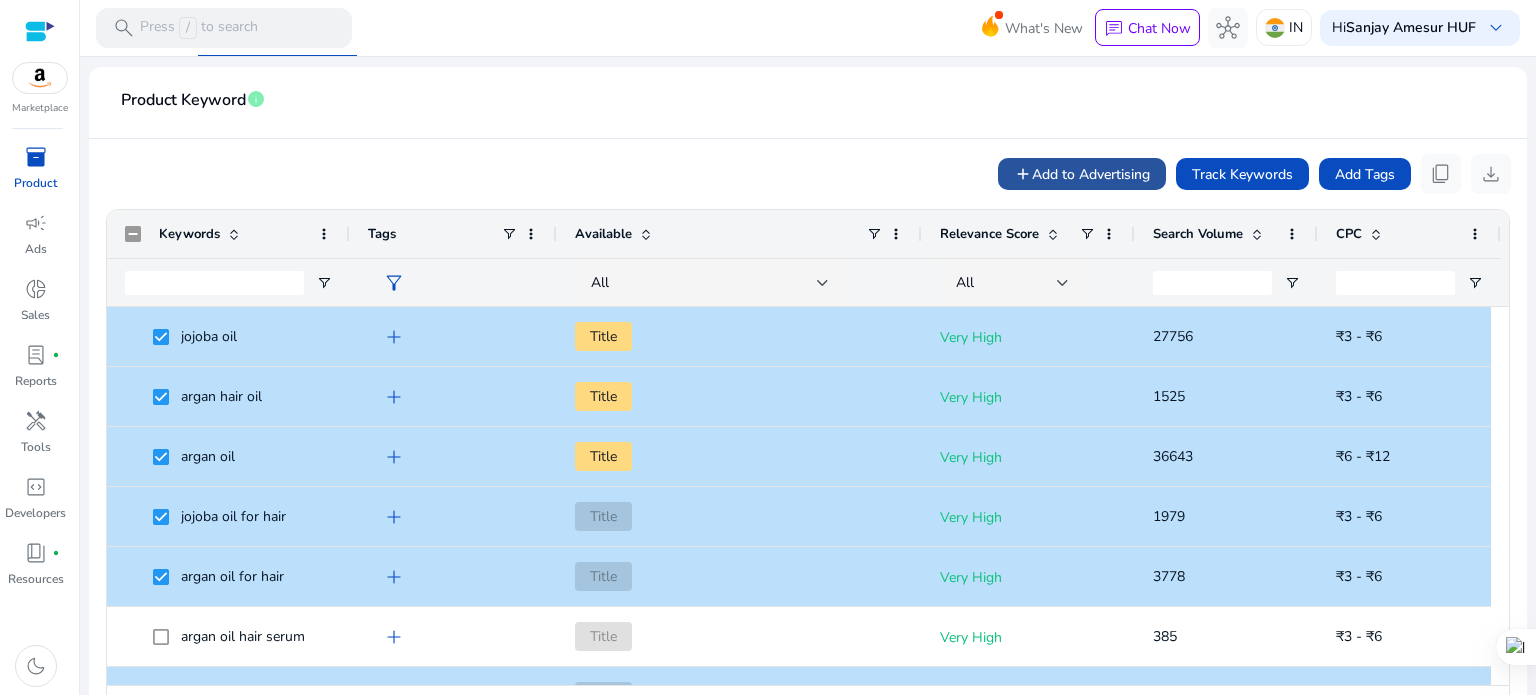 click on "Add to Advertising" 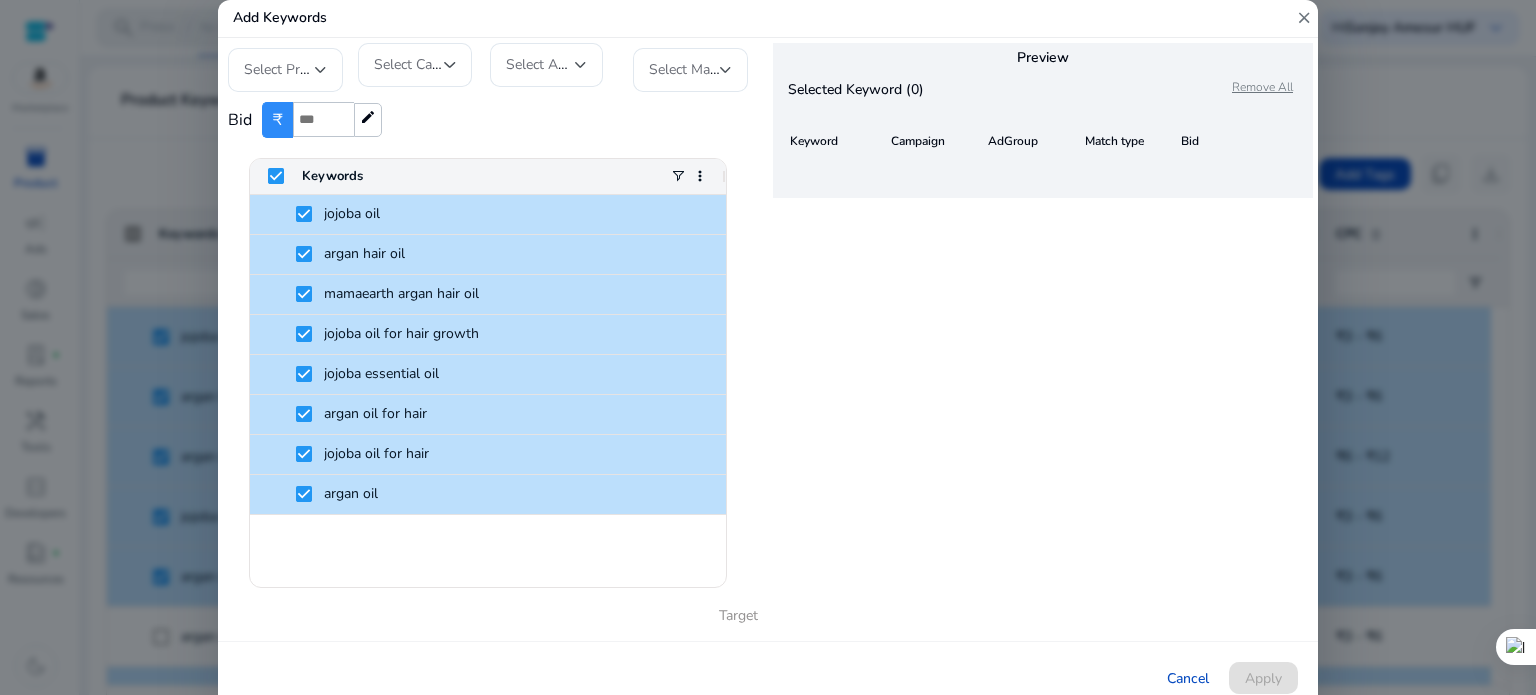 click at bounding box center (323, 119) 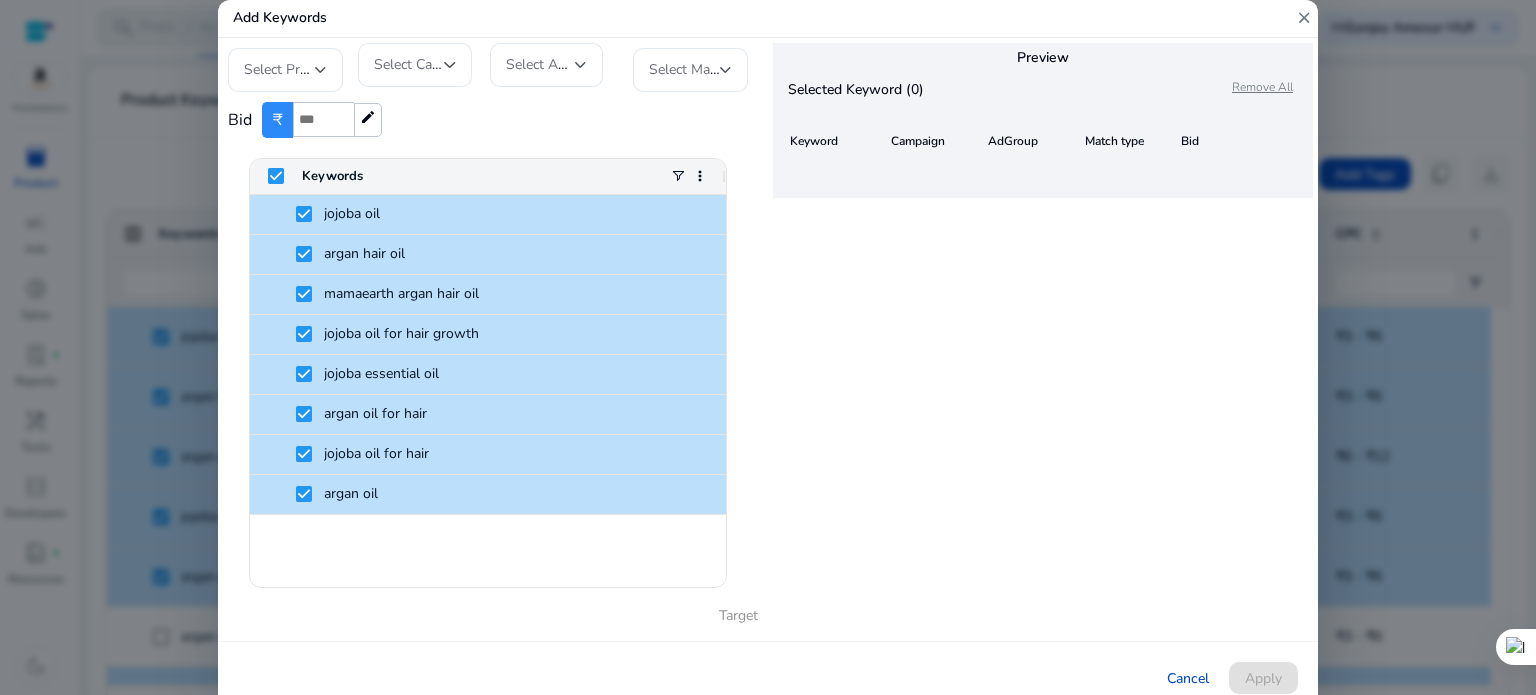 type on "**" 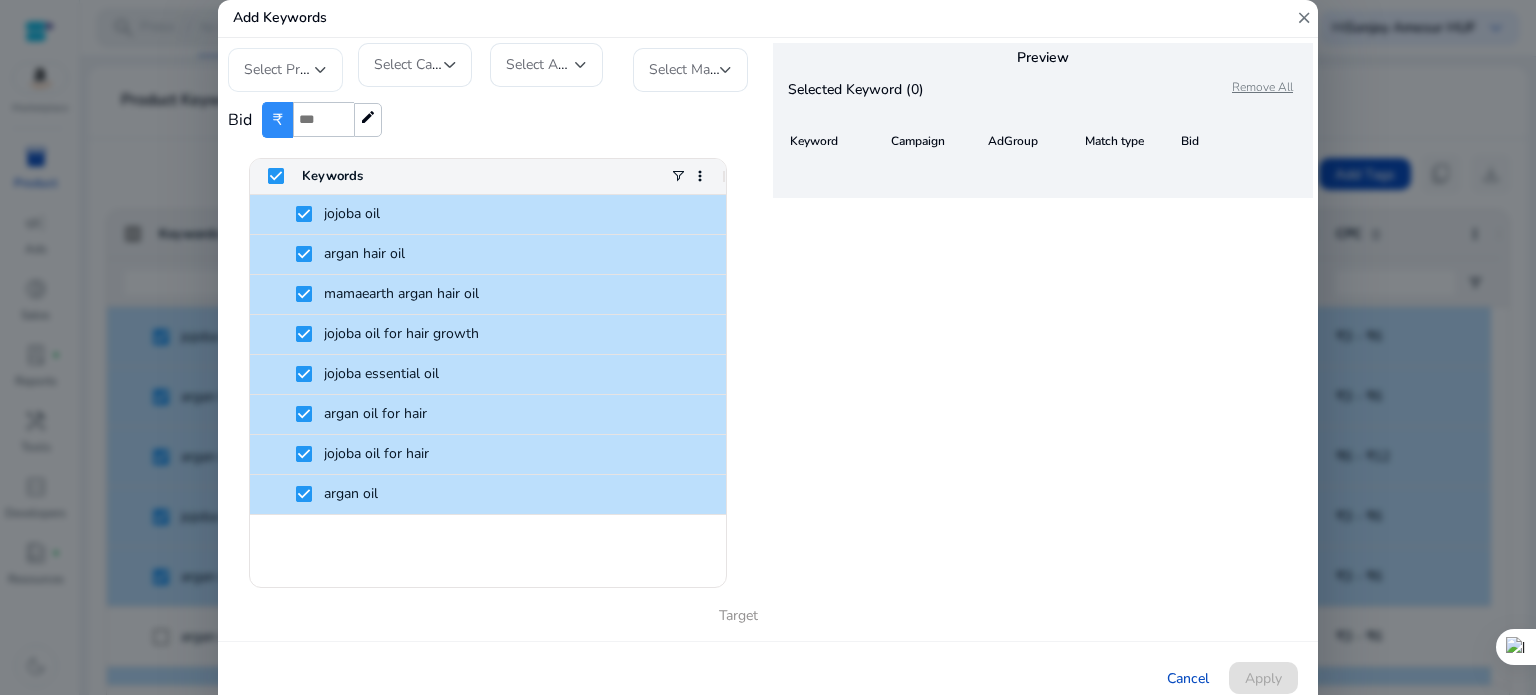 click on "Select Profile" at bounding box center (285, 70) 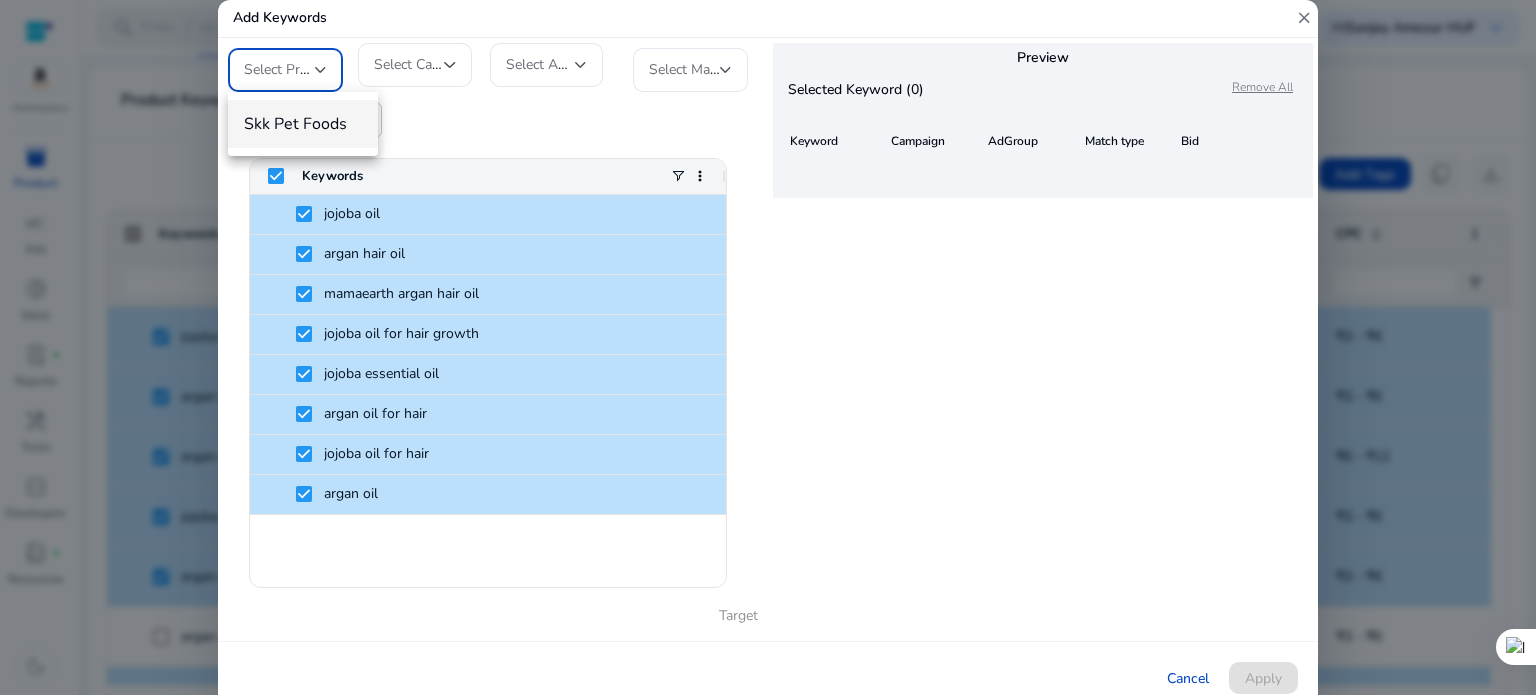 click on "Skk Pet Foods" at bounding box center (303, 124) 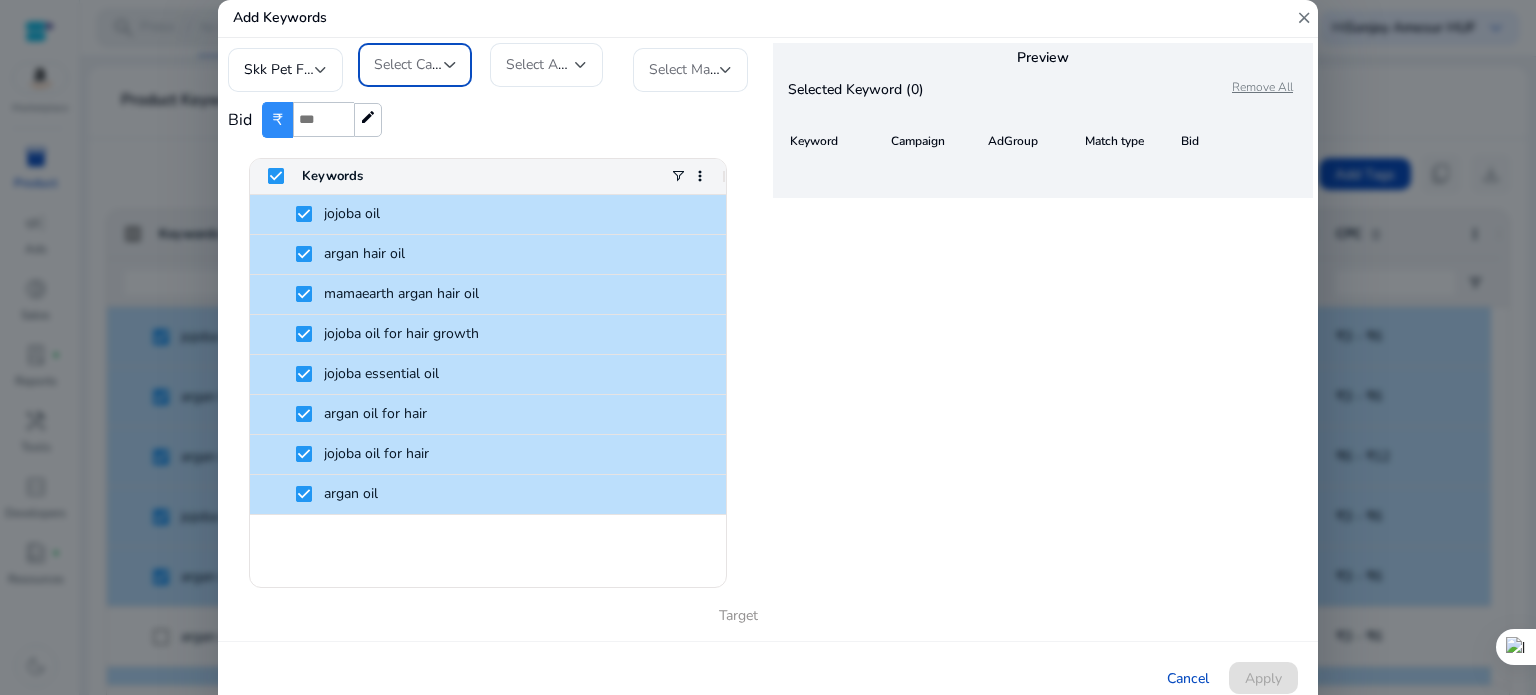 click on "Select Campaign" at bounding box center (426, 64) 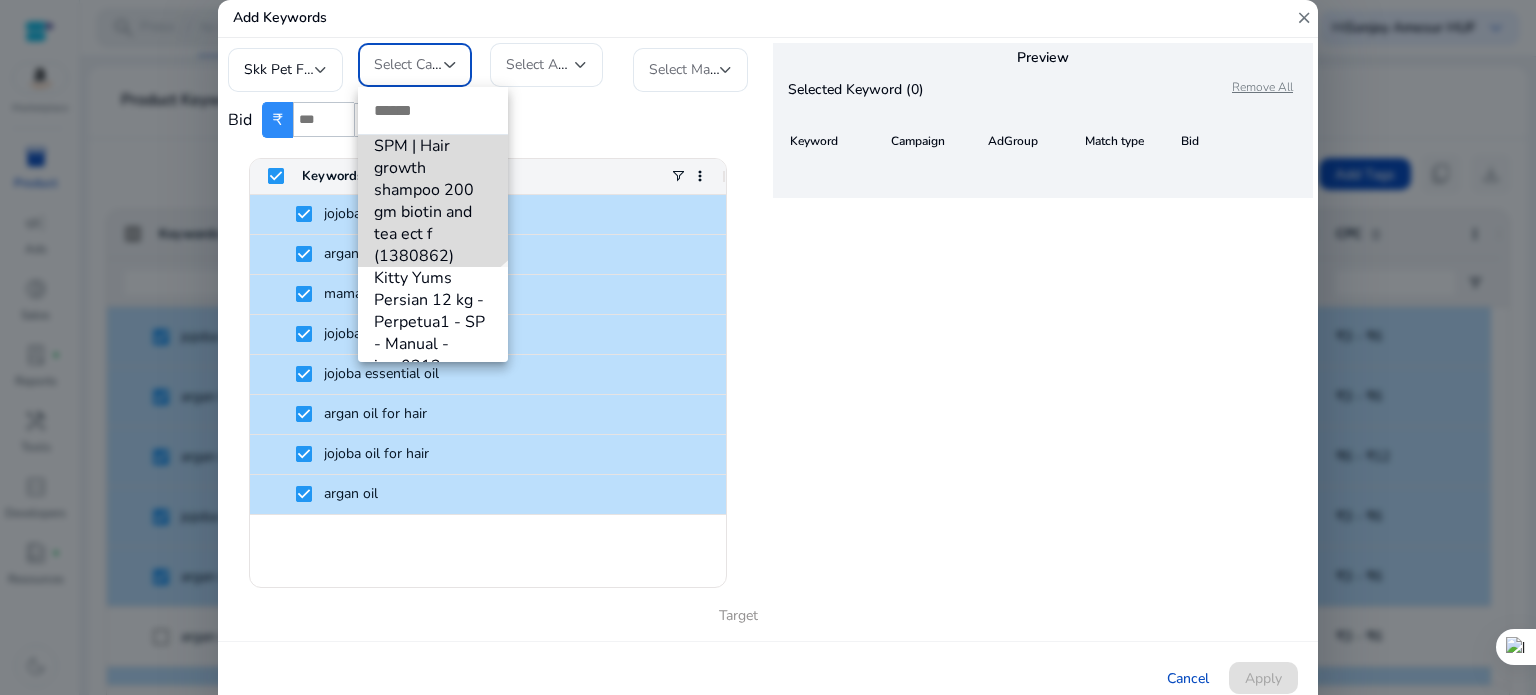 click on "SPM | Hair growth shampoo 200 gm biotin and tea ect f (1380862)" at bounding box center [433, 201] 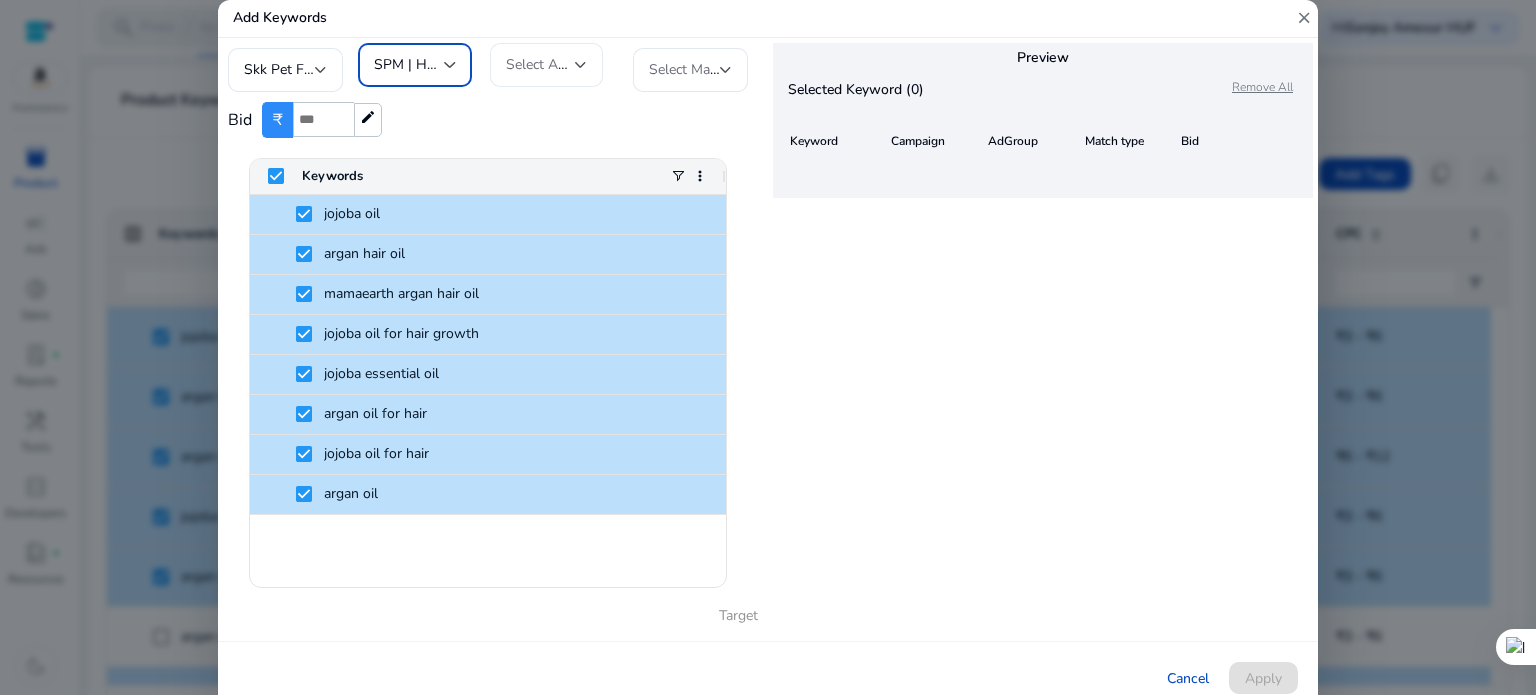 click on "Select AdGroup" at bounding box center (555, 64) 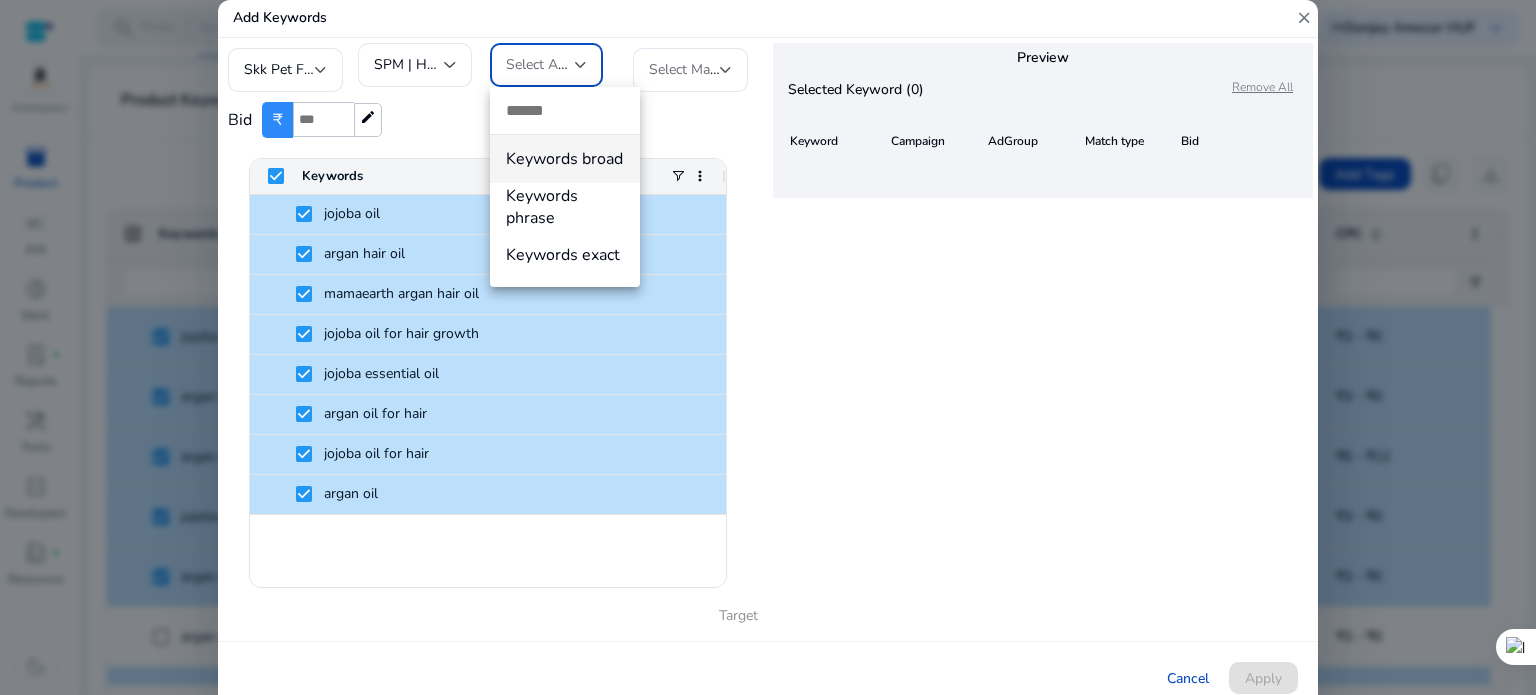 click on "Keywords broad" at bounding box center (565, 159) 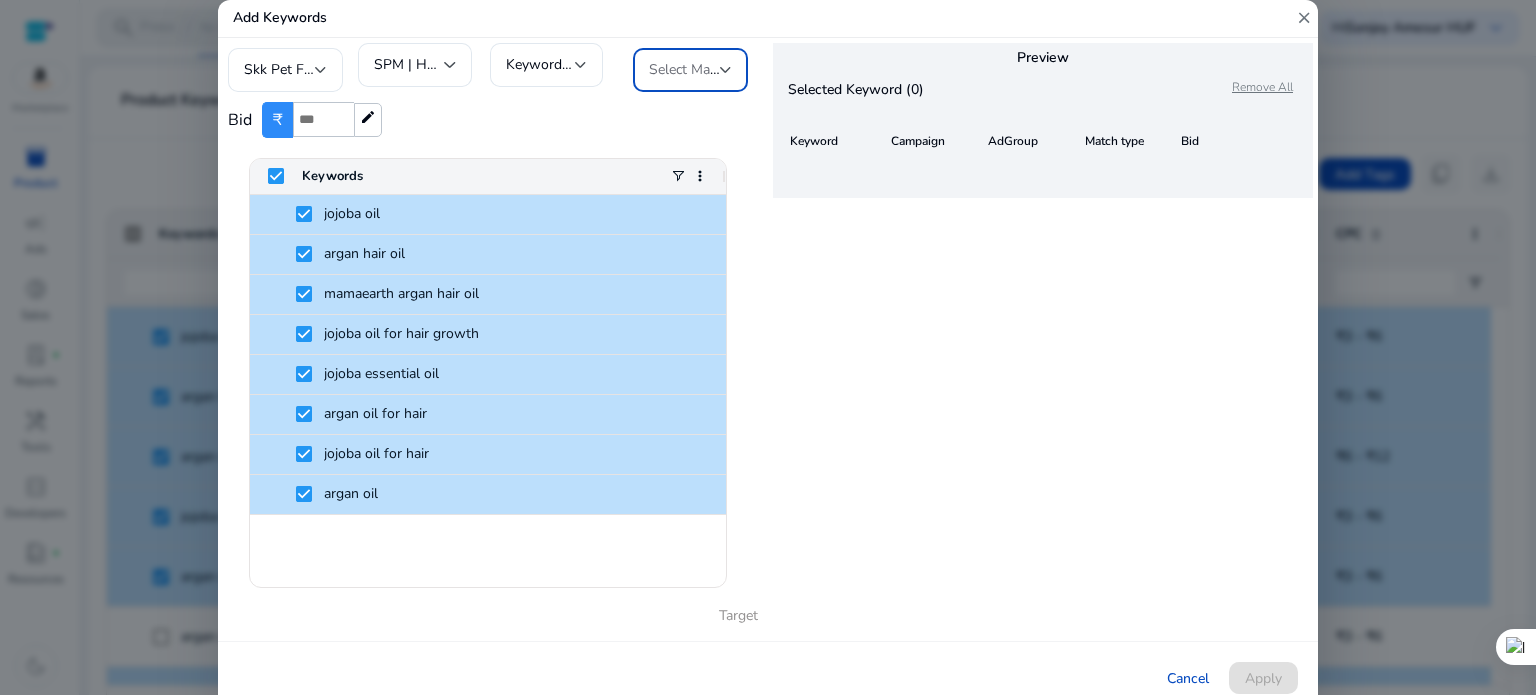 click on "Select Match Type" at bounding box center [705, 69] 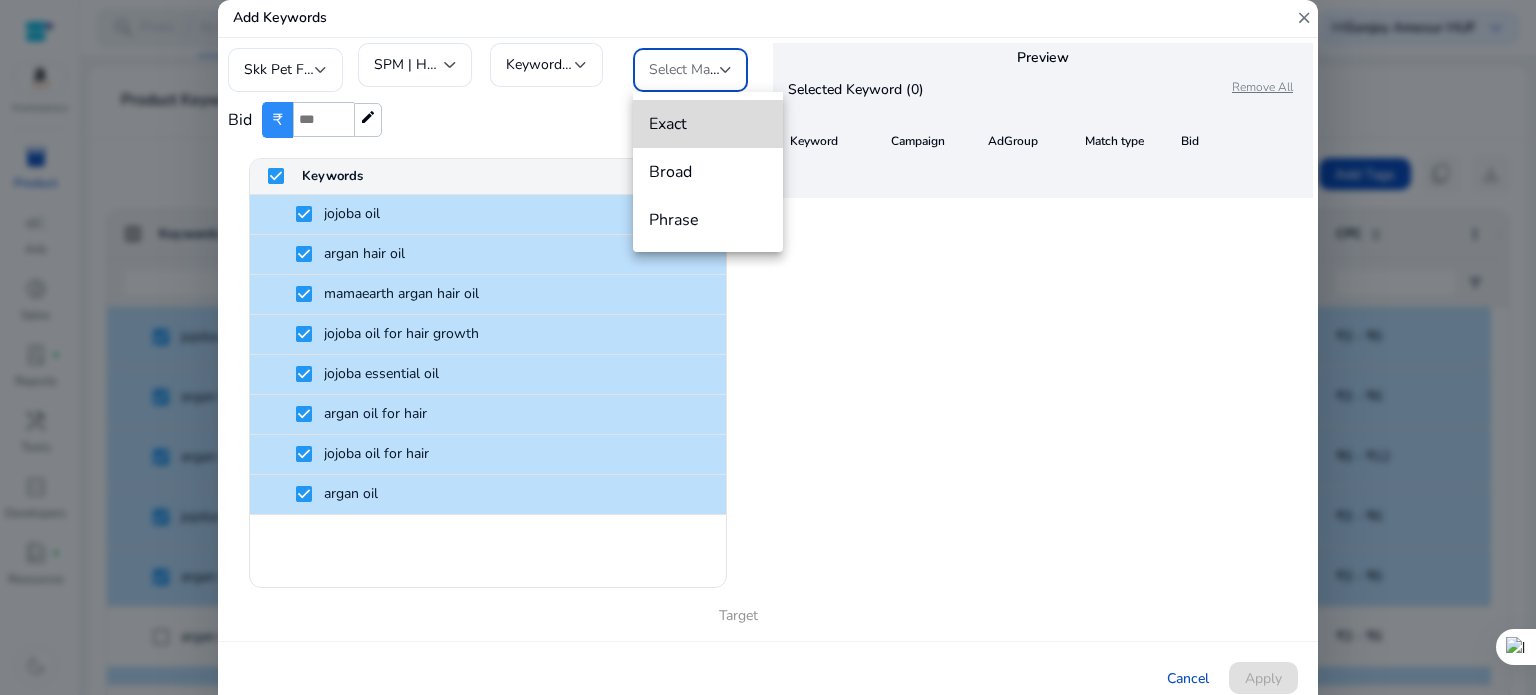 click on "Exact" at bounding box center (708, 124) 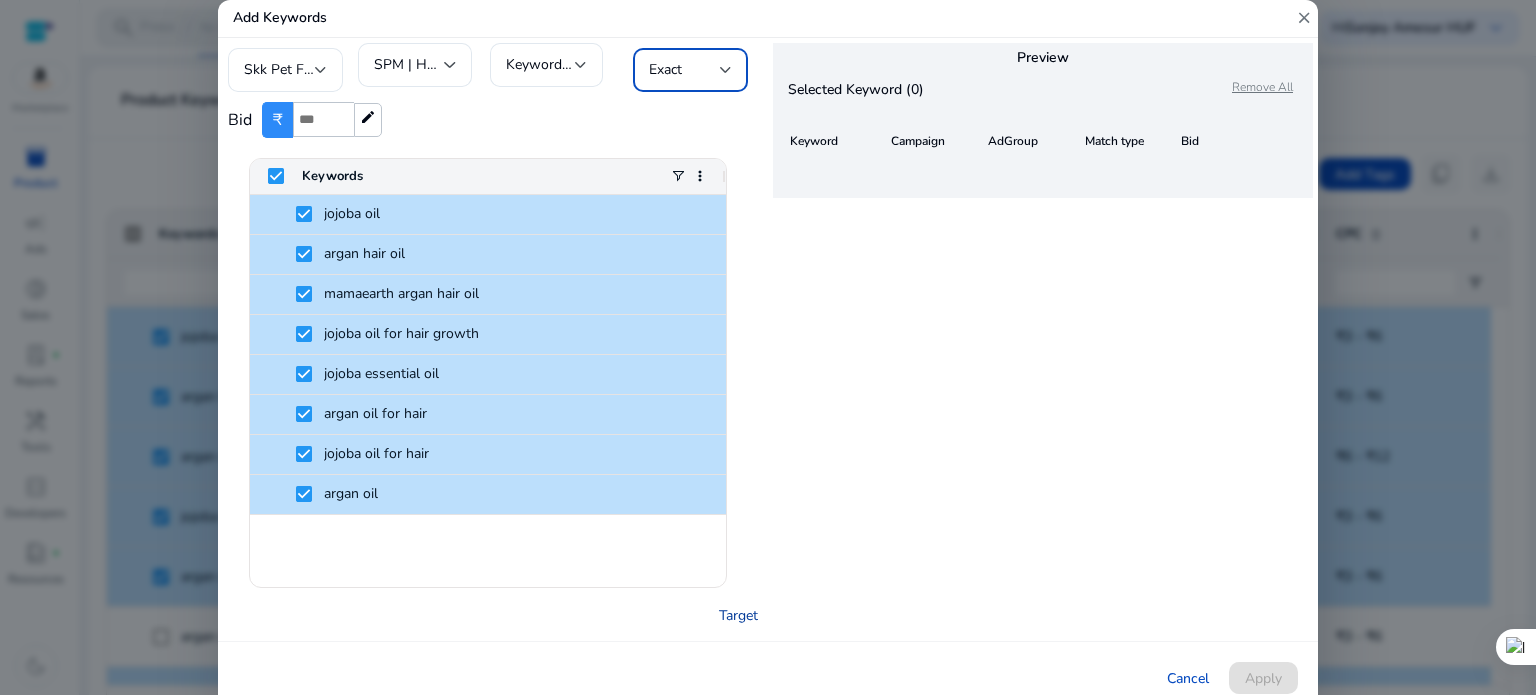 click on "Target" at bounding box center [738, 615] 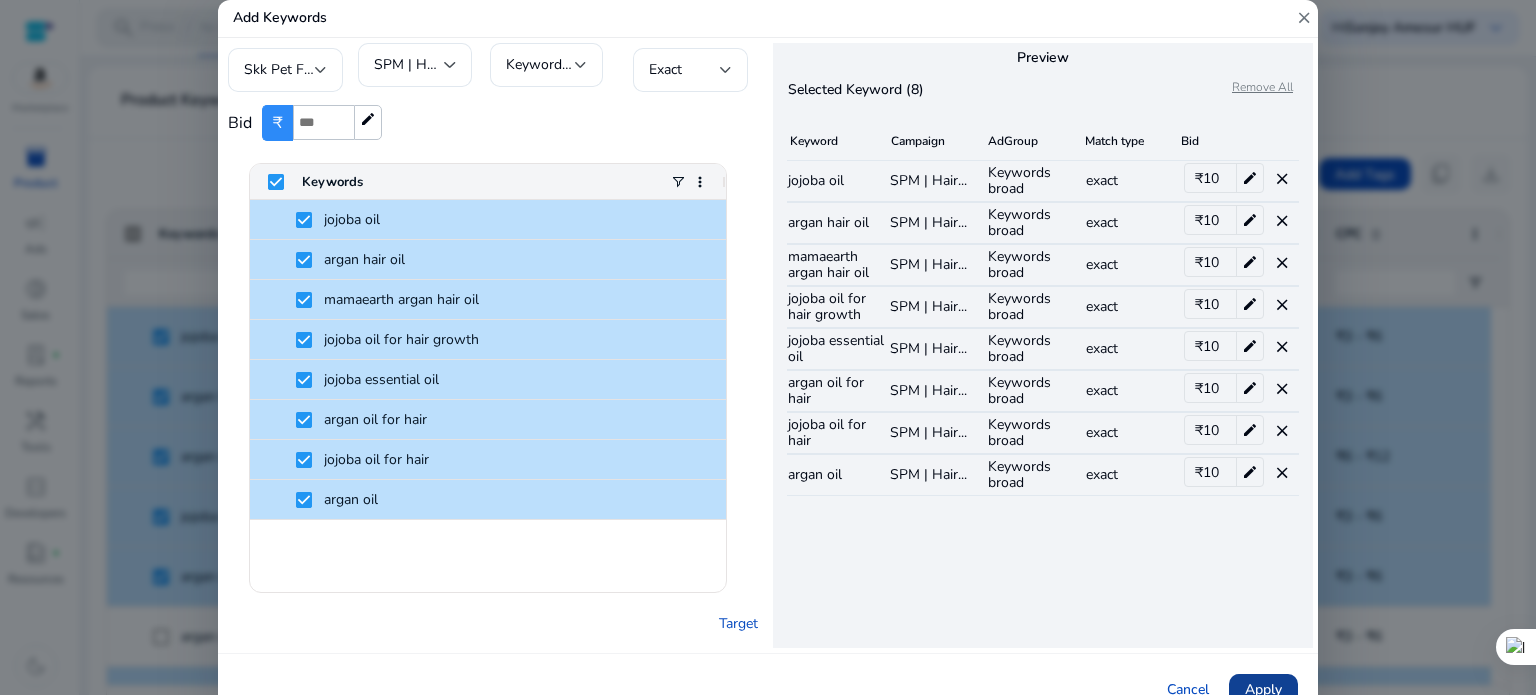 click on "Apply" at bounding box center (1263, 689) 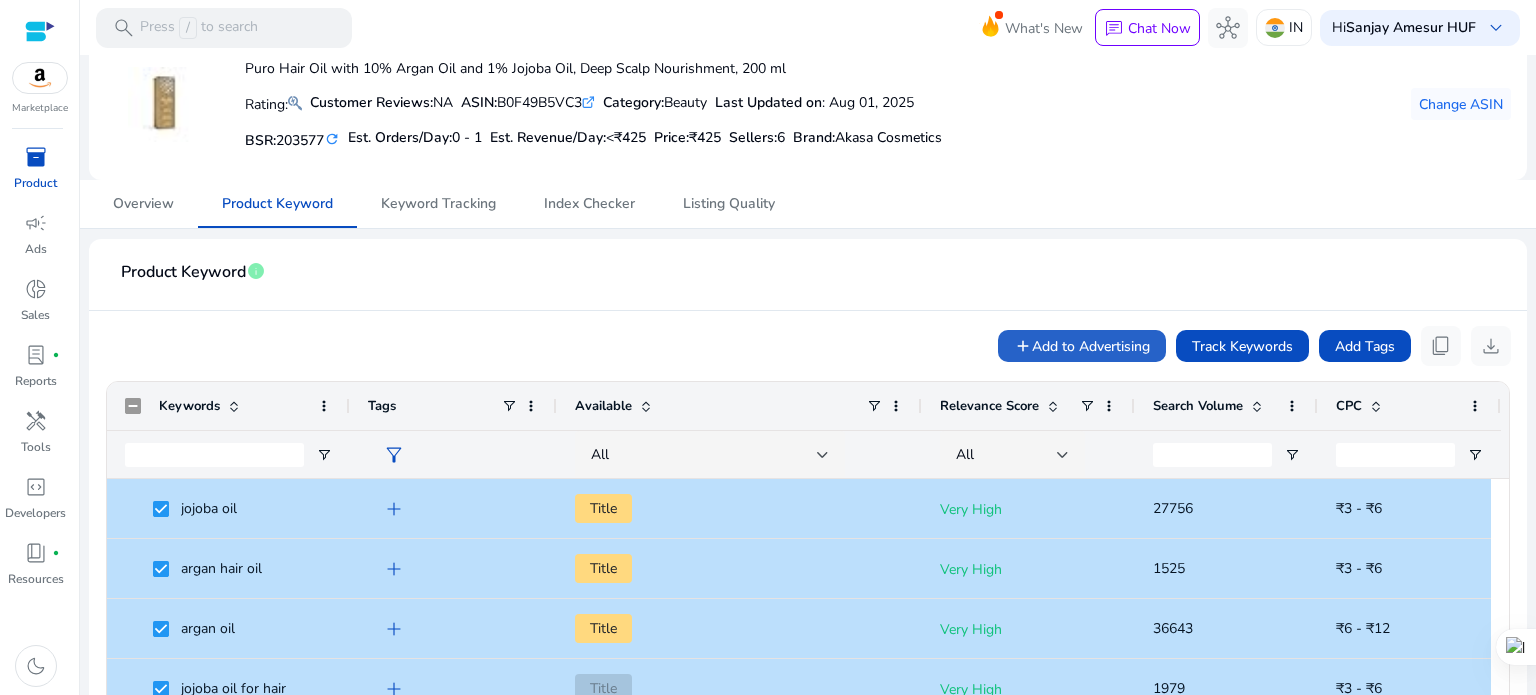 scroll, scrollTop: 0, scrollLeft: 0, axis: both 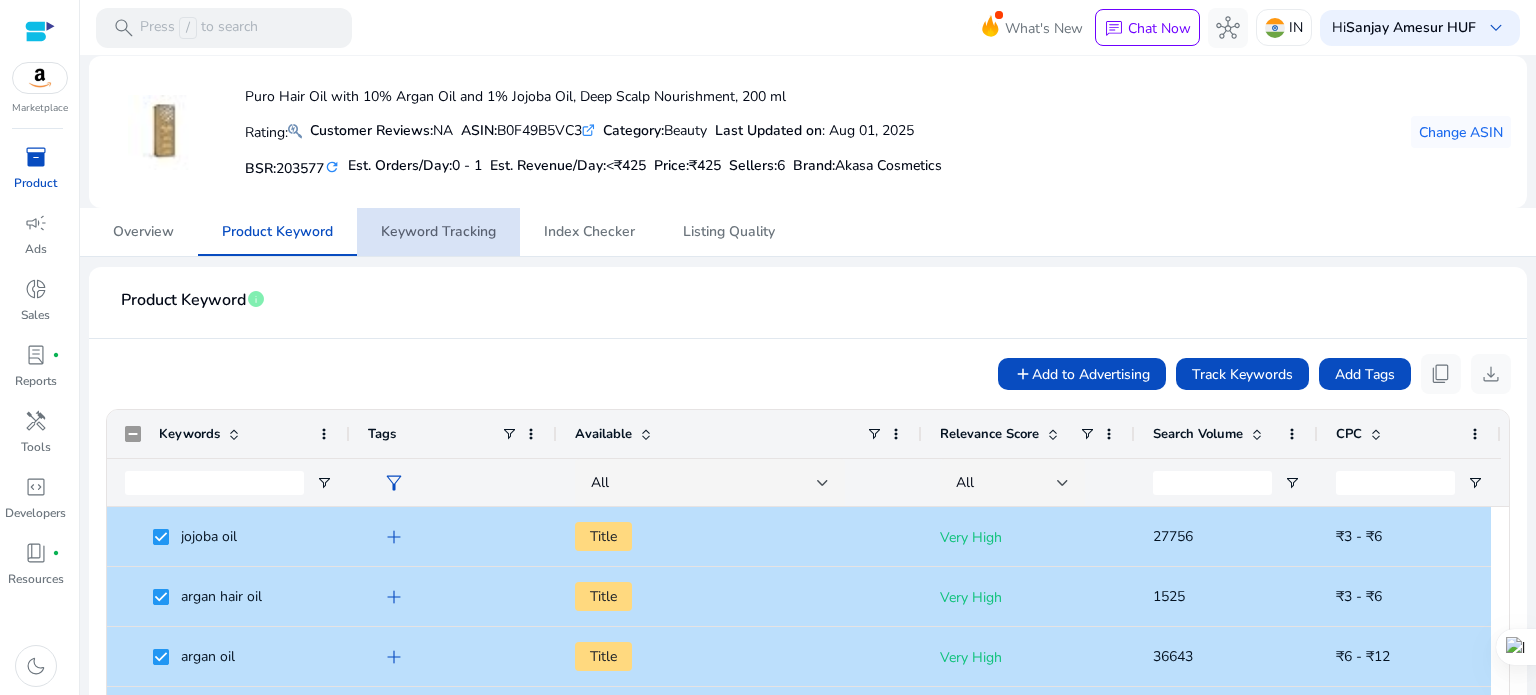 click on "Keyword Tracking" at bounding box center (438, 232) 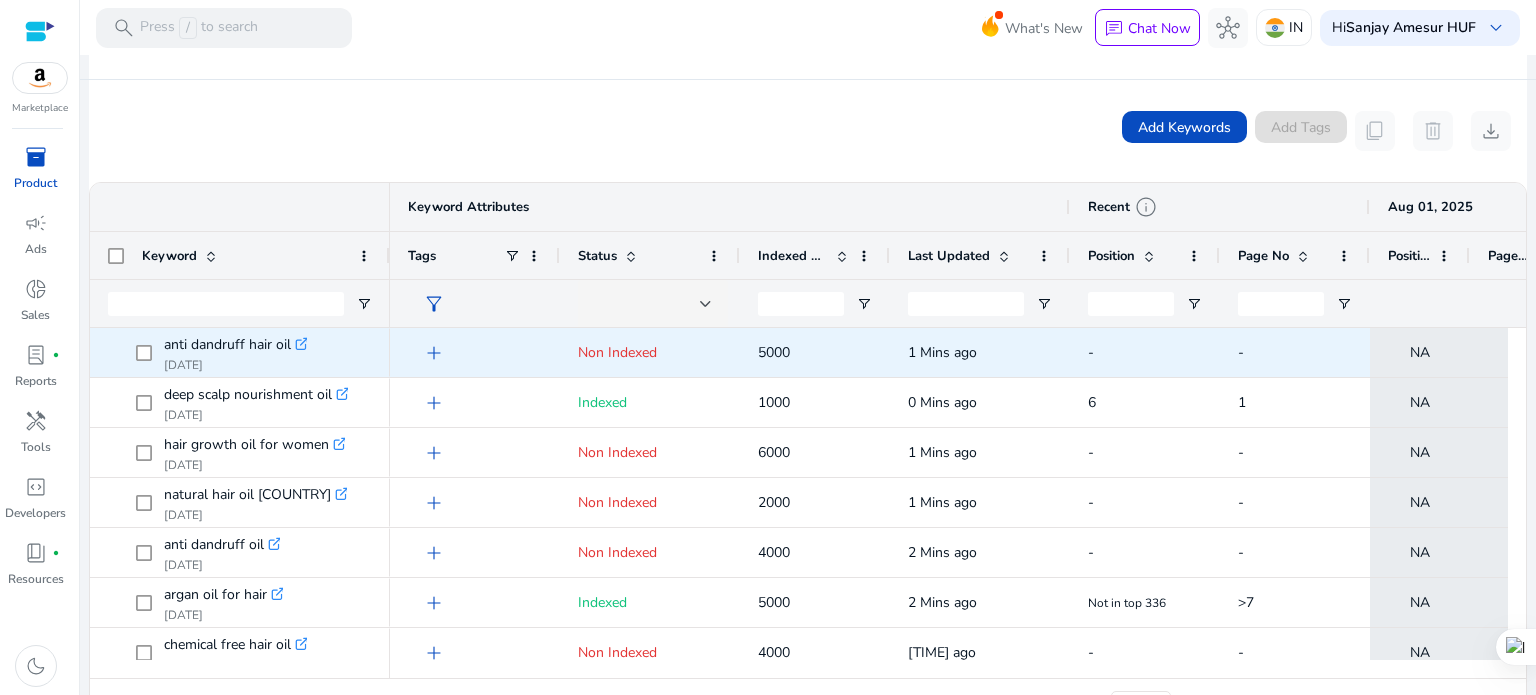 scroll, scrollTop: 292, scrollLeft: 0, axis: vertical 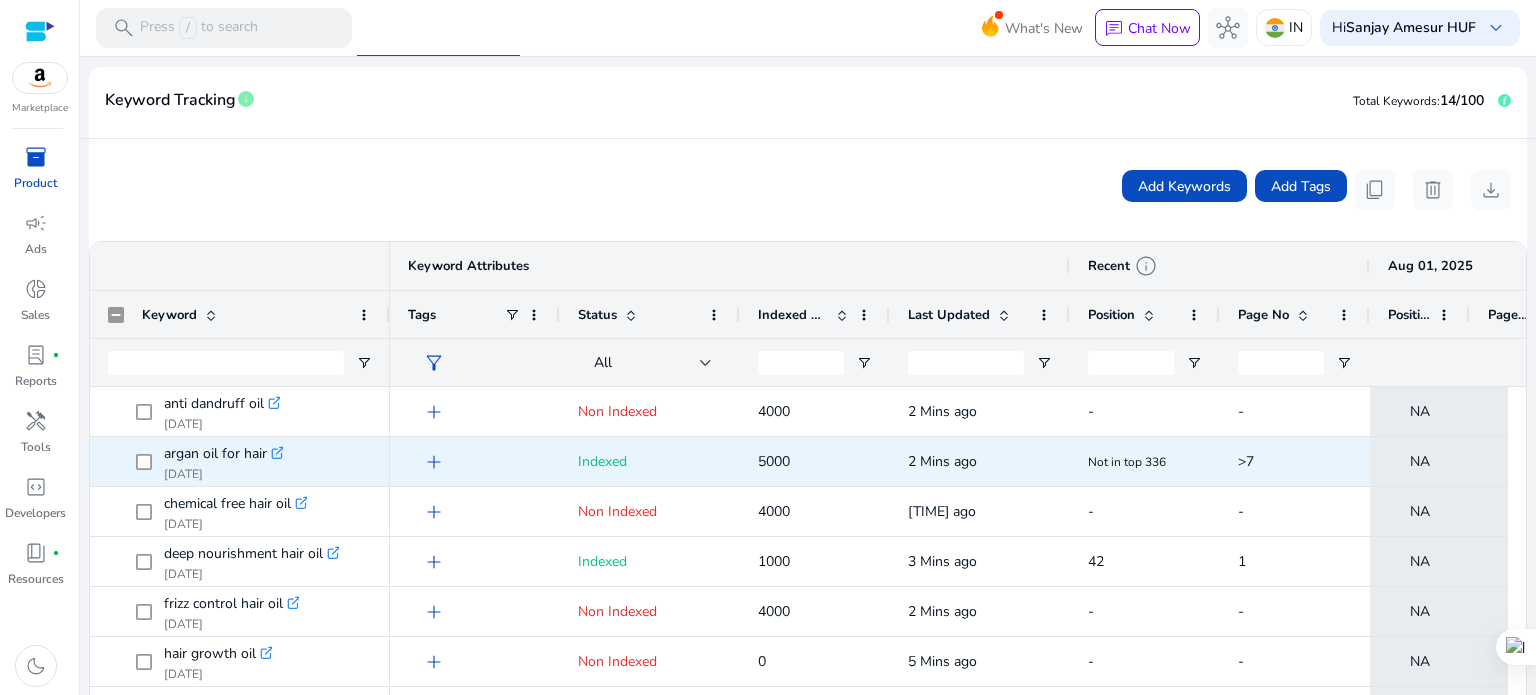 click on "argan oil for hair  .st0{fill:#2c8af8}  Aug 02, 2025" at bounding box center [240, 461] 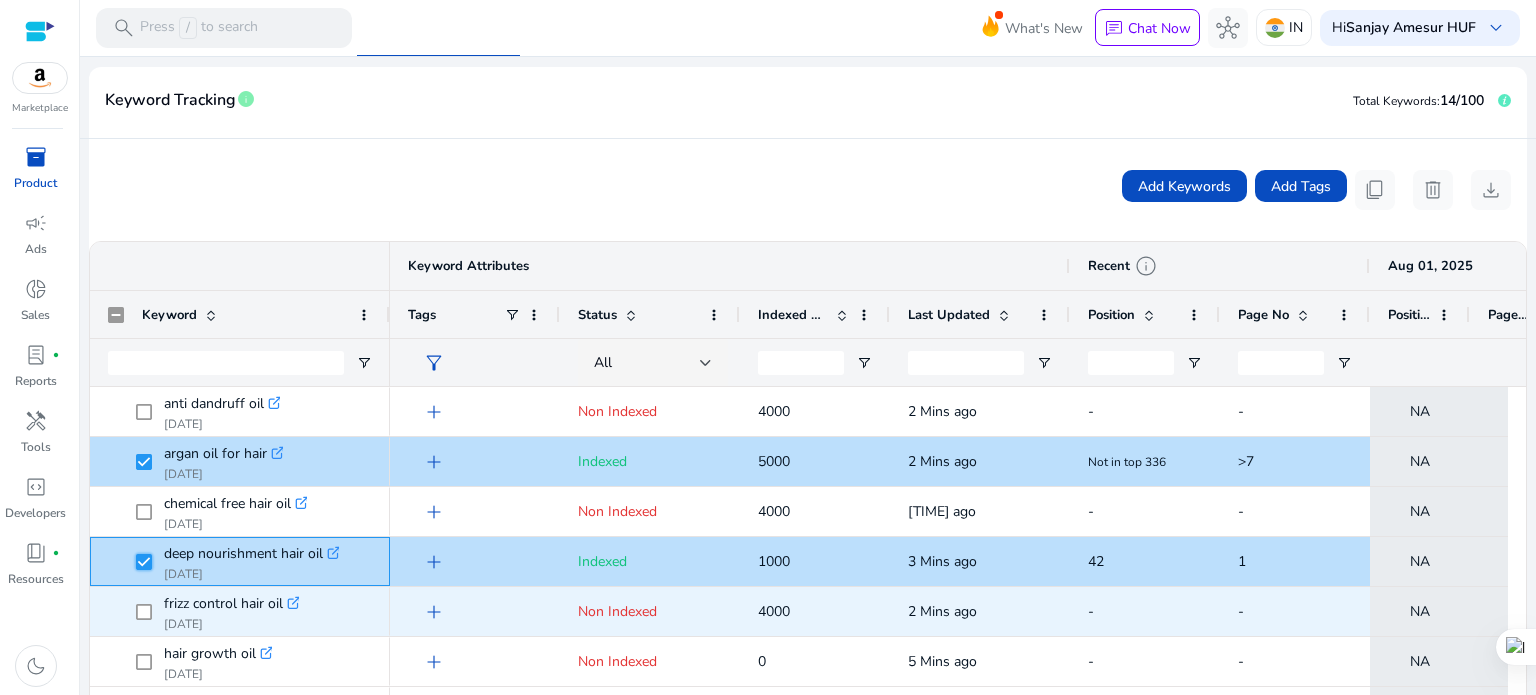 scroll, scrollTop: 367, scrollLeft: 0, axis: vertical 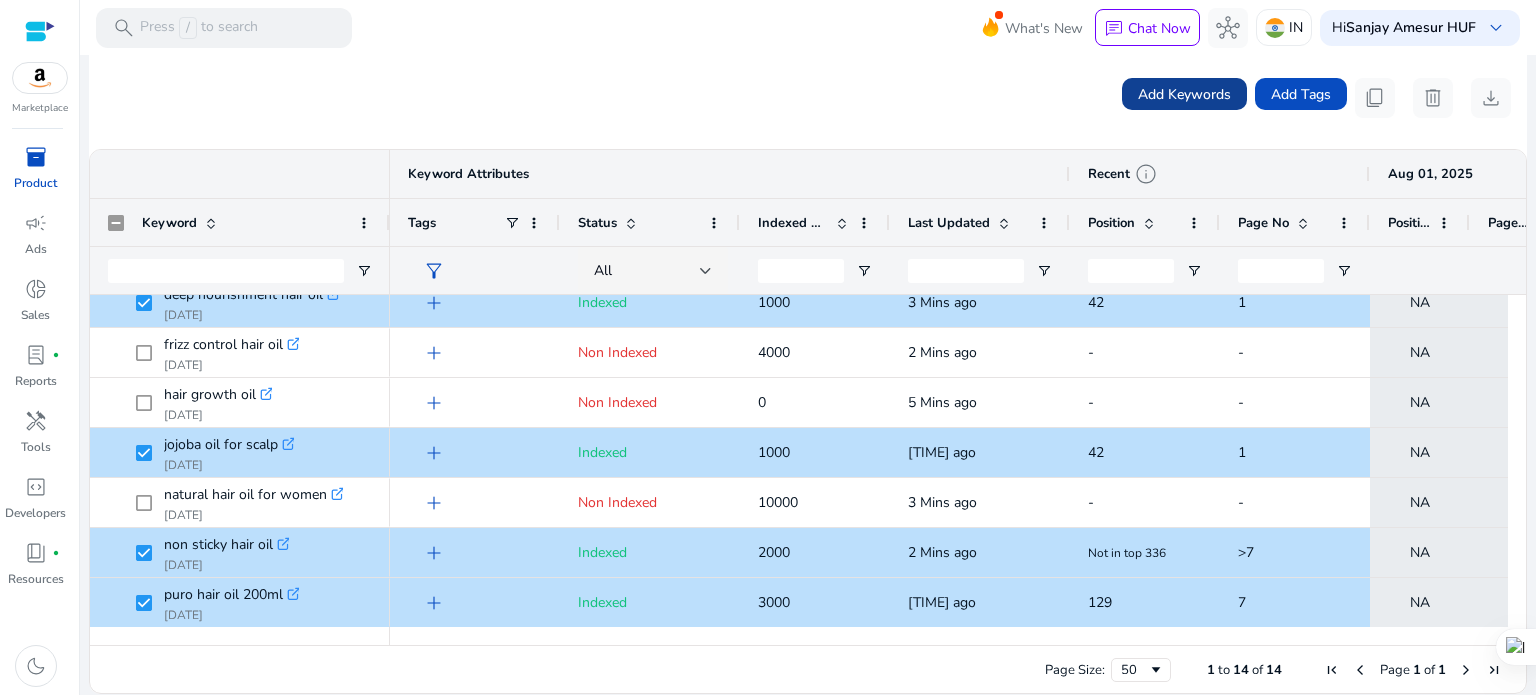 click on "Add Keywords" at bounding box center (1184, 94) 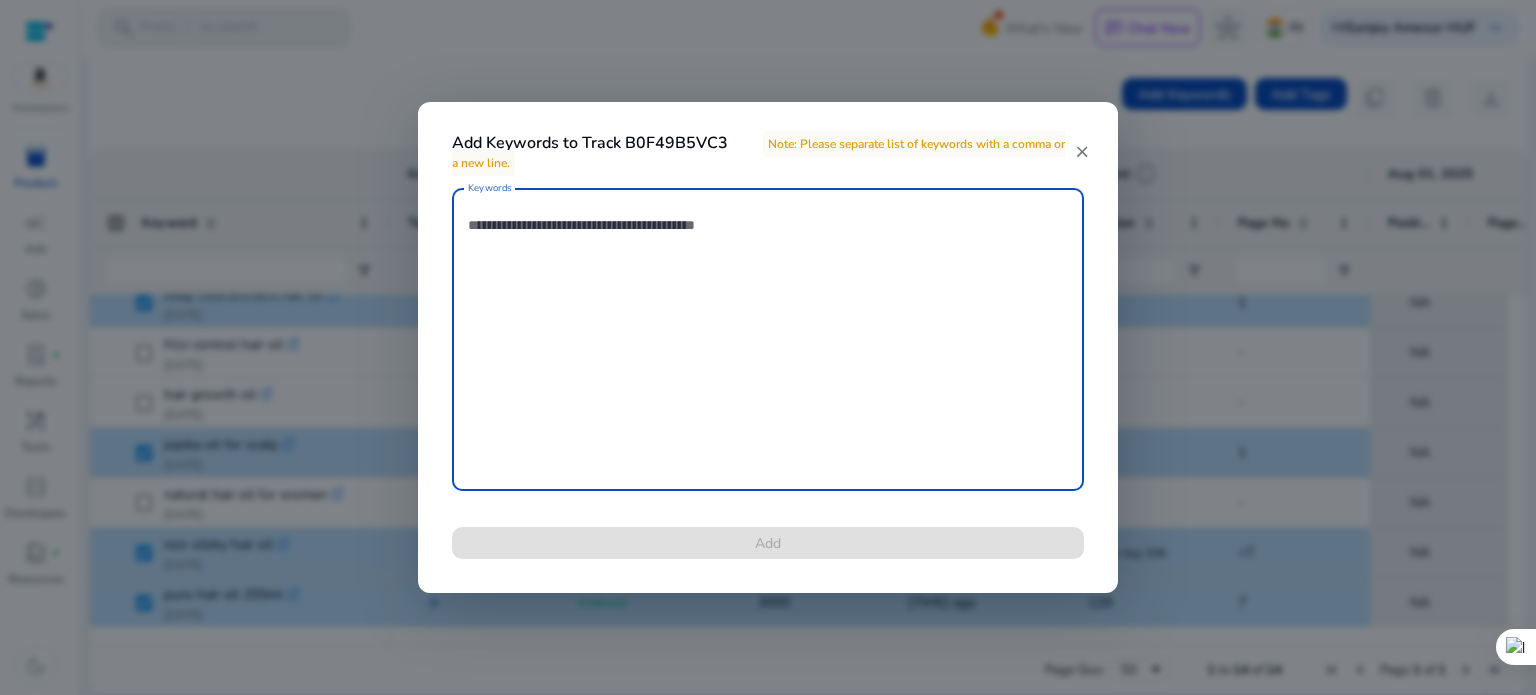 paste on "**********" 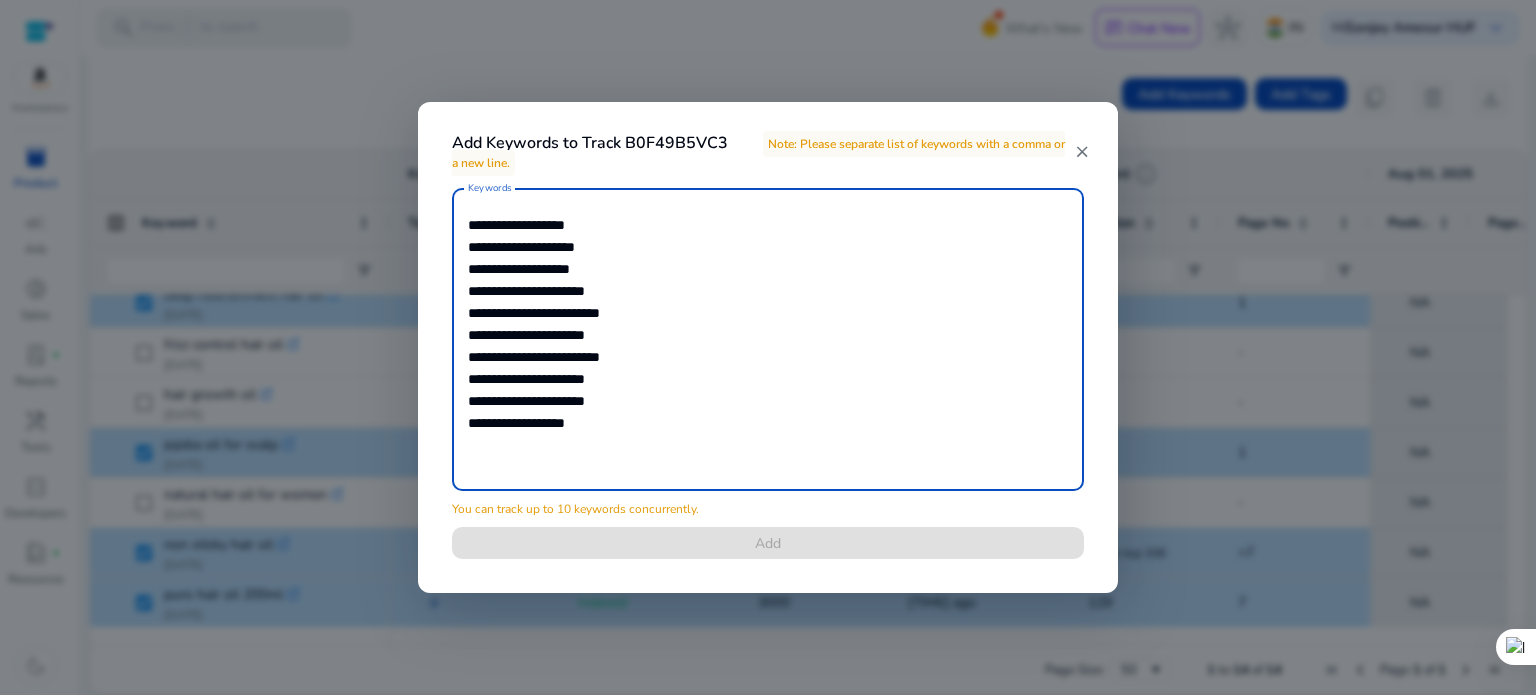 click on "**********" at bounding box center [768, 339] 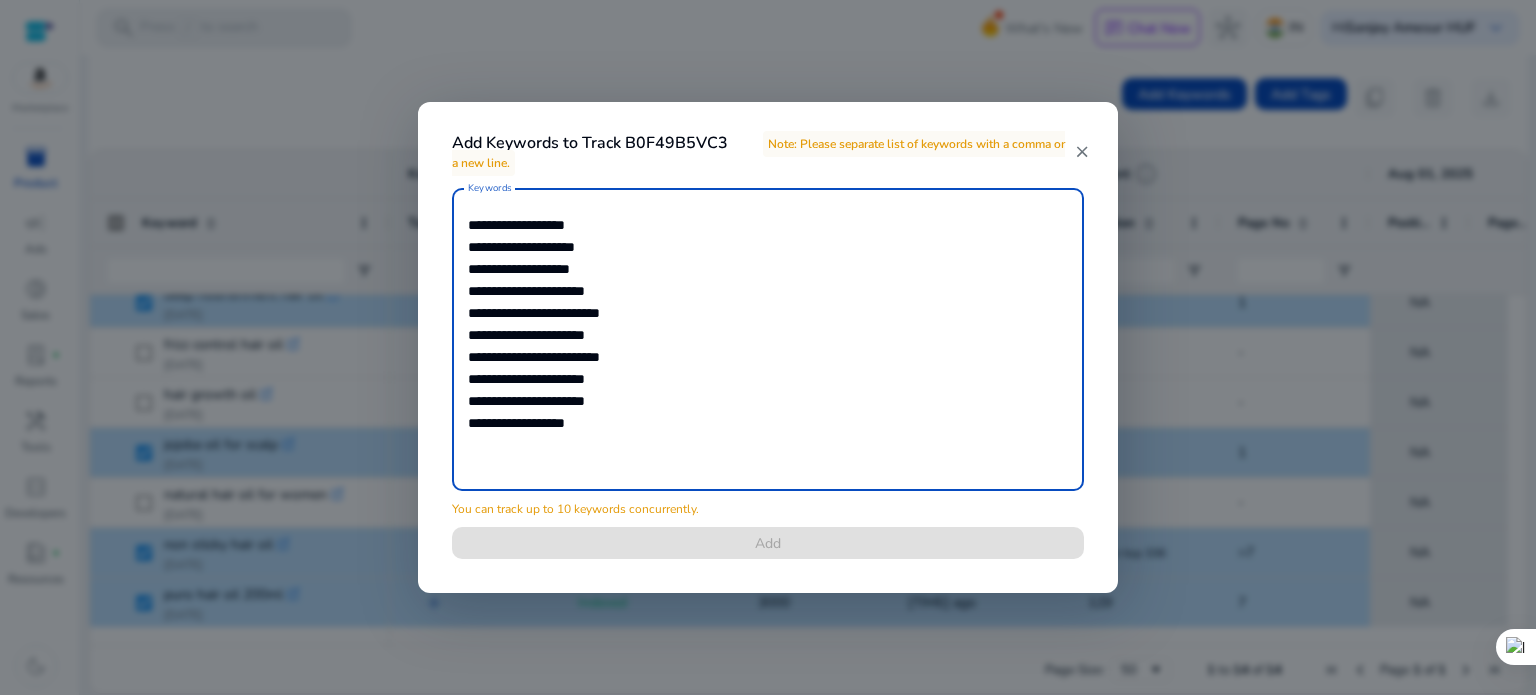 click on "**********" at bounding box center [768, 339] 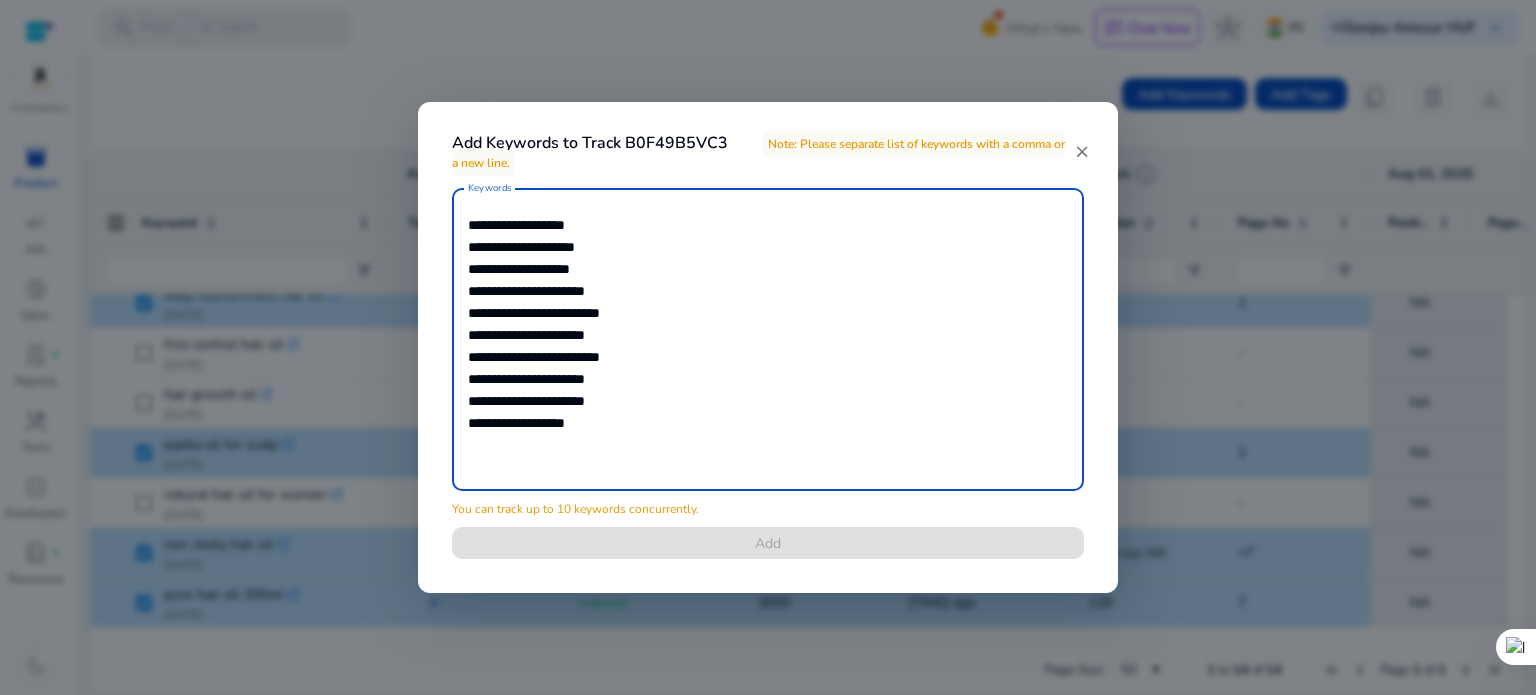 click on "*" at bounding box center (0, 0) 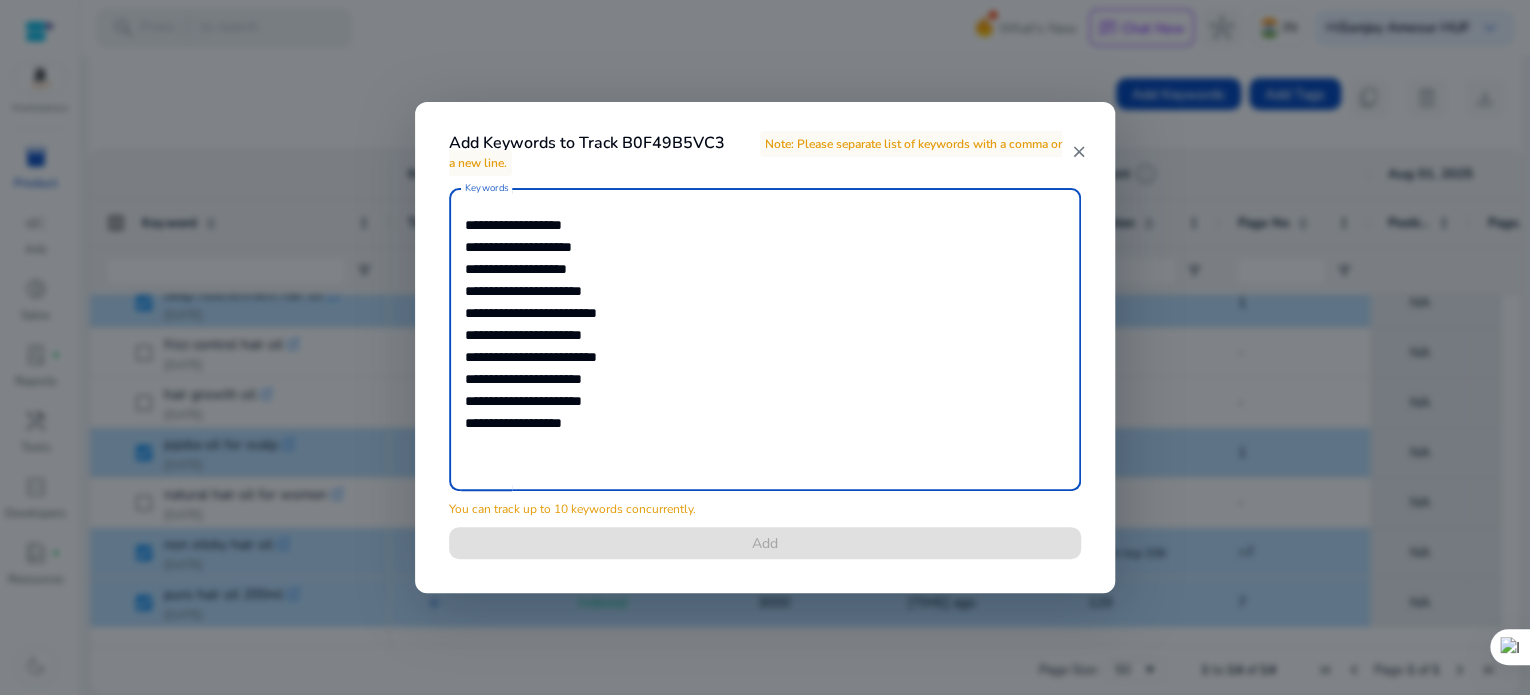 scroll, scrollTop: 92, scrollLeft: 0, axis: vertical 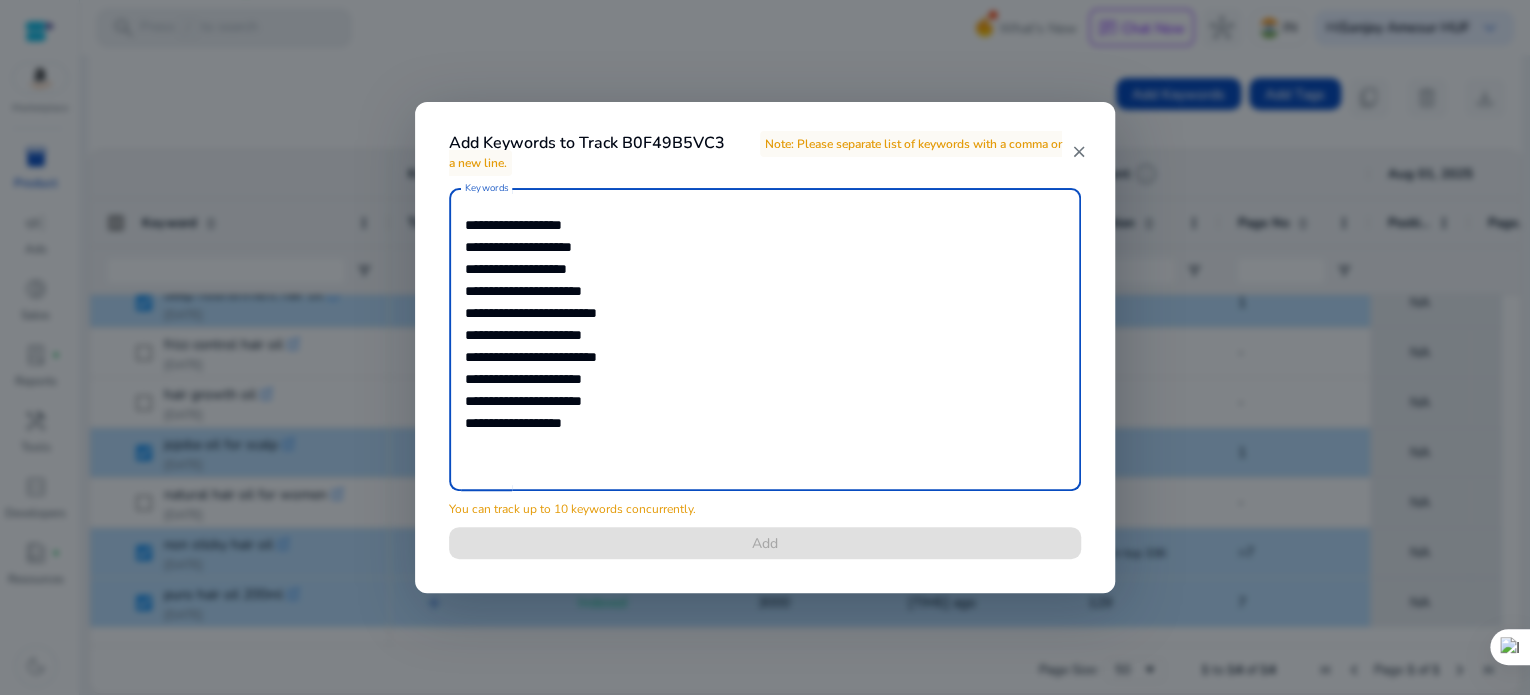 click on "*******" at bounding box center (0, 0) 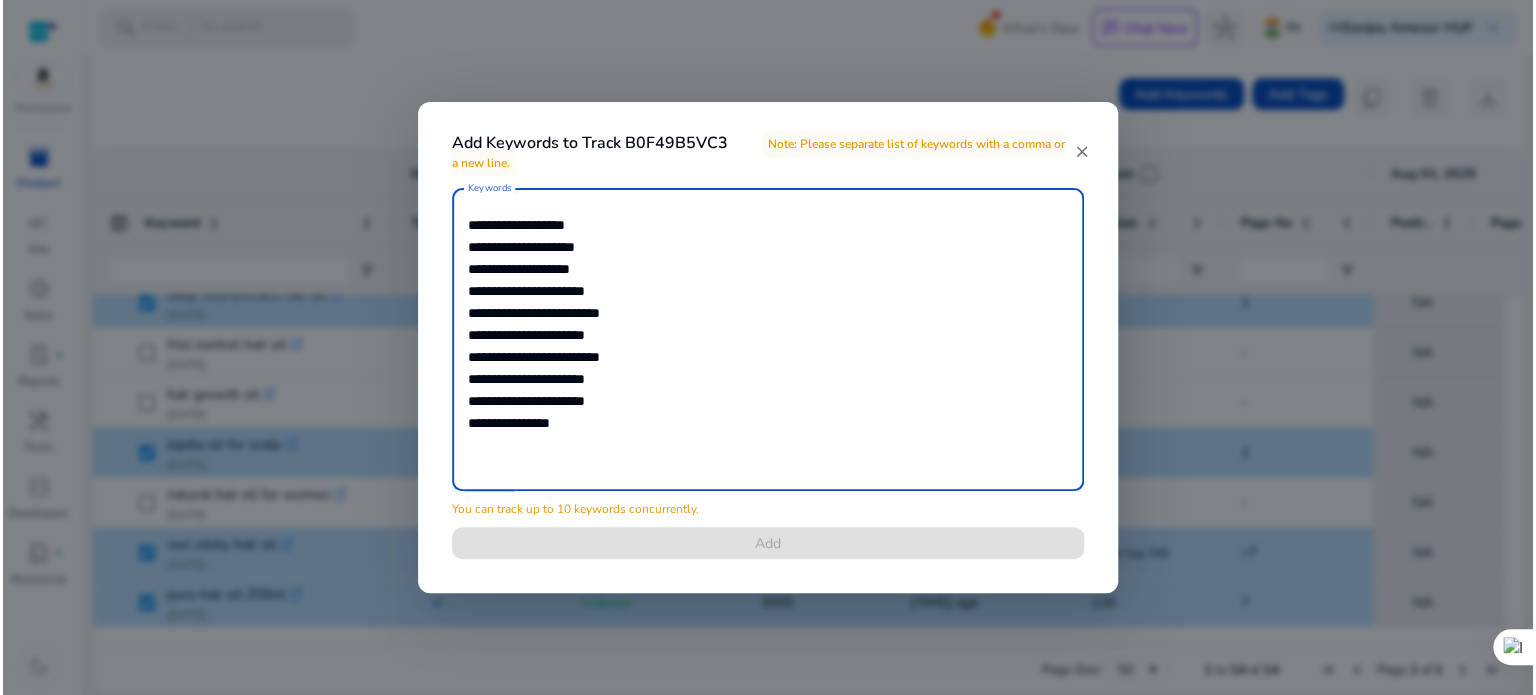 scroll, scrollTop: 0, scrollLeft: 0, axis: both 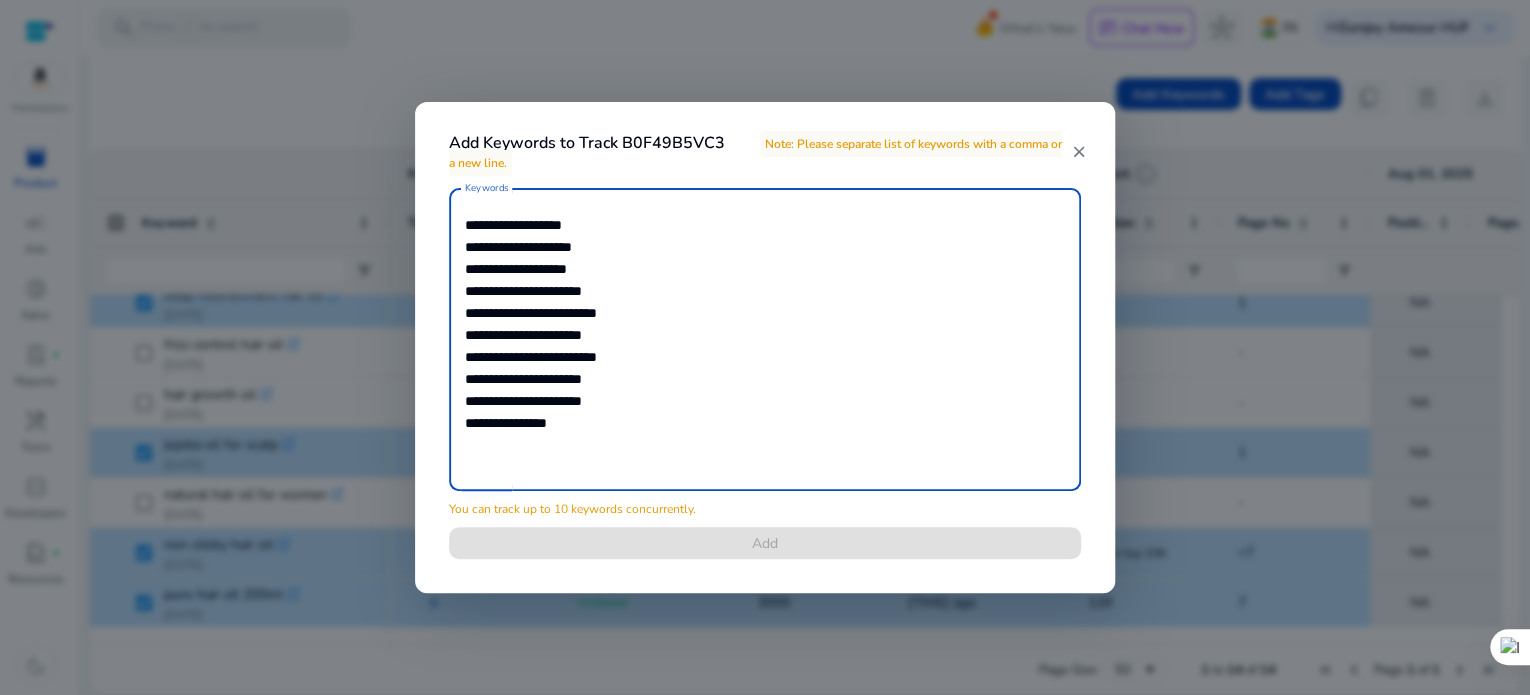 click on "**********" at bounding box center (765, 339) 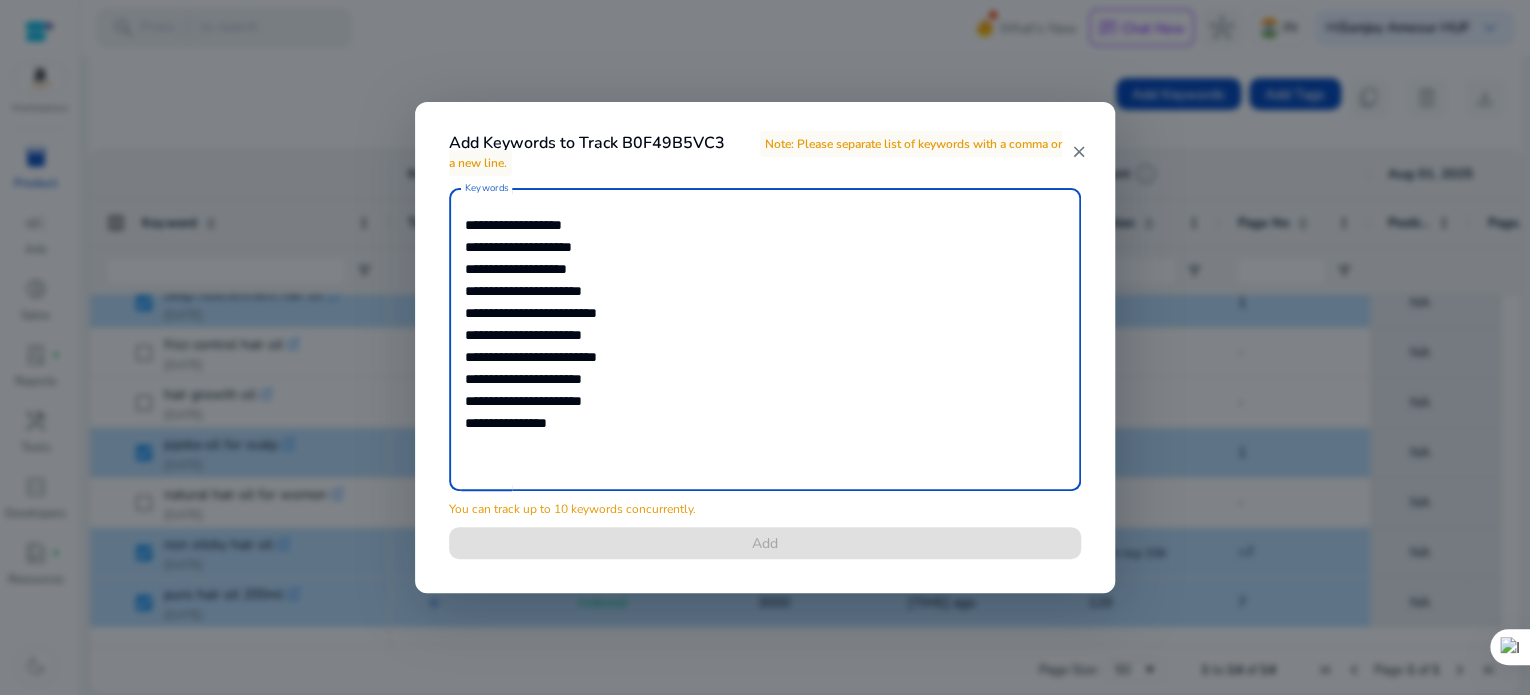 click 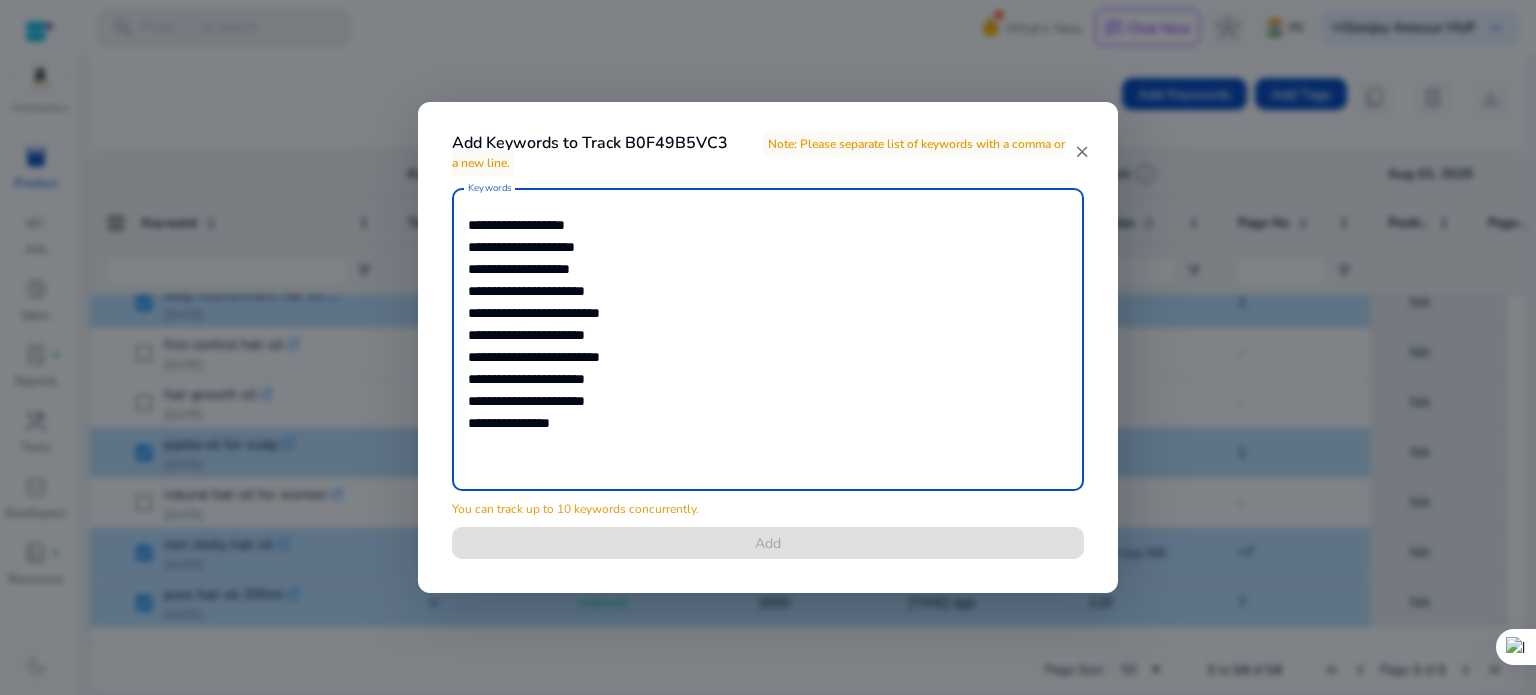 type on "**********" 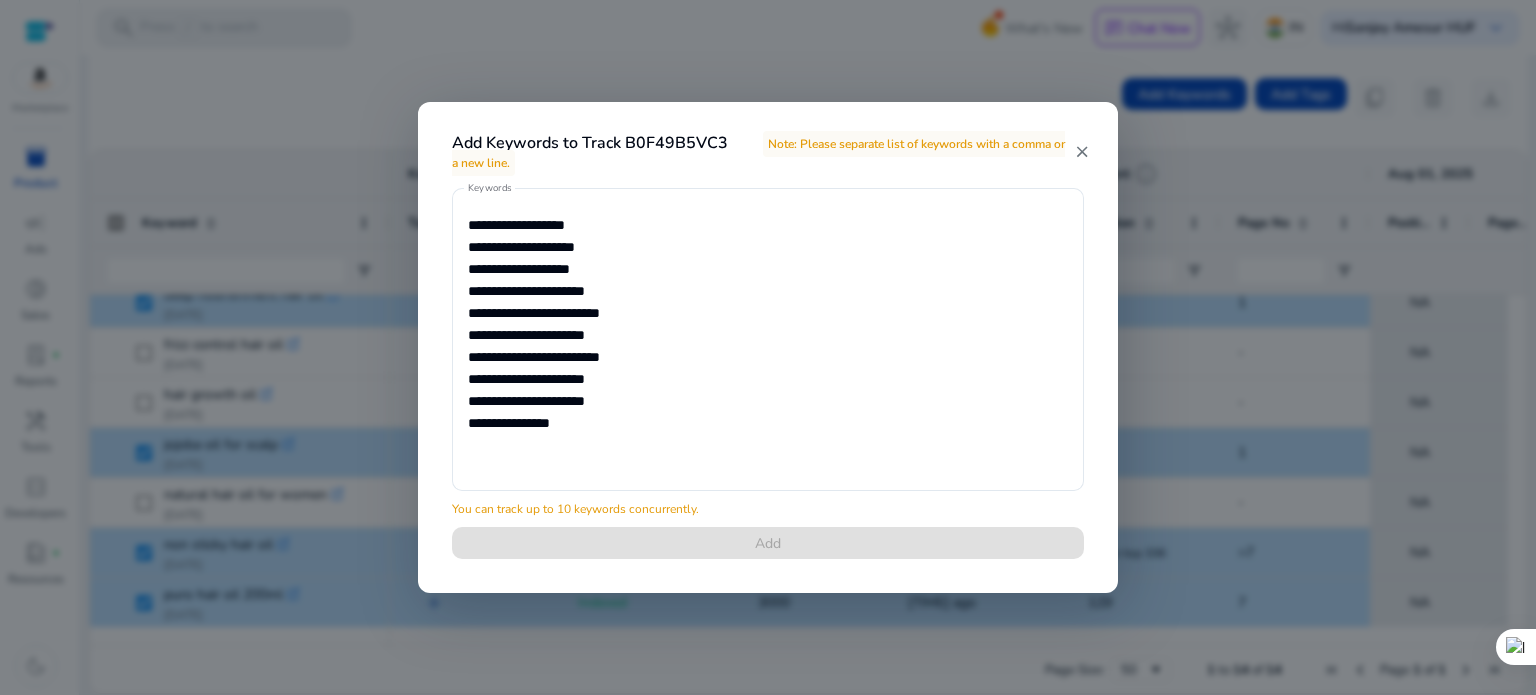 click on "close" at bounding box center [1082, 152] 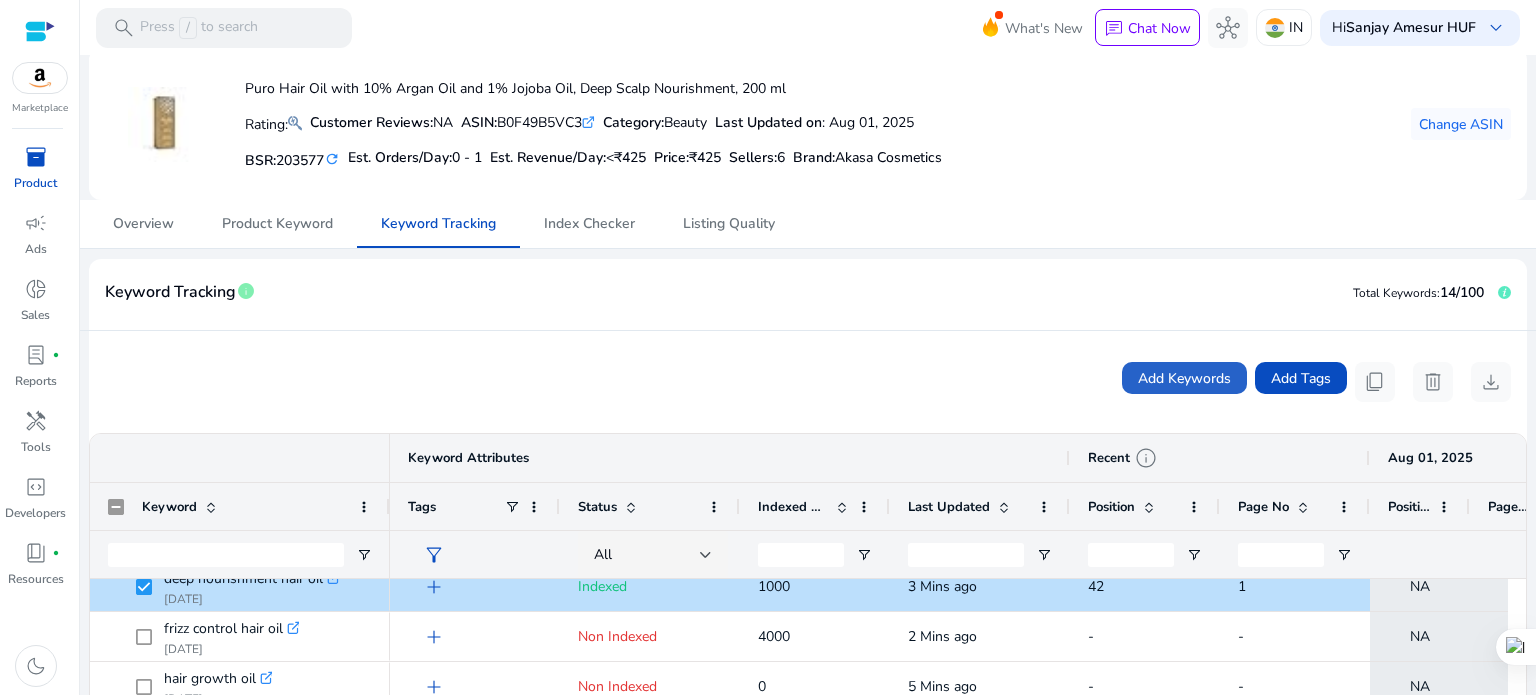 scroll, scrollTop: 0, scrollLeft: 0, axis: both 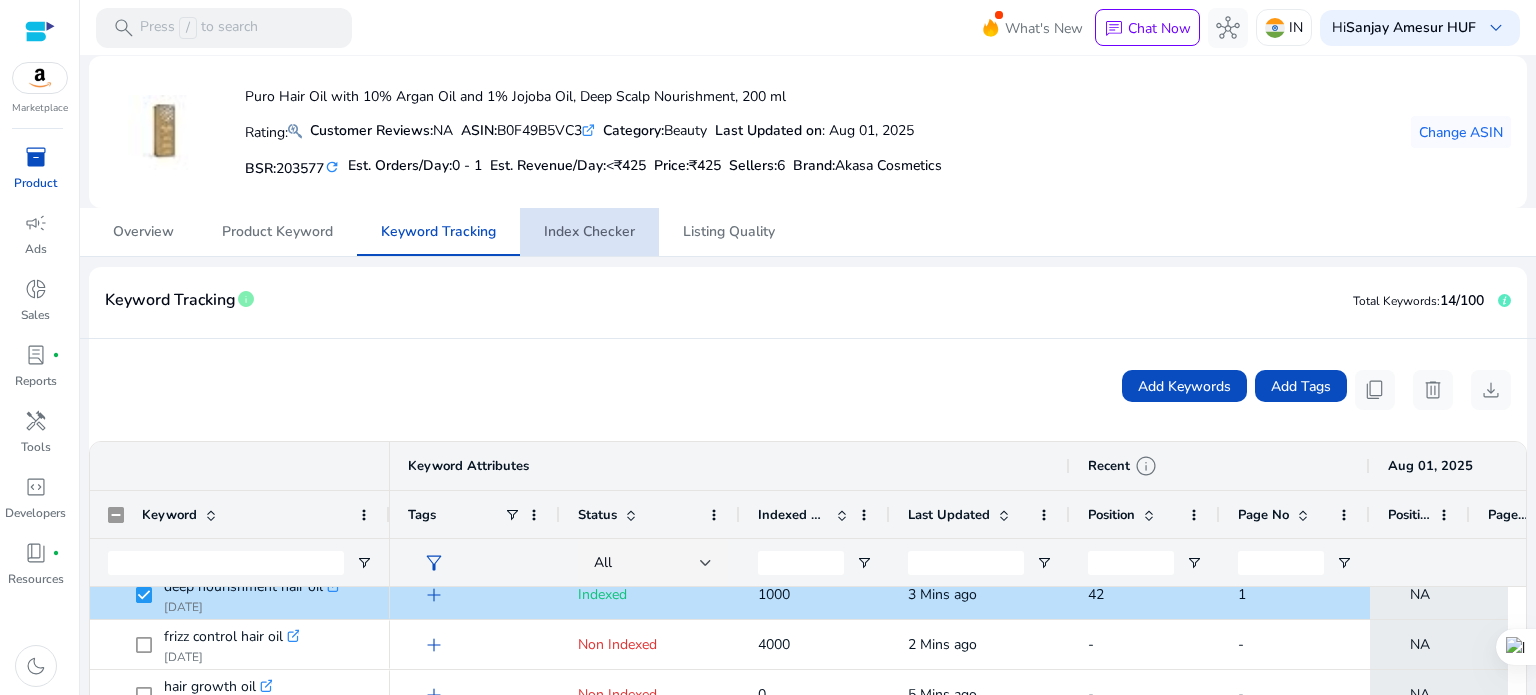 click on "Index Checker" at bounding box center (589, 232) 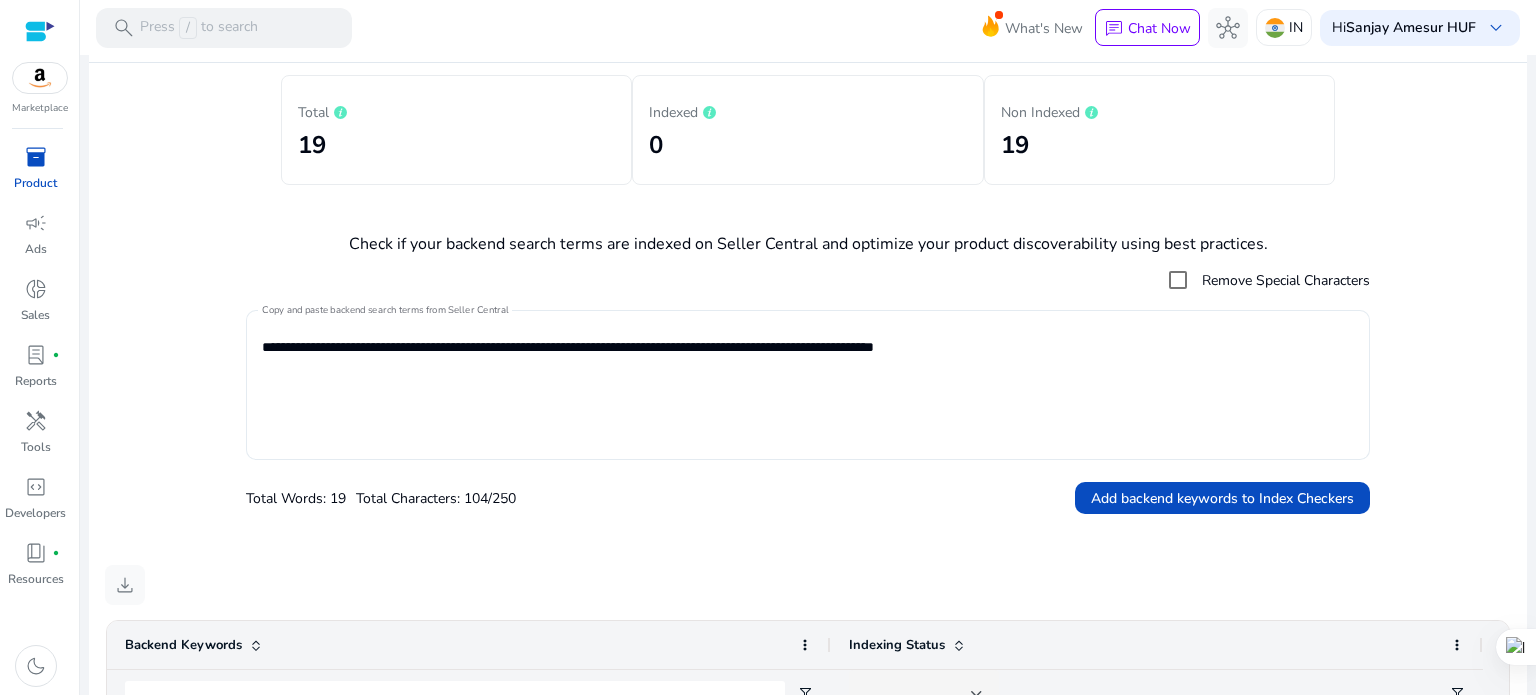 scroll, scrollTop: 335, scrollLeft: 0, axis: vertical 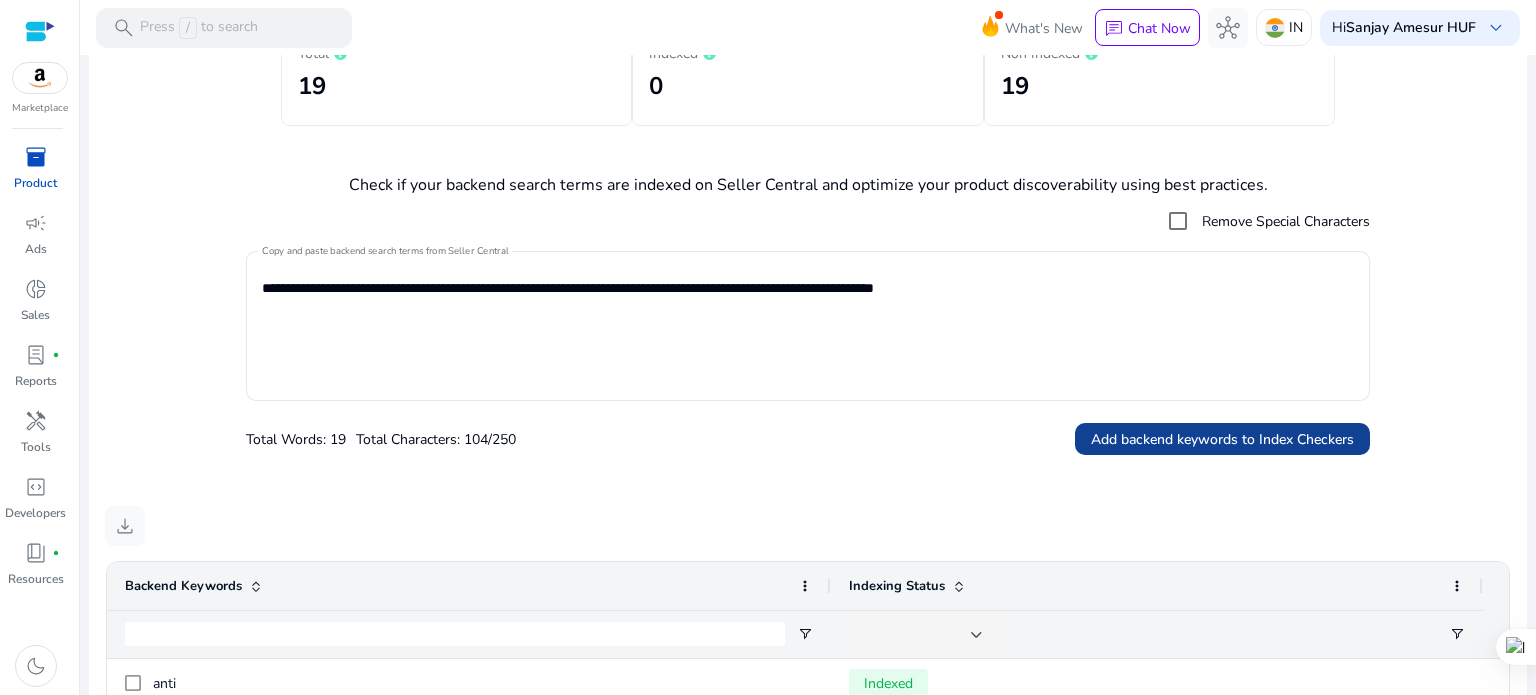 click on "Add backend keywords to Index Checkers" at bounding box center [1222, 439] 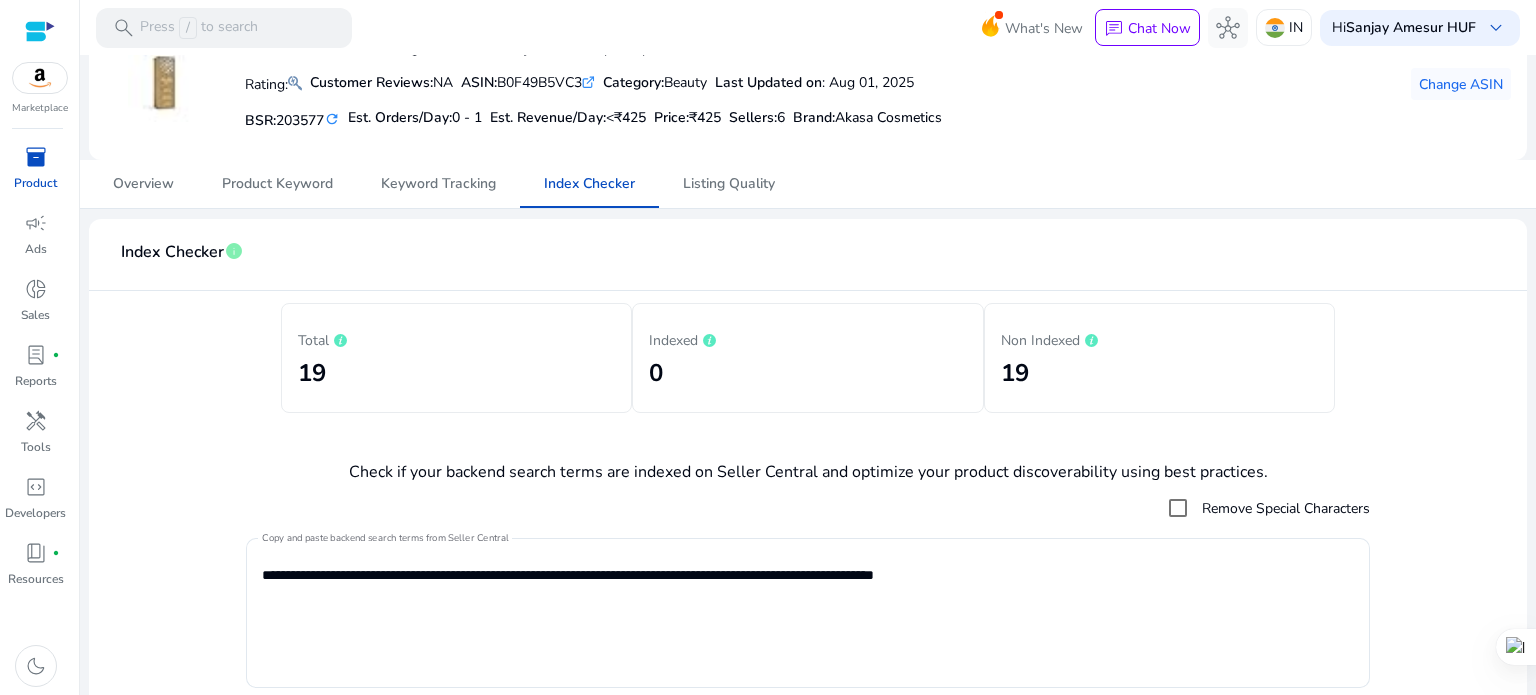 scroll, scrollTop: 0, scrollLeft: 0, axis: both 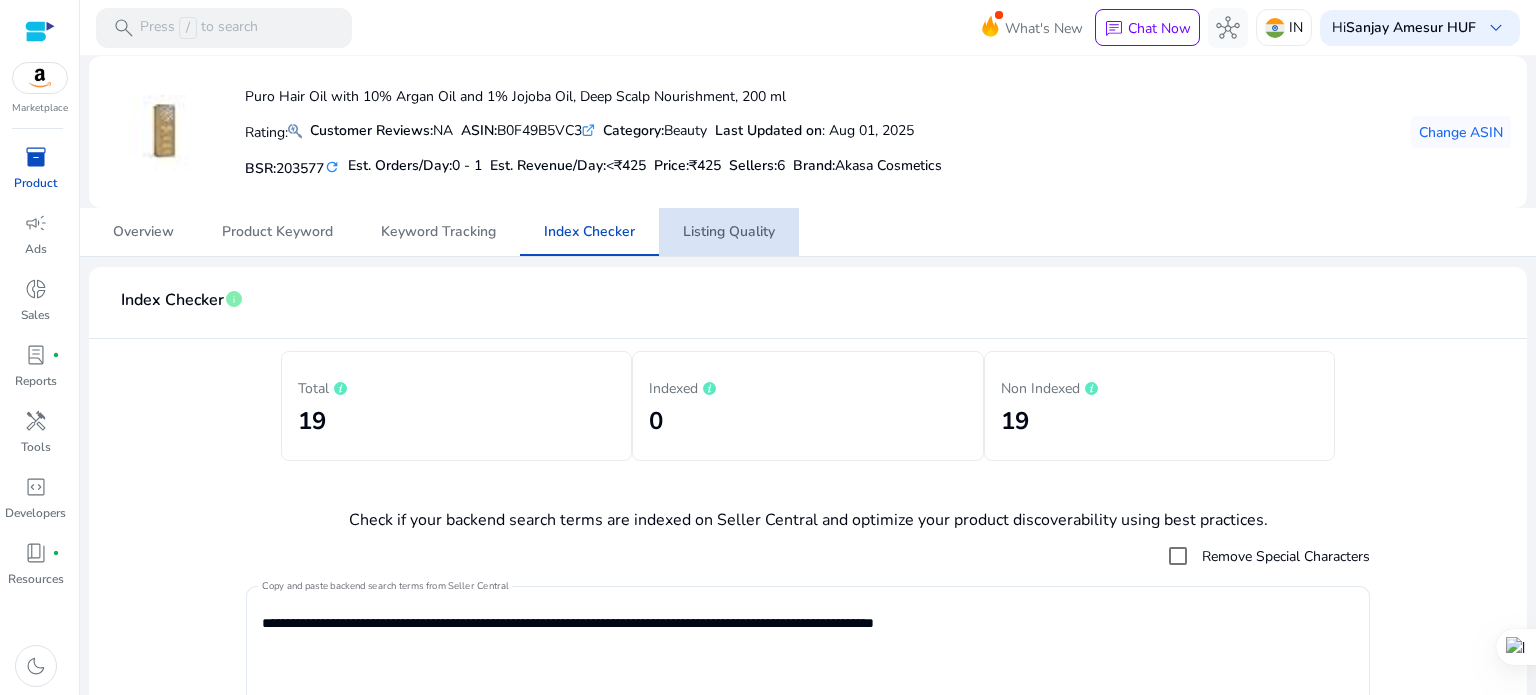 click on "Listing Quality" at bounding box center (729, 232) 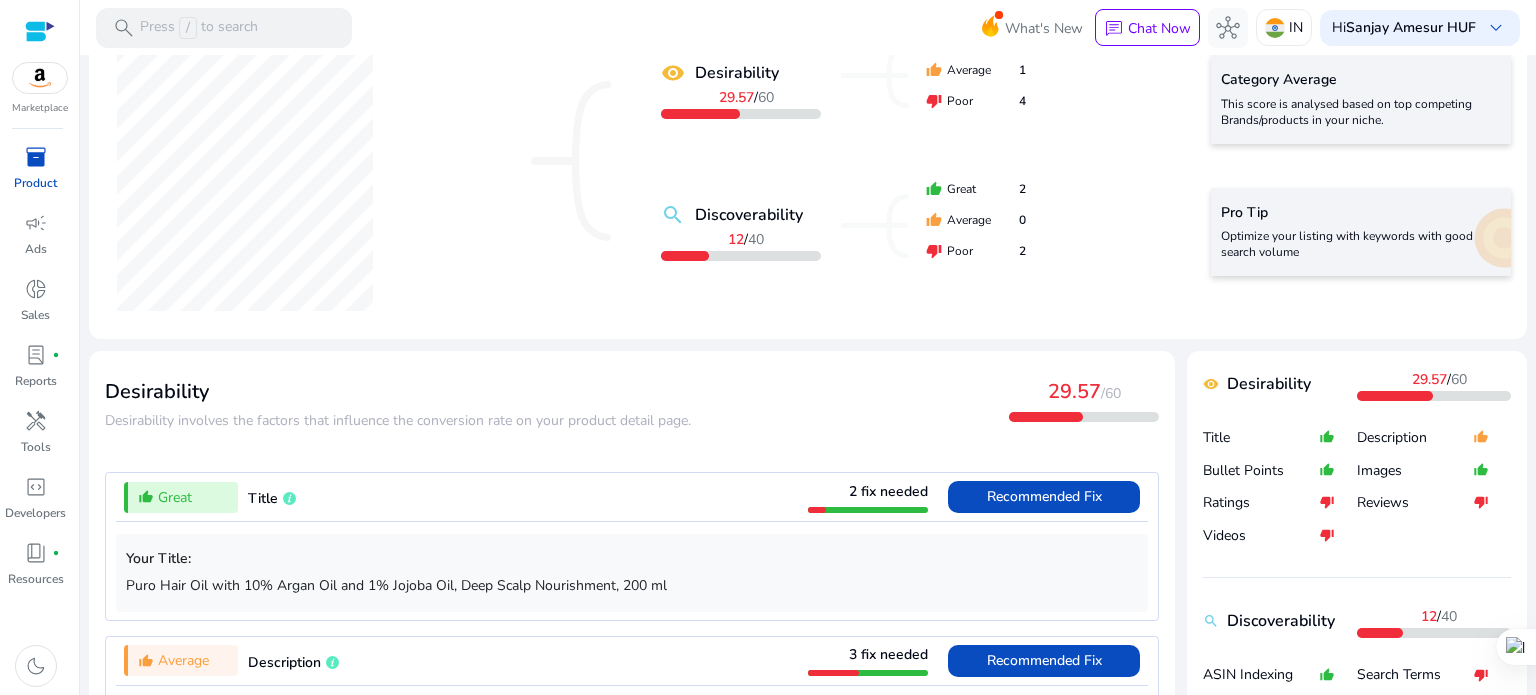 scroll, scrollTop: 400, scrollLeft: 0, axis: vertical 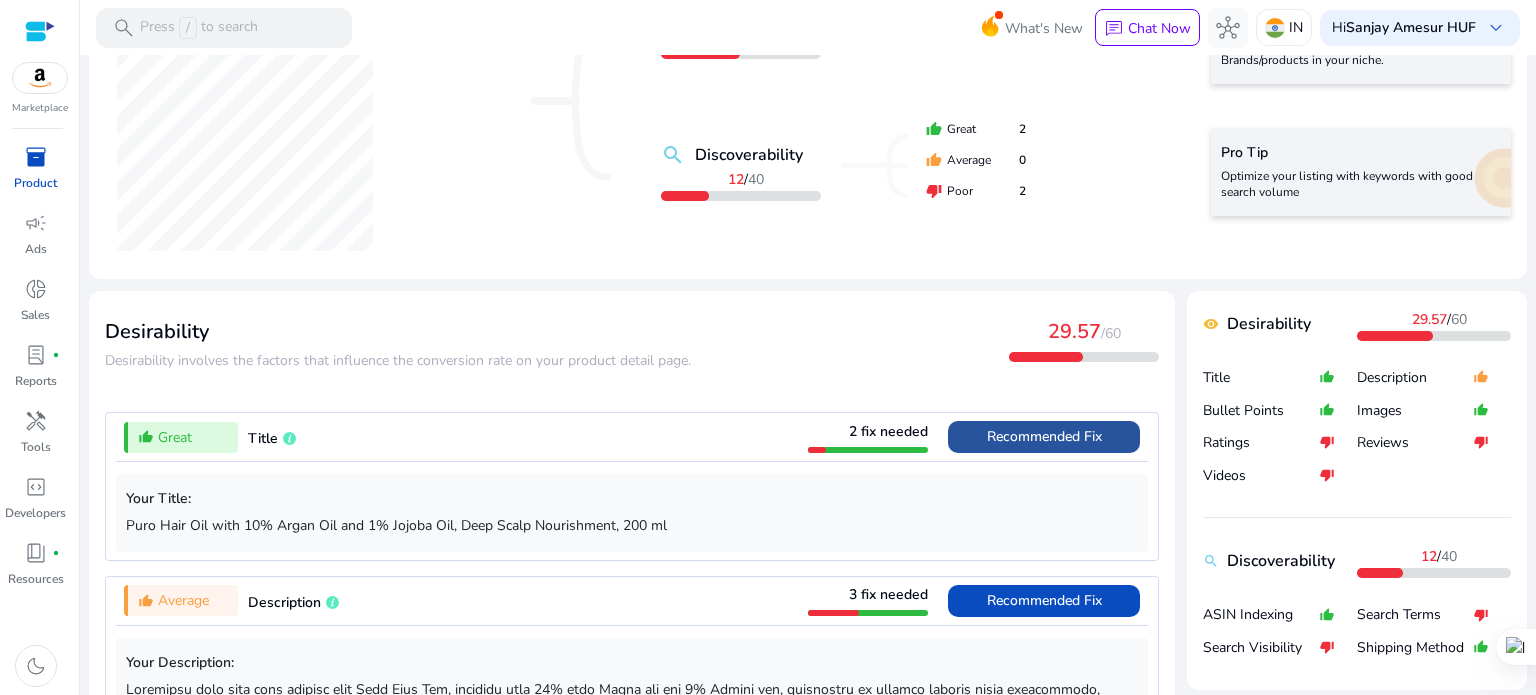 click on "Recommended Fix" at bounding box center [1044, 436] 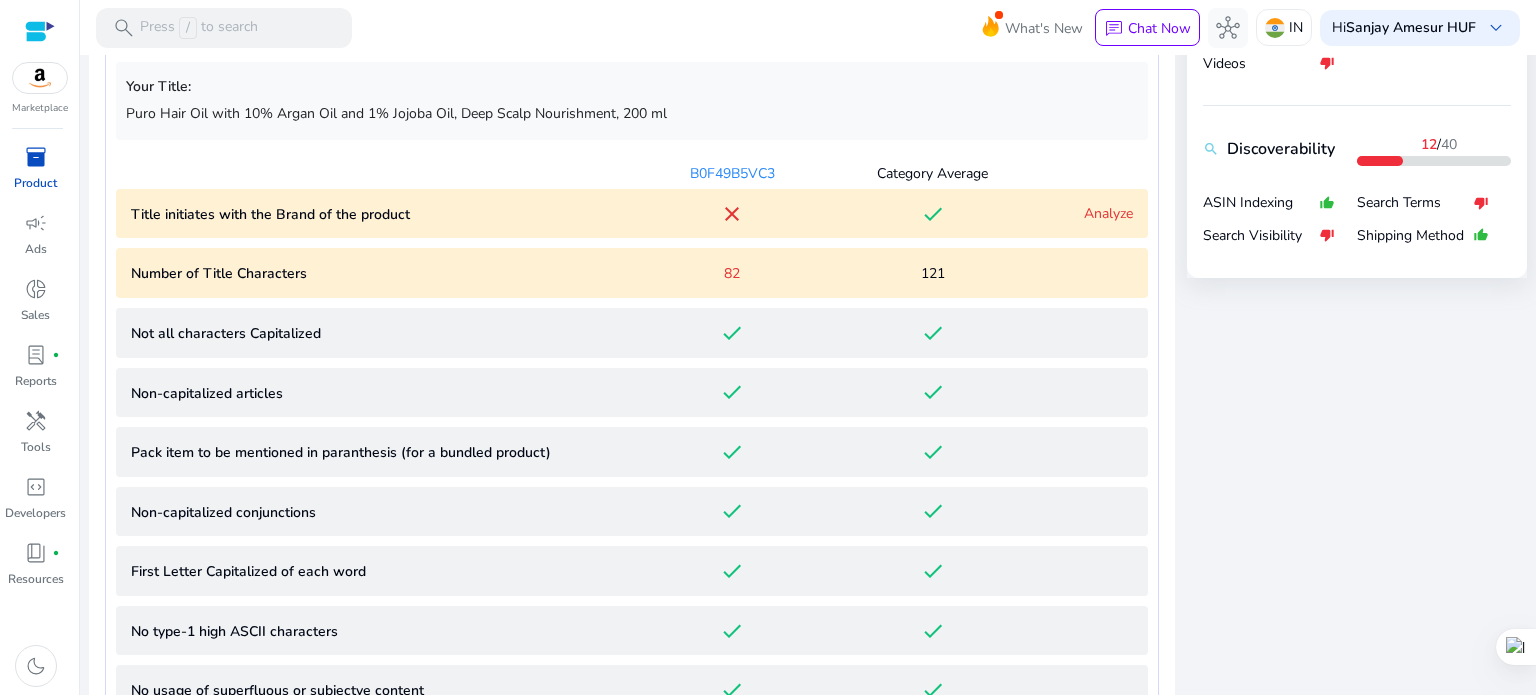 scroll, scrollTop: 612, scrollLeft: 0, axis: vertical 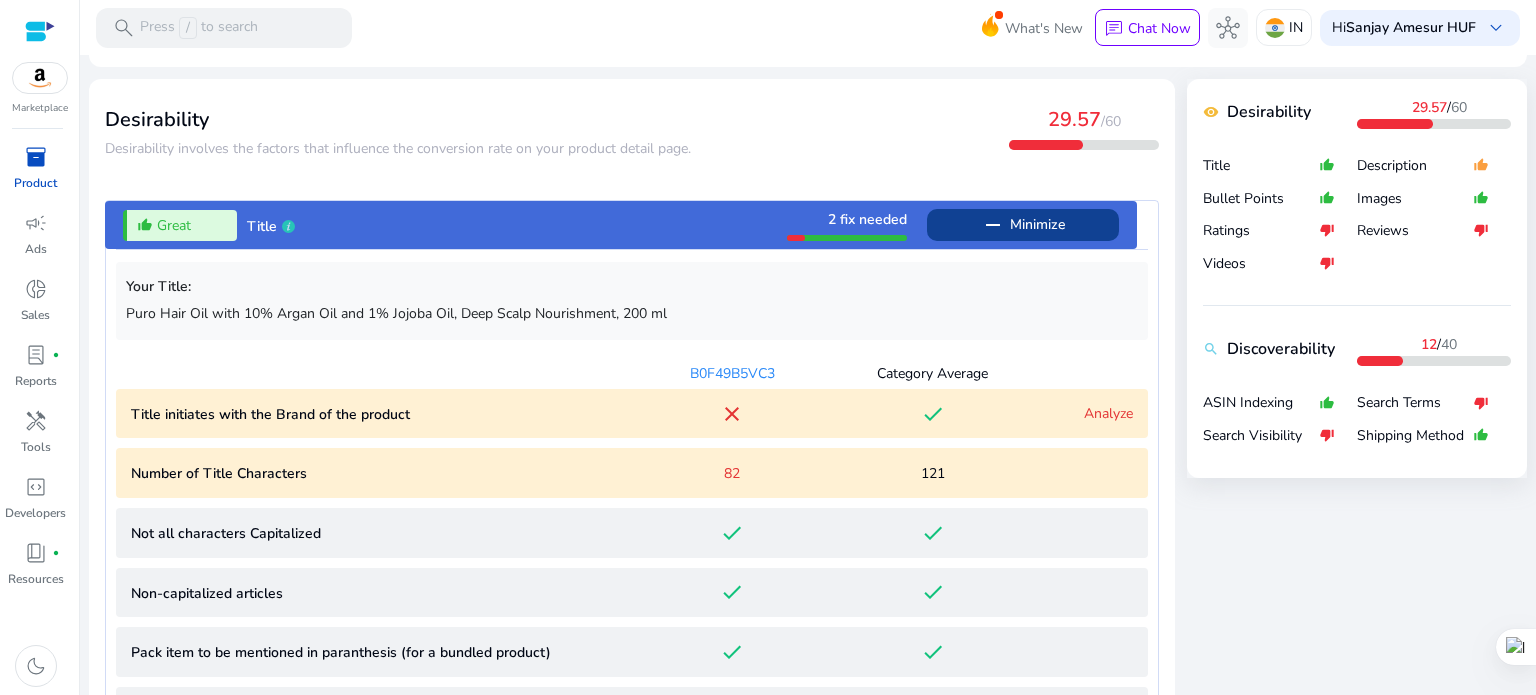 click on "Title" at bounding box center [262, 226] 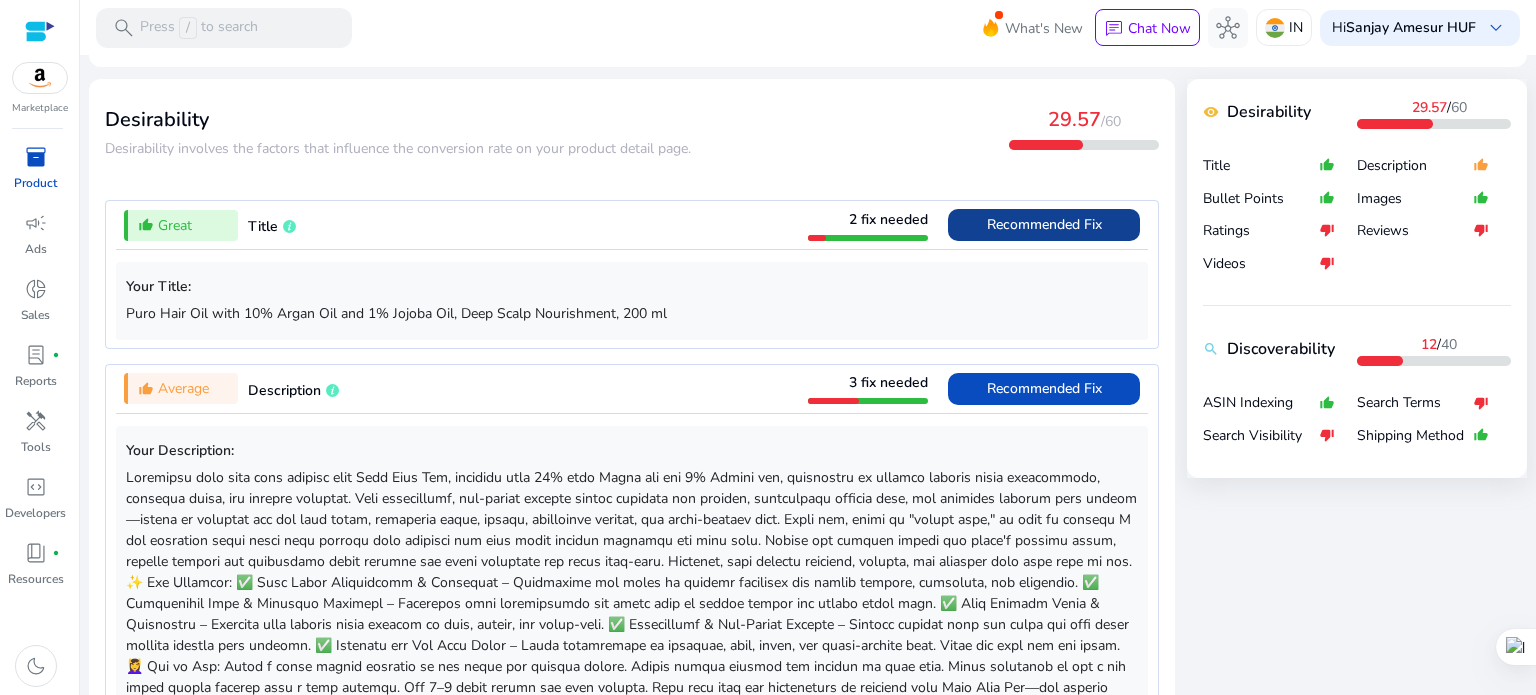 click on "Recommended Fix" at bounding box center (1044, 224) 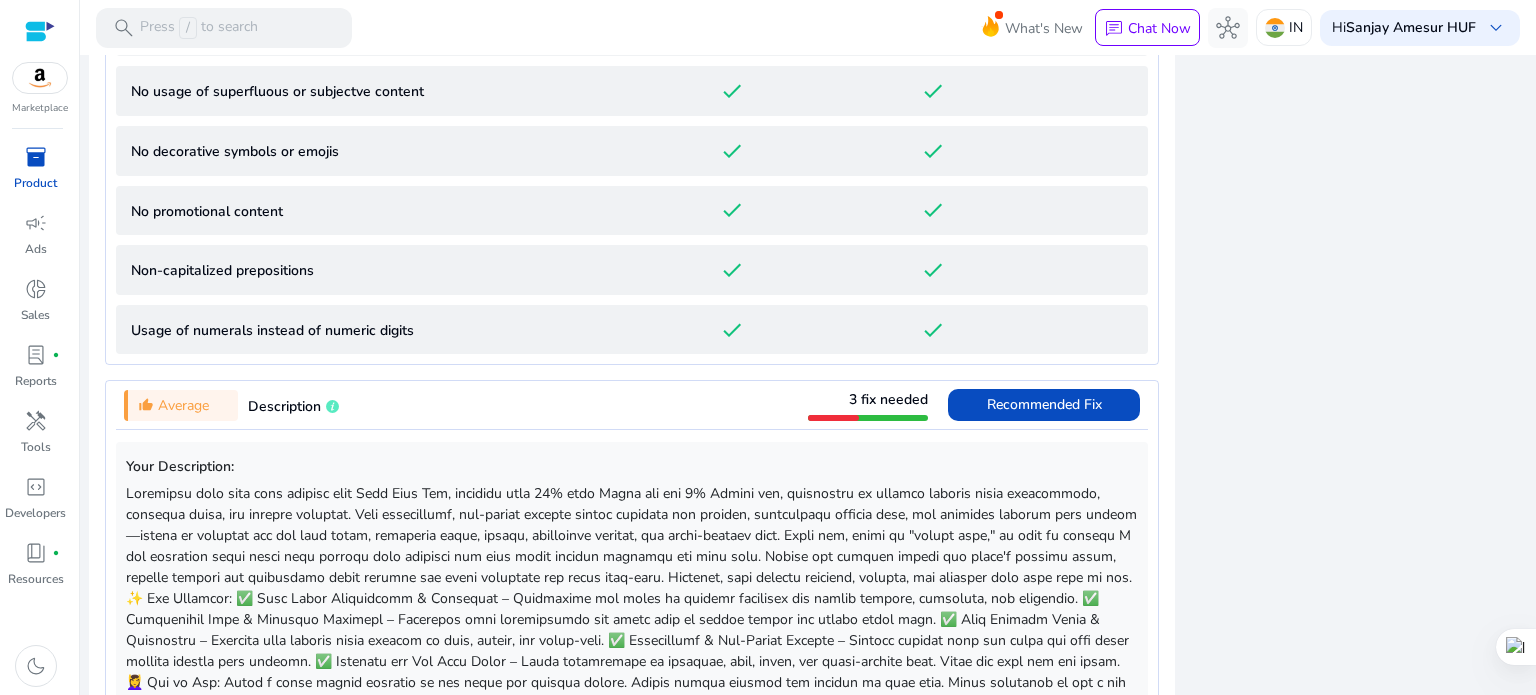 scroll, scrollTop: 1412, scrollLeft: 0, axis: vertical 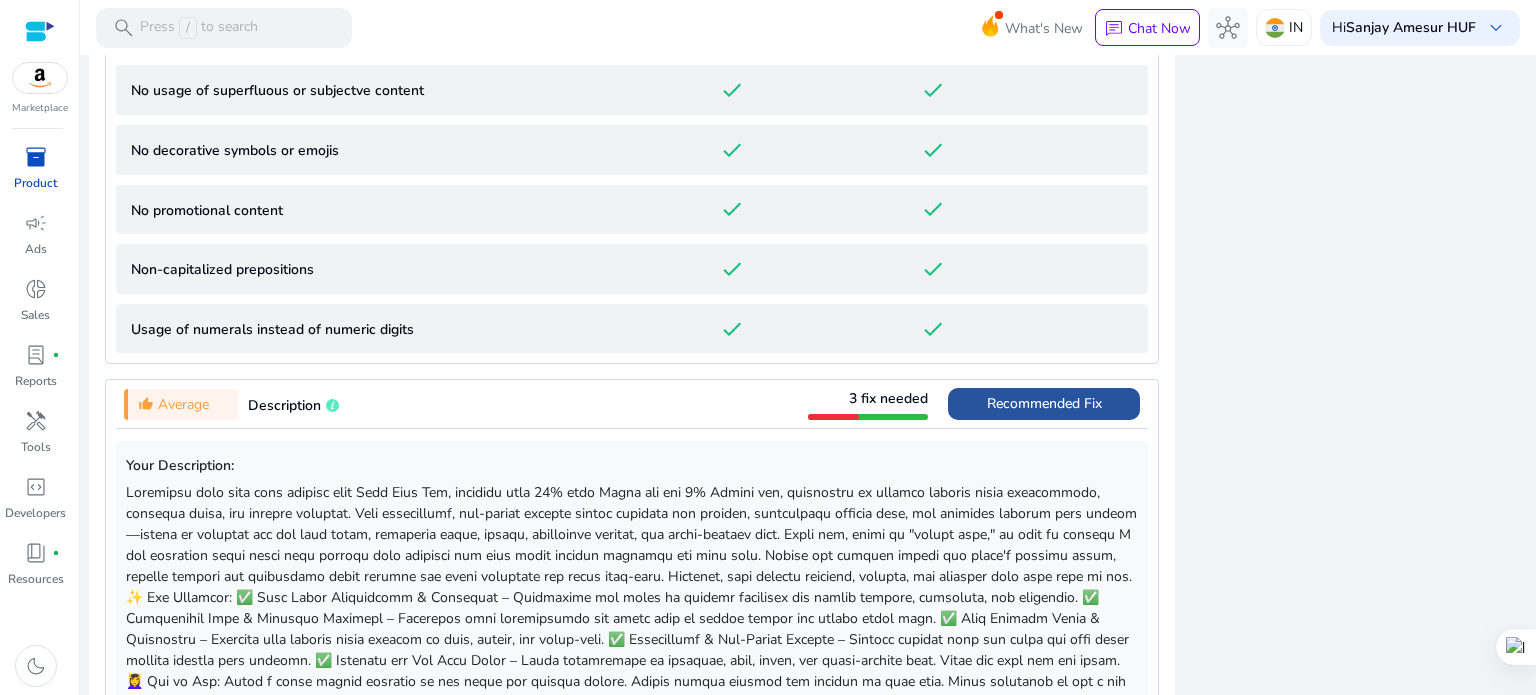 click on "Recommended Fix" at bounding box center [1044, 403] 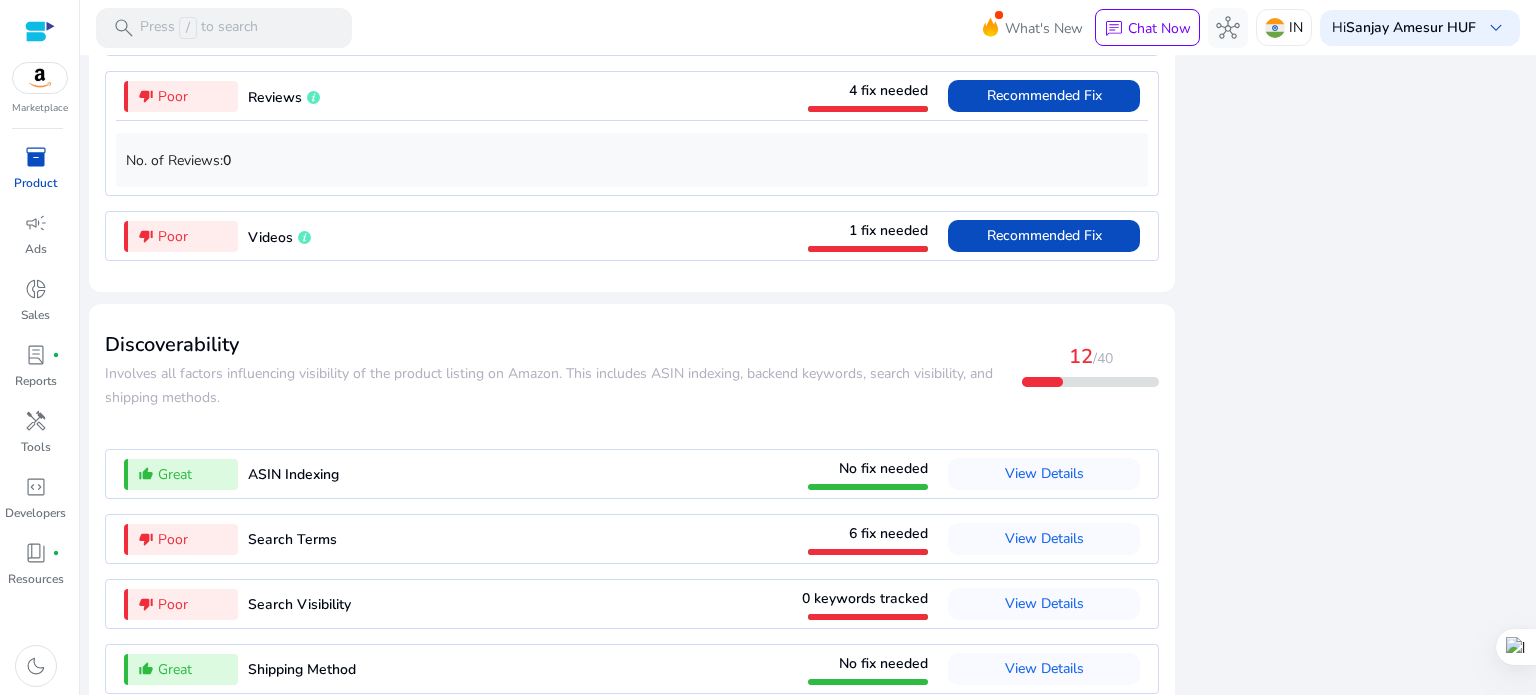 scroll, scrollTop: 2616, scrollLeft: 0, axis: vertical 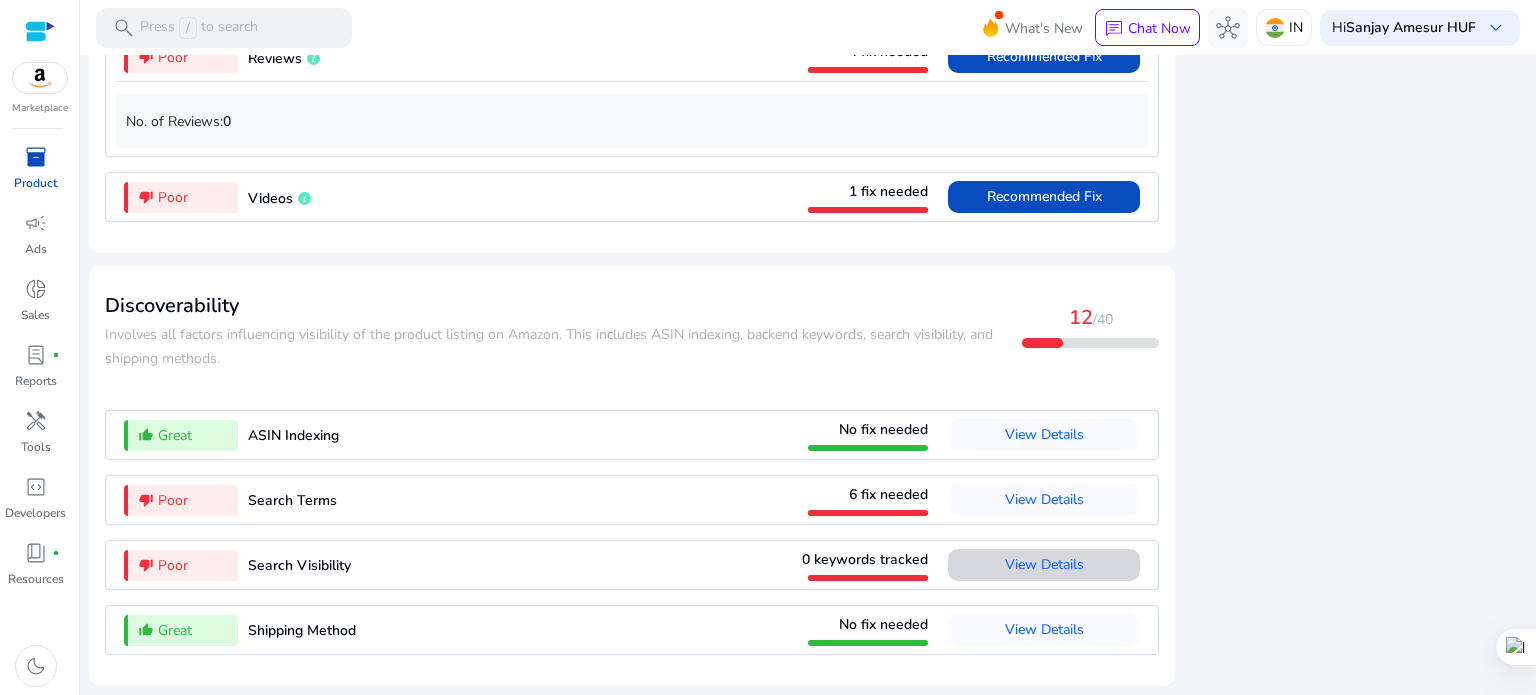 click at bounding box center [1044, 565] 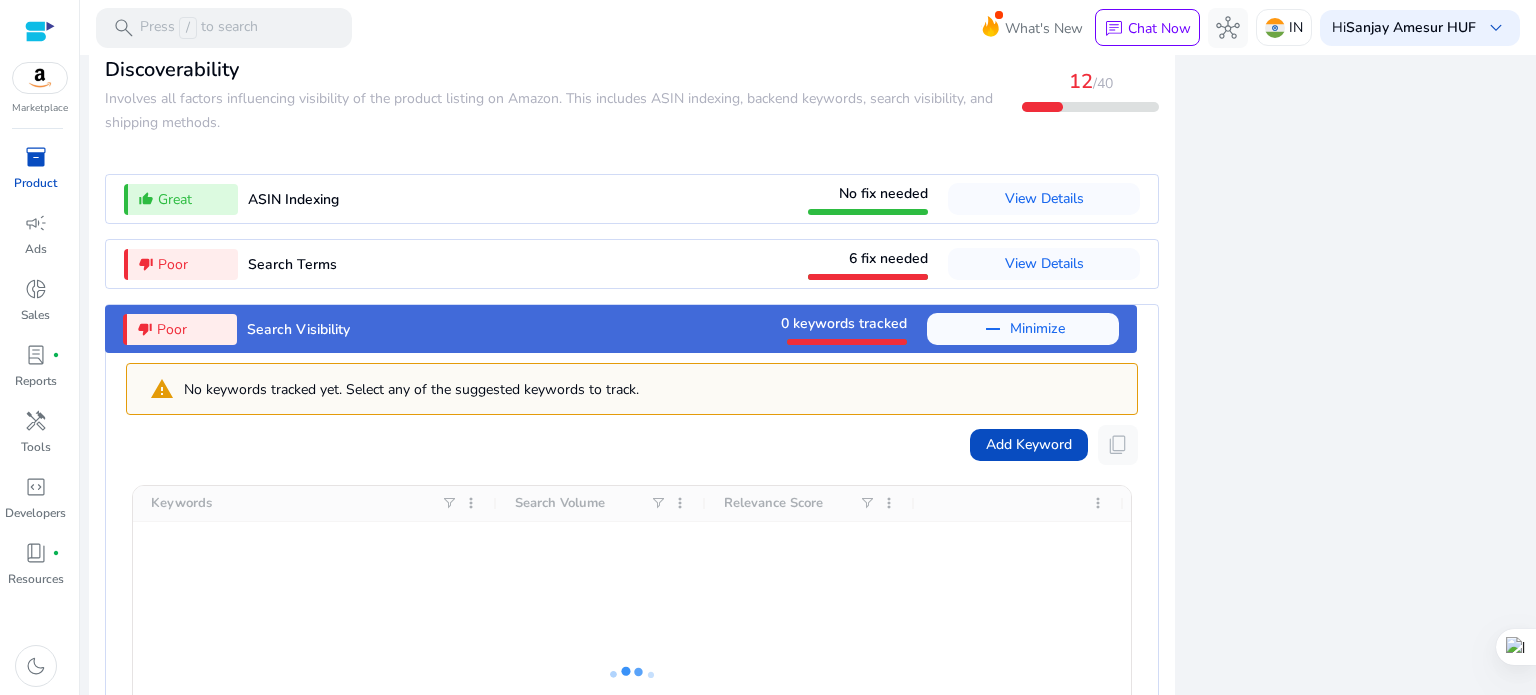 scroll, scrollTop: 2679, scrollLeft: 0, axis: vertical 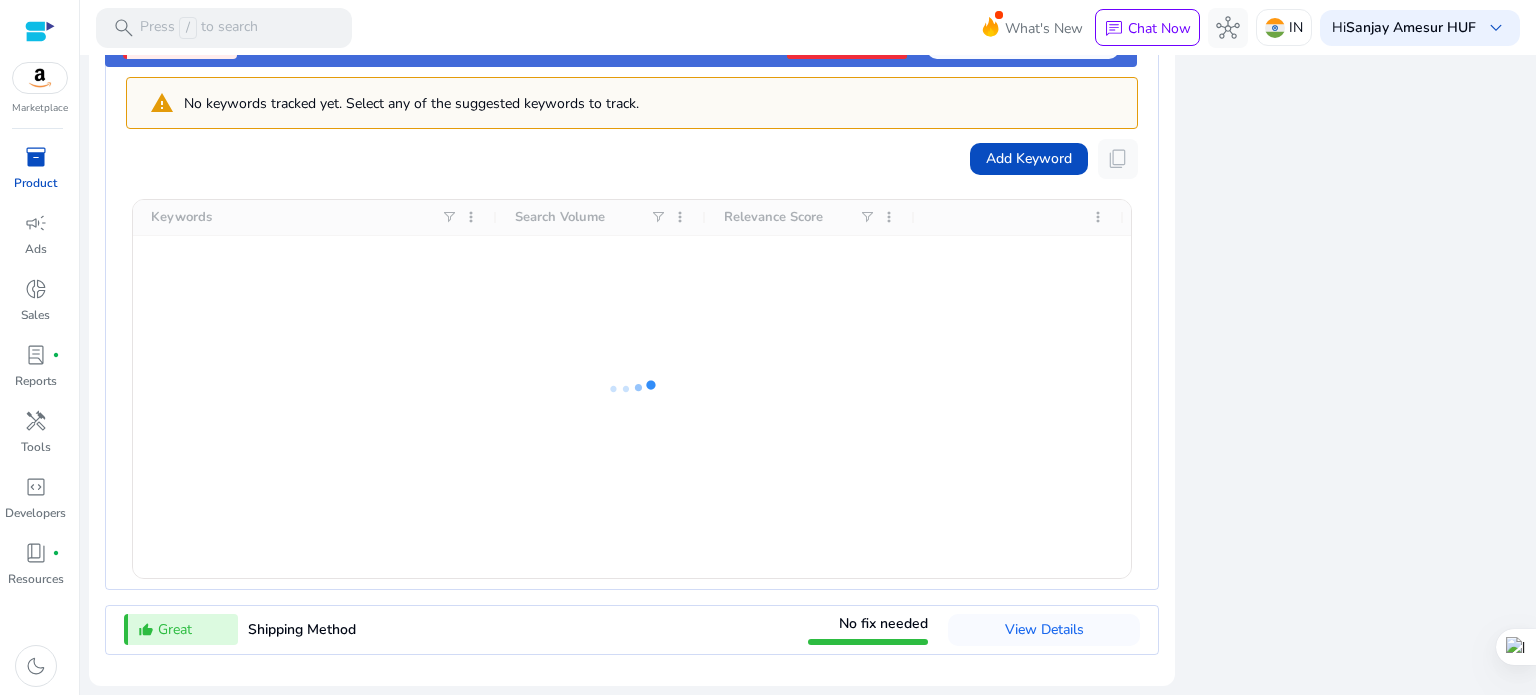 type 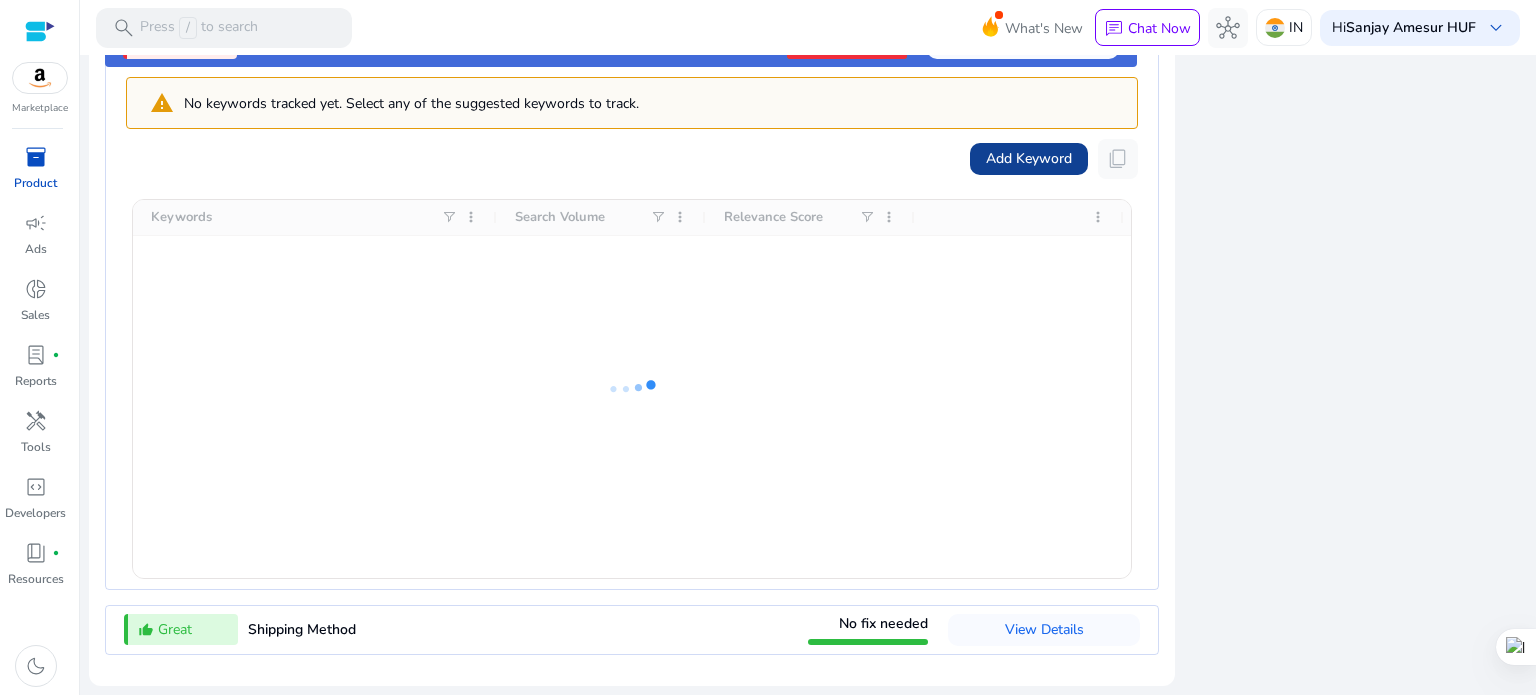 click on "Add Keyword" at bounding box center [1029, 158] 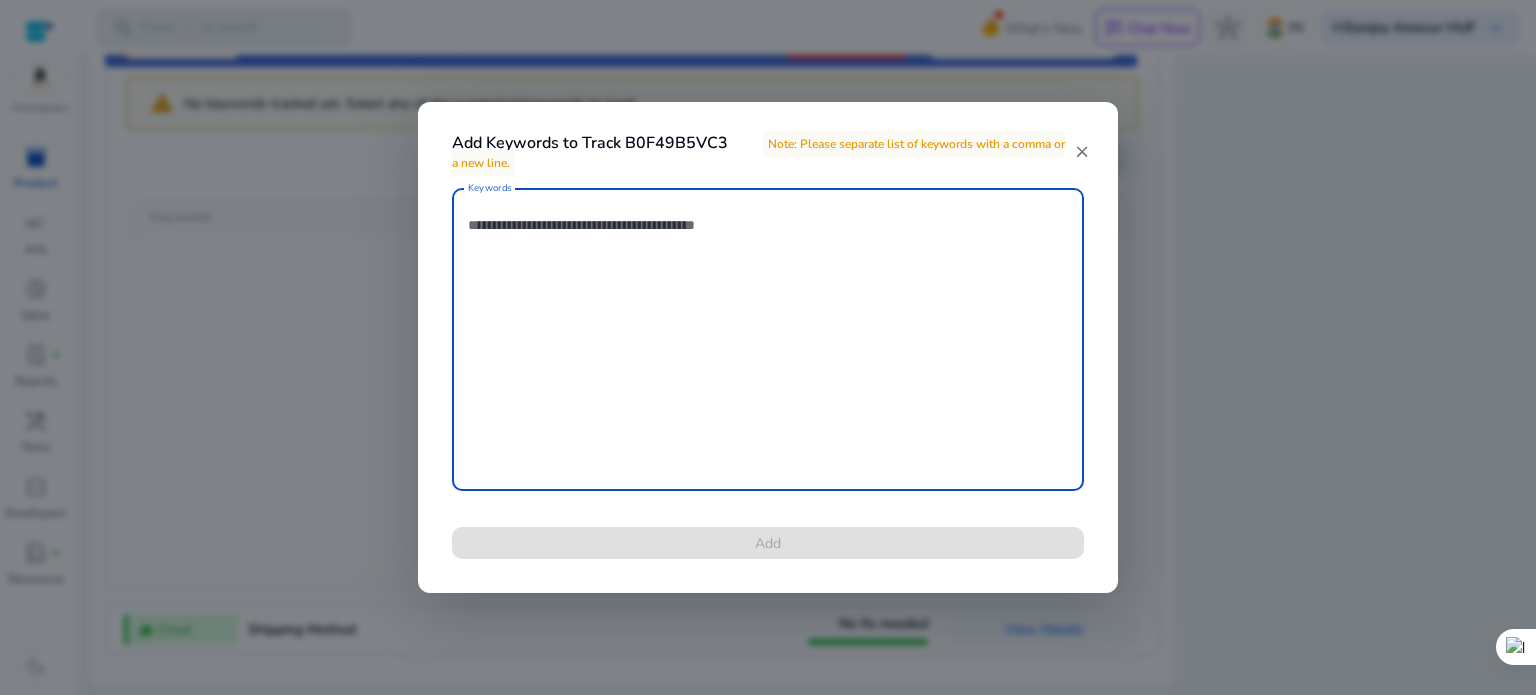 paste on "**********" 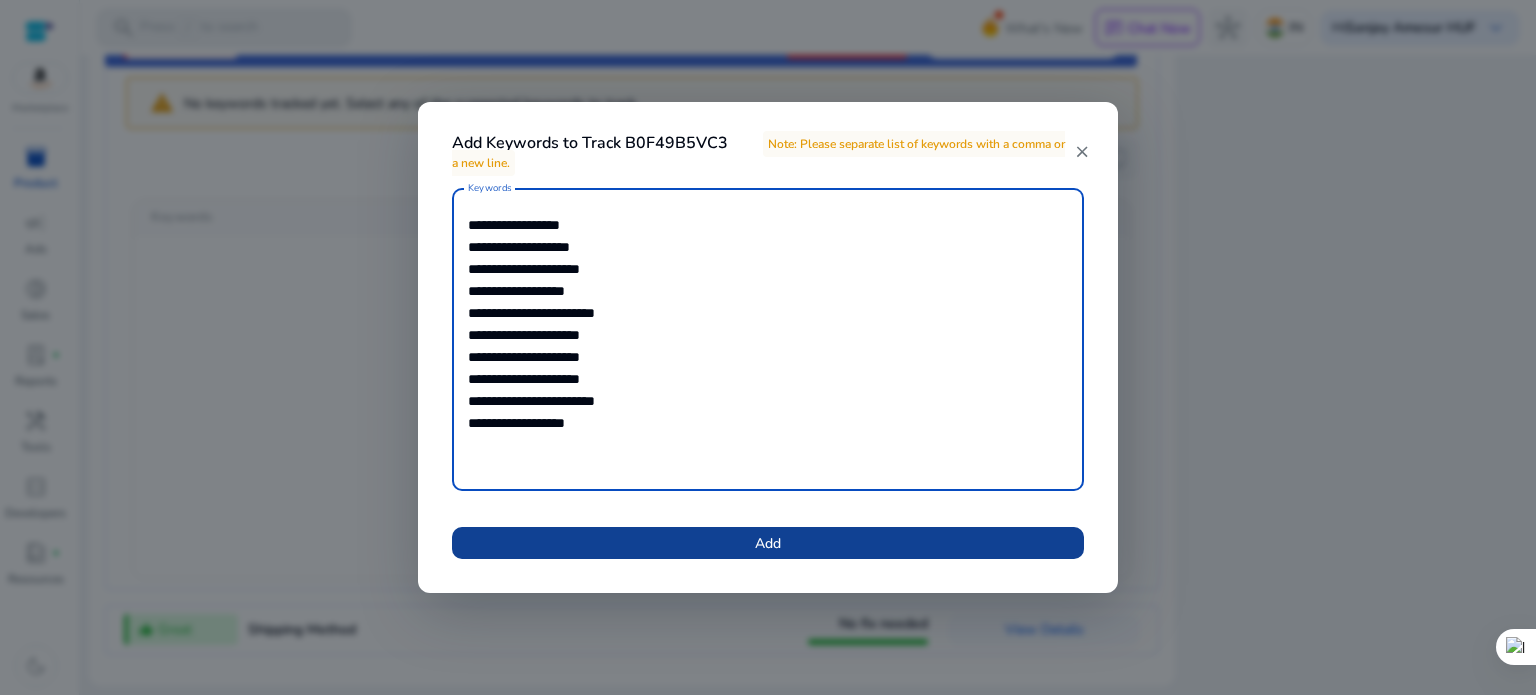 type on "**********" 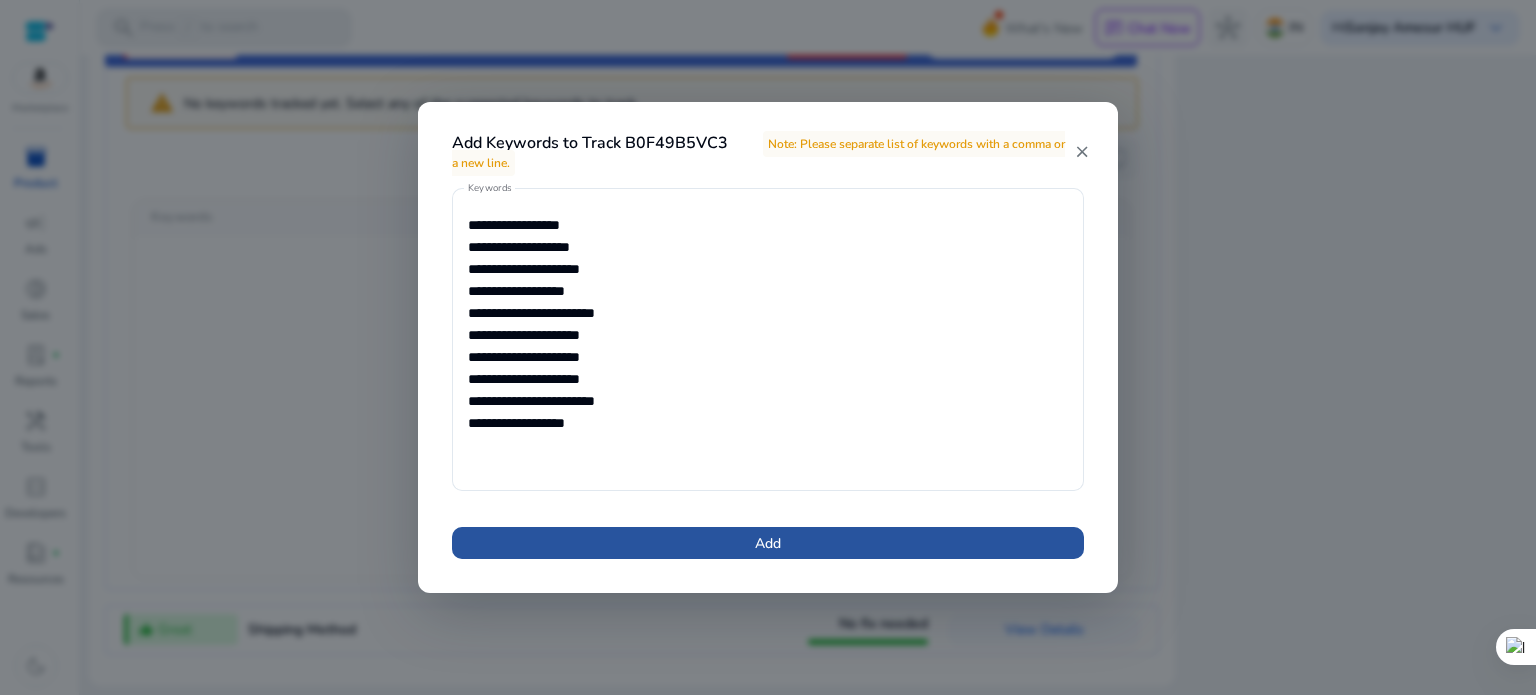 click at bounding box center [768, 543] 